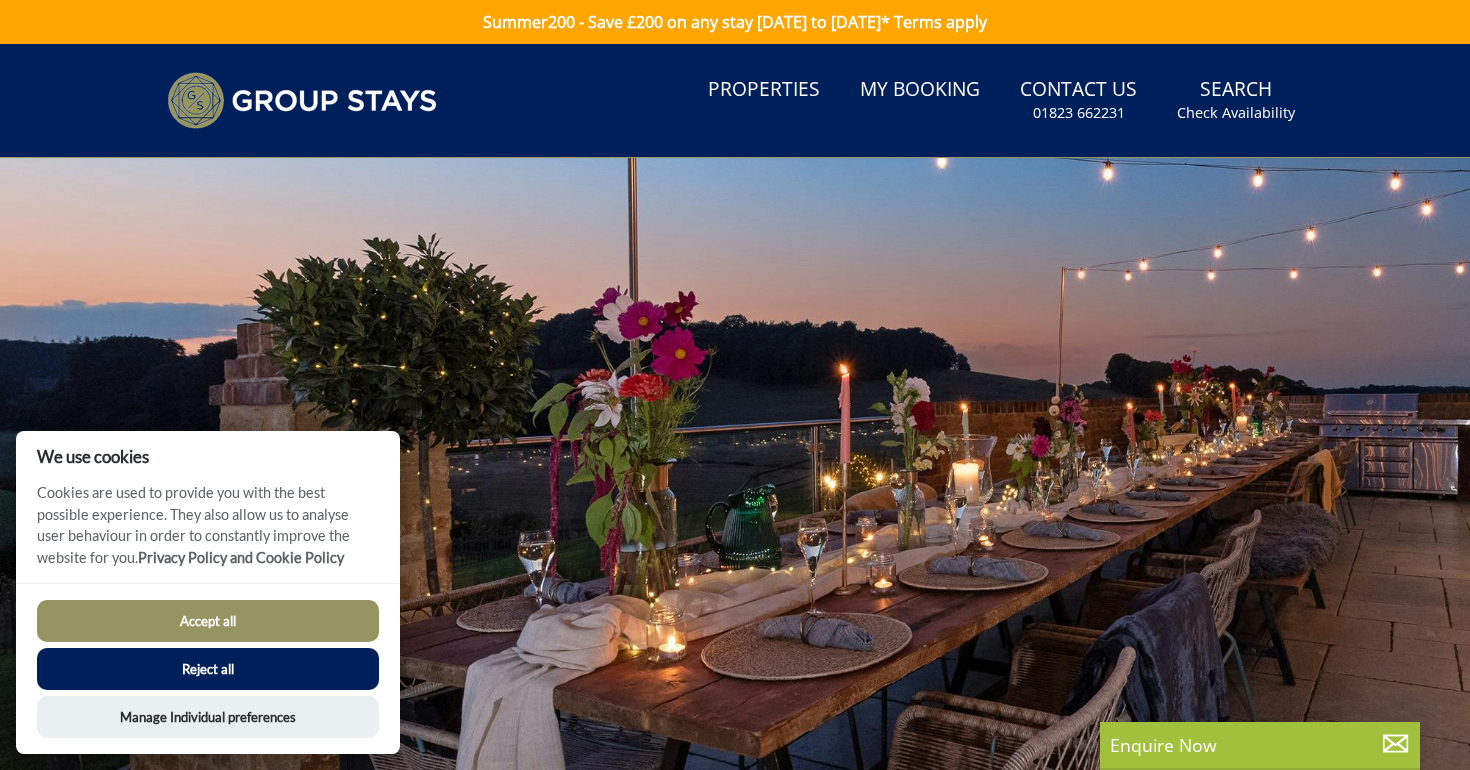scroll, scrollTop: 0, scrollLeft: 0, axis: both 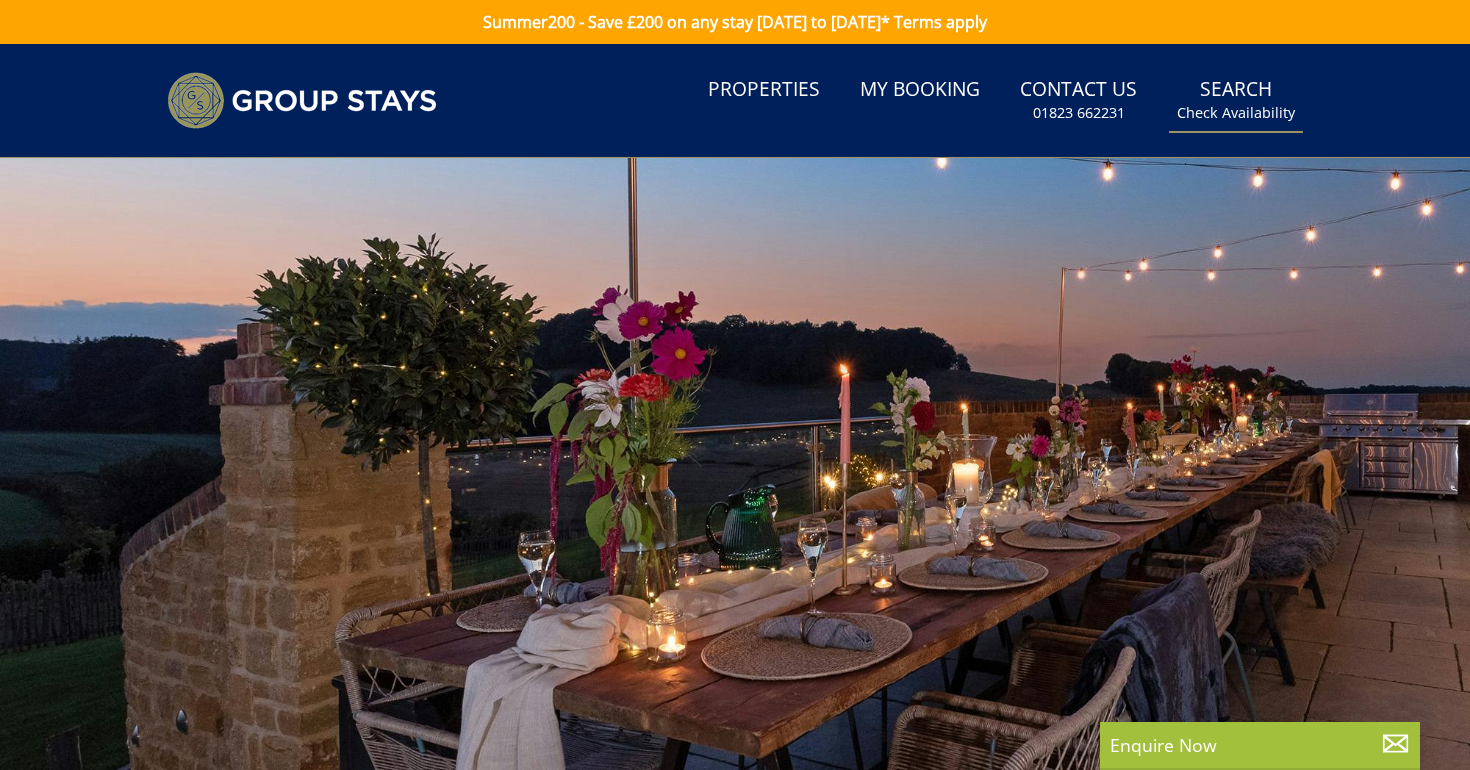 click on "Check Availability" at bounding box center [1236, 113] 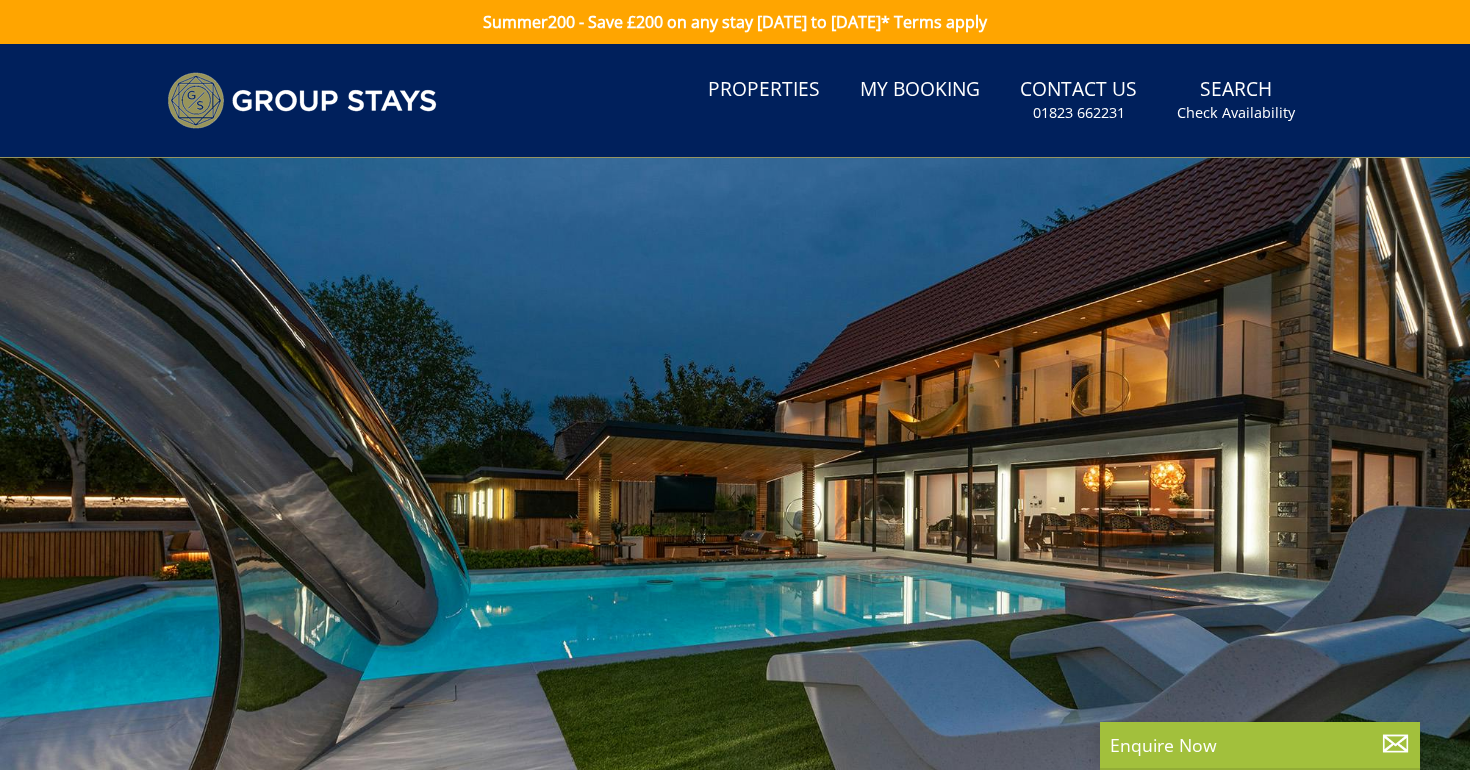 scroll, scrollTop: 0, scrollLeft: 0, axis: both 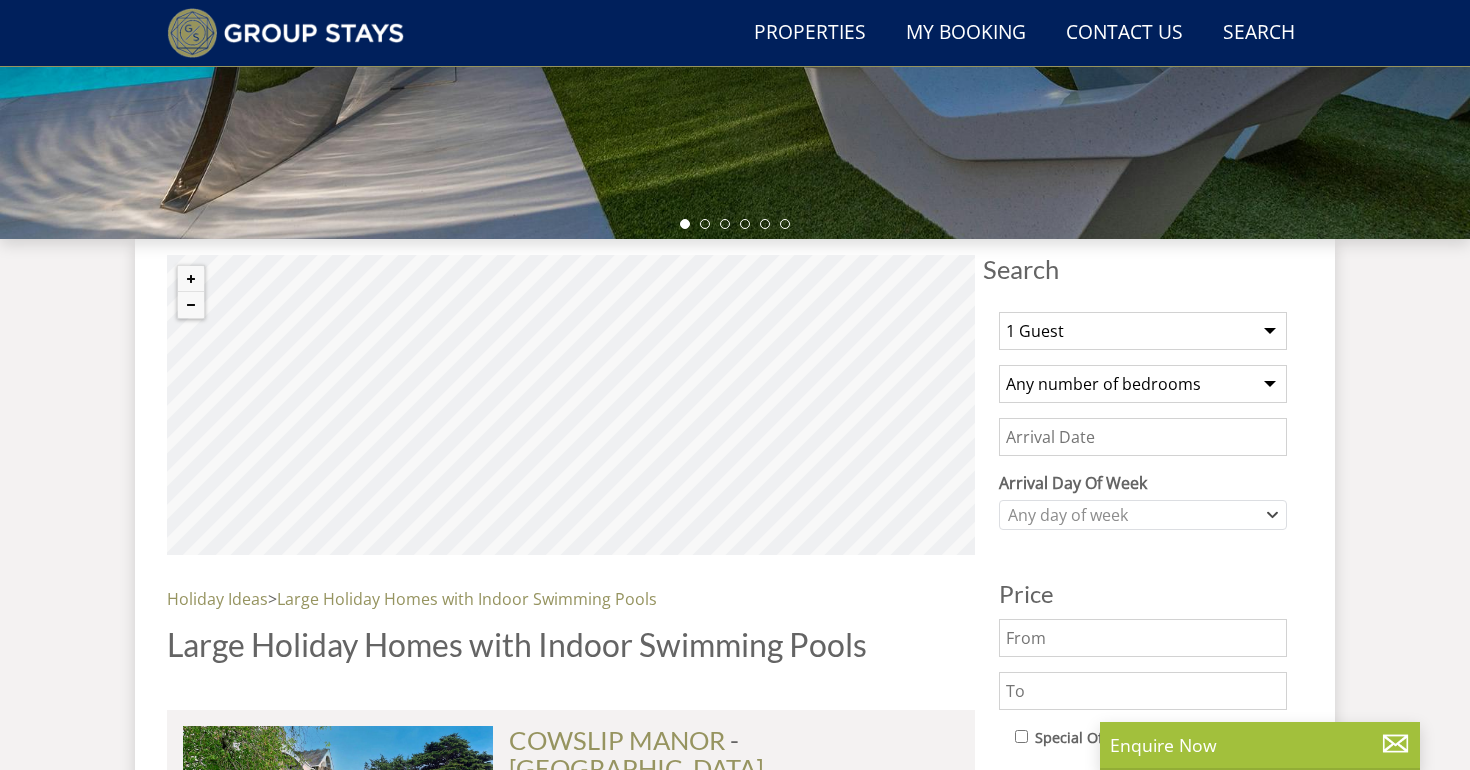 select on "11" 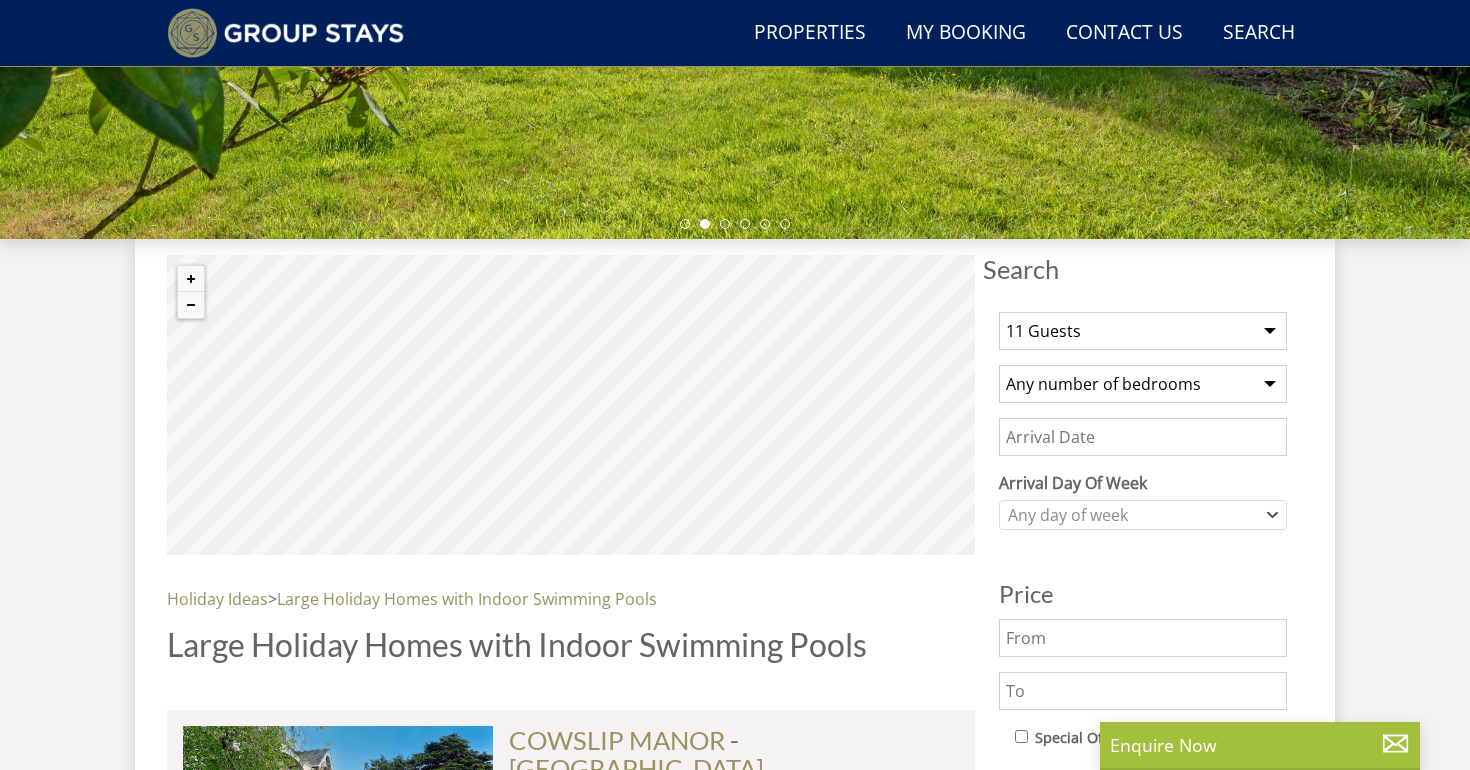 select on "5" 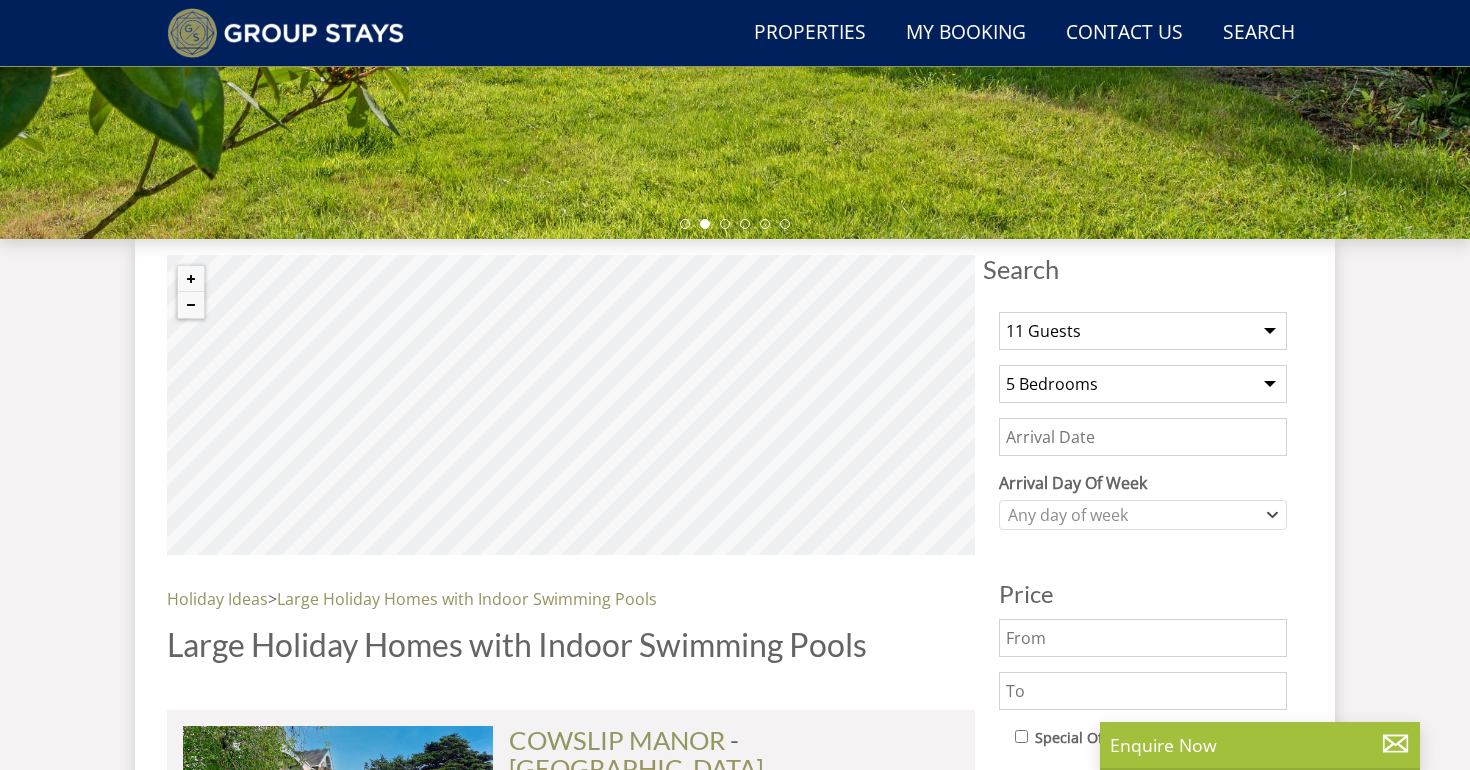 click on "Date" at bounding box center (1143, 437) 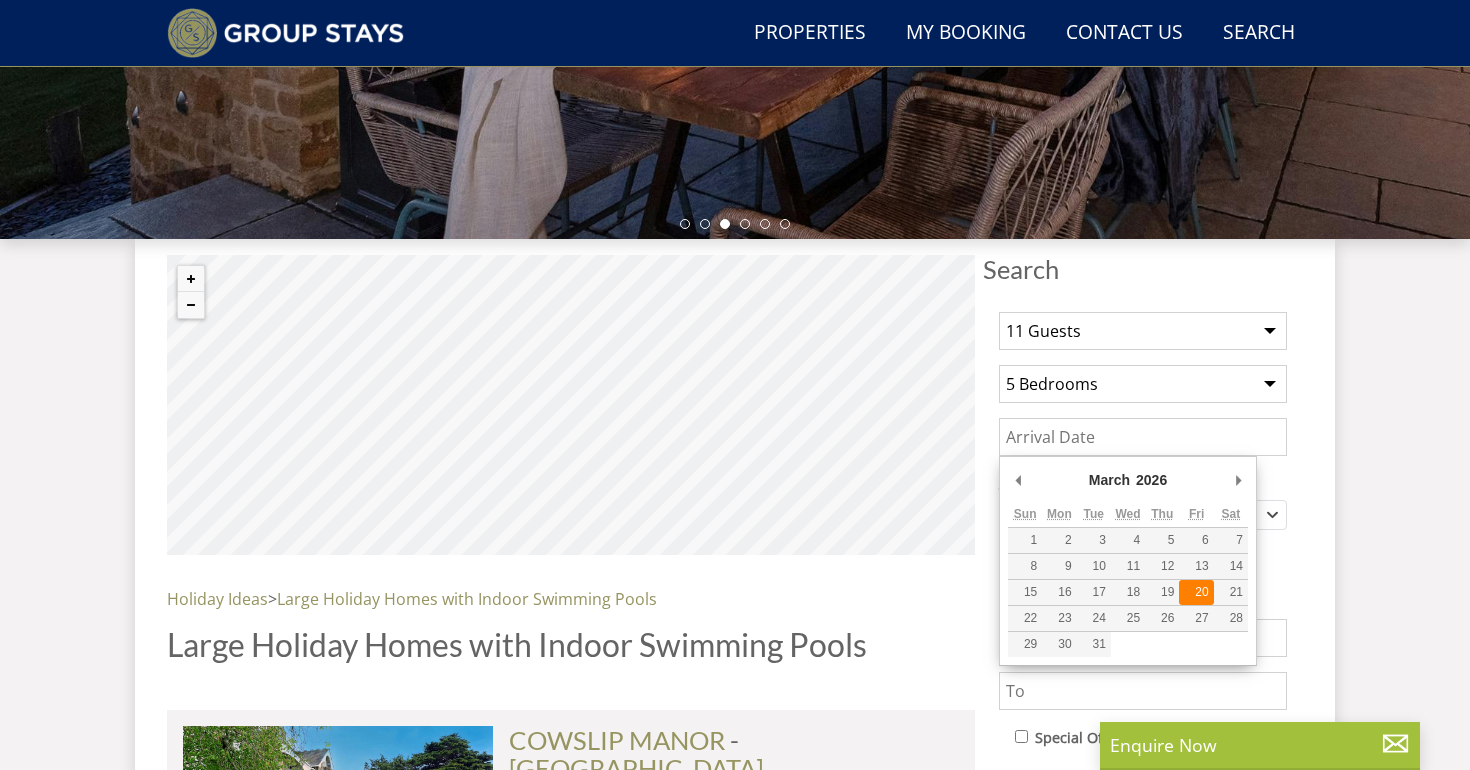 type on "20/03/2026" 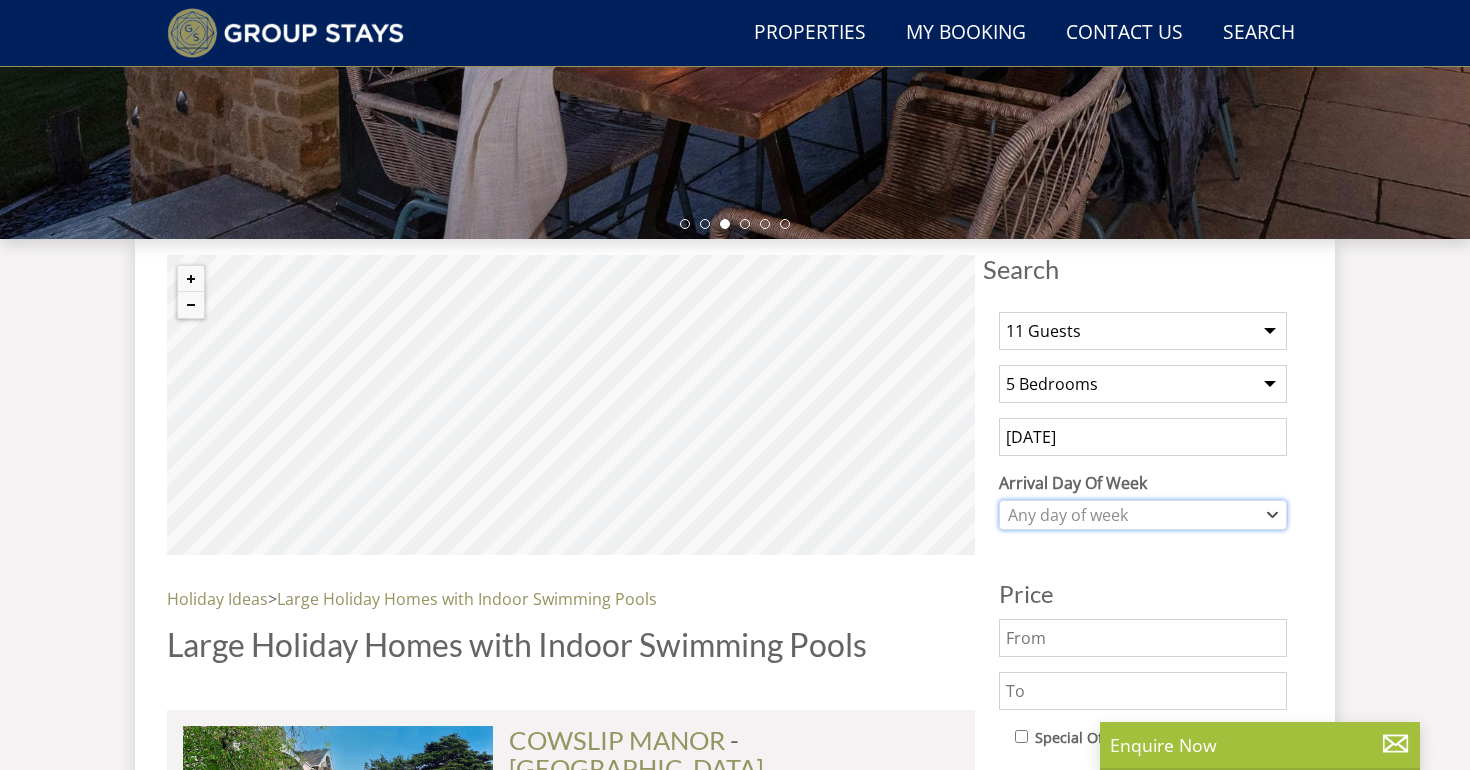 click on "Any day of week" at bounding box center (1132, 515) 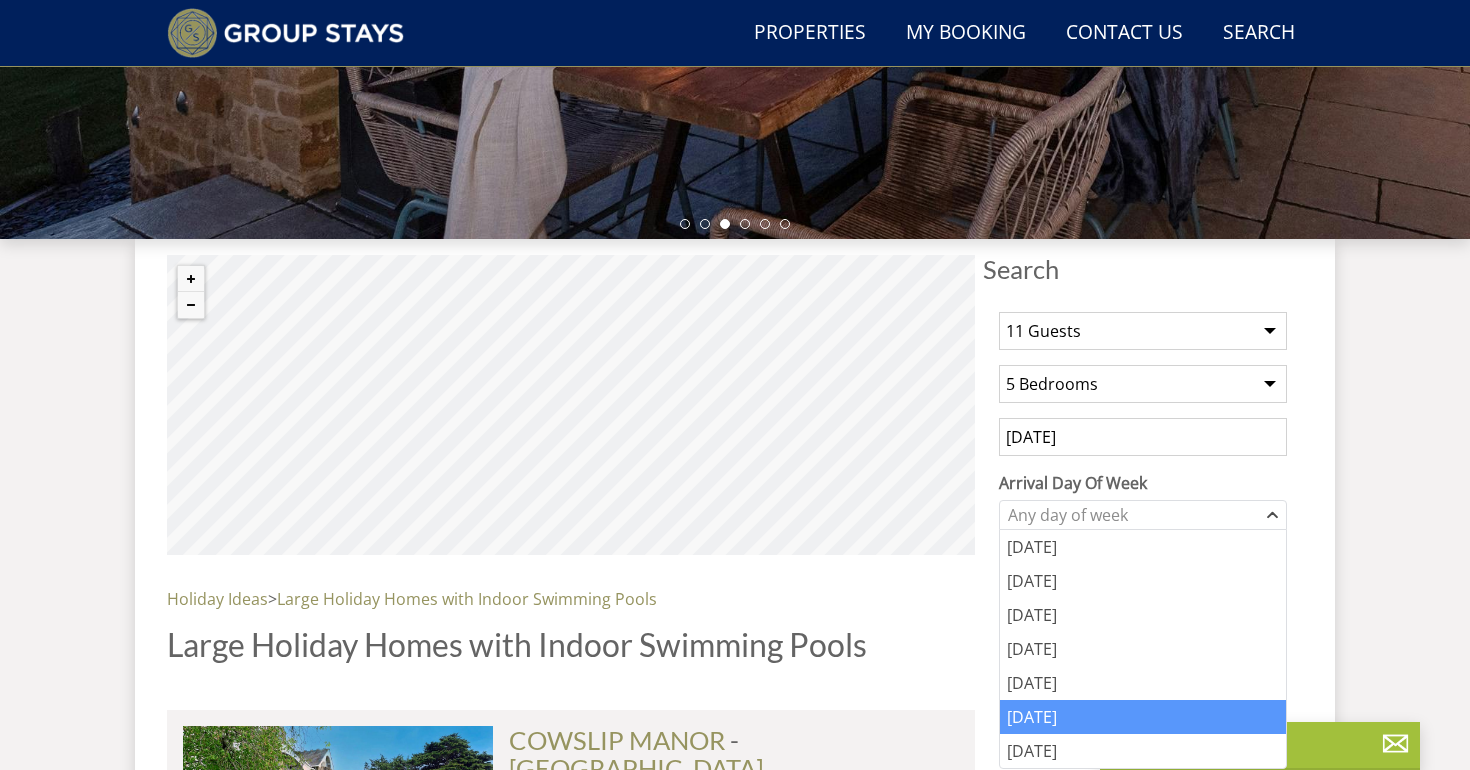 click on "Saturday" at bounding box center [1143, 717] 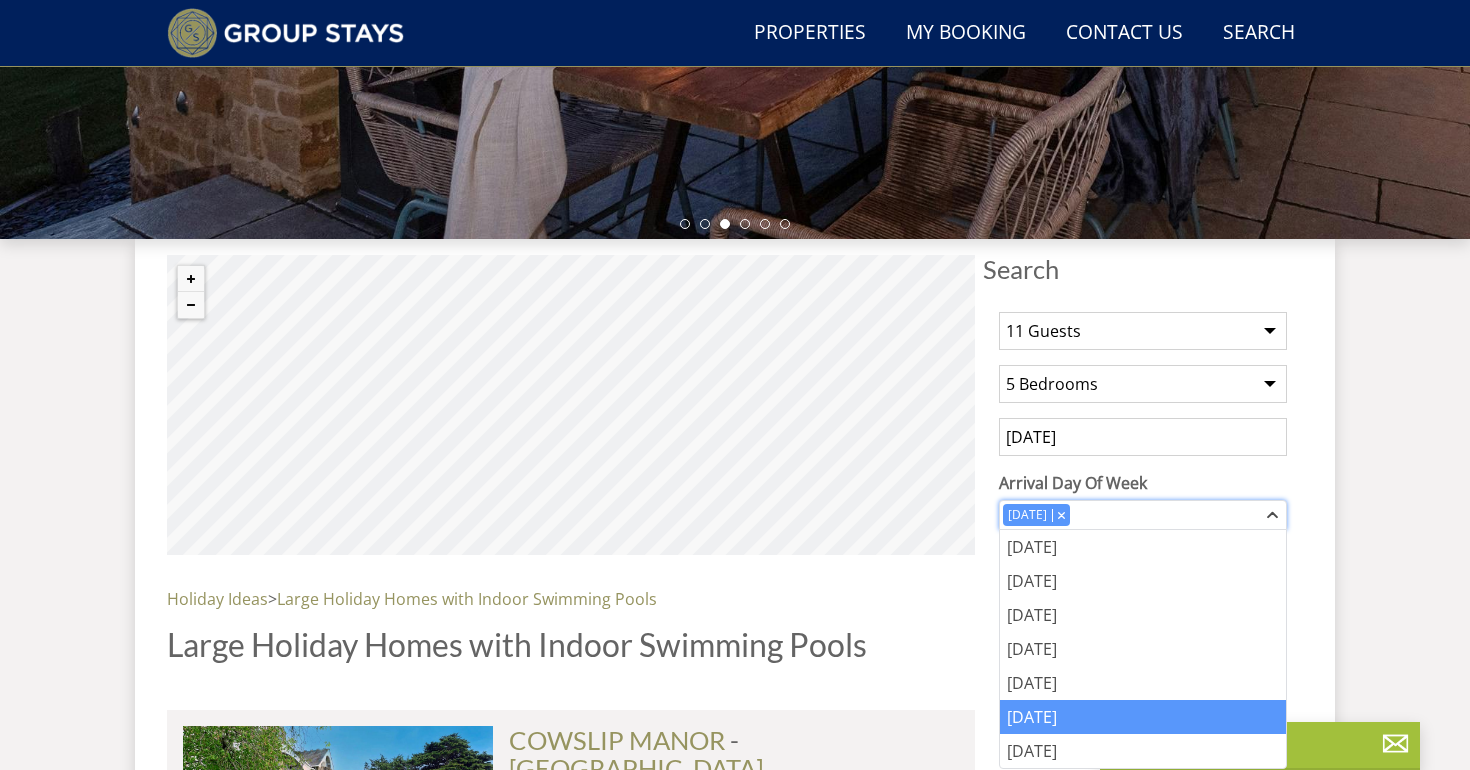 click on "Saturday" at bounding box center [1132, 515] 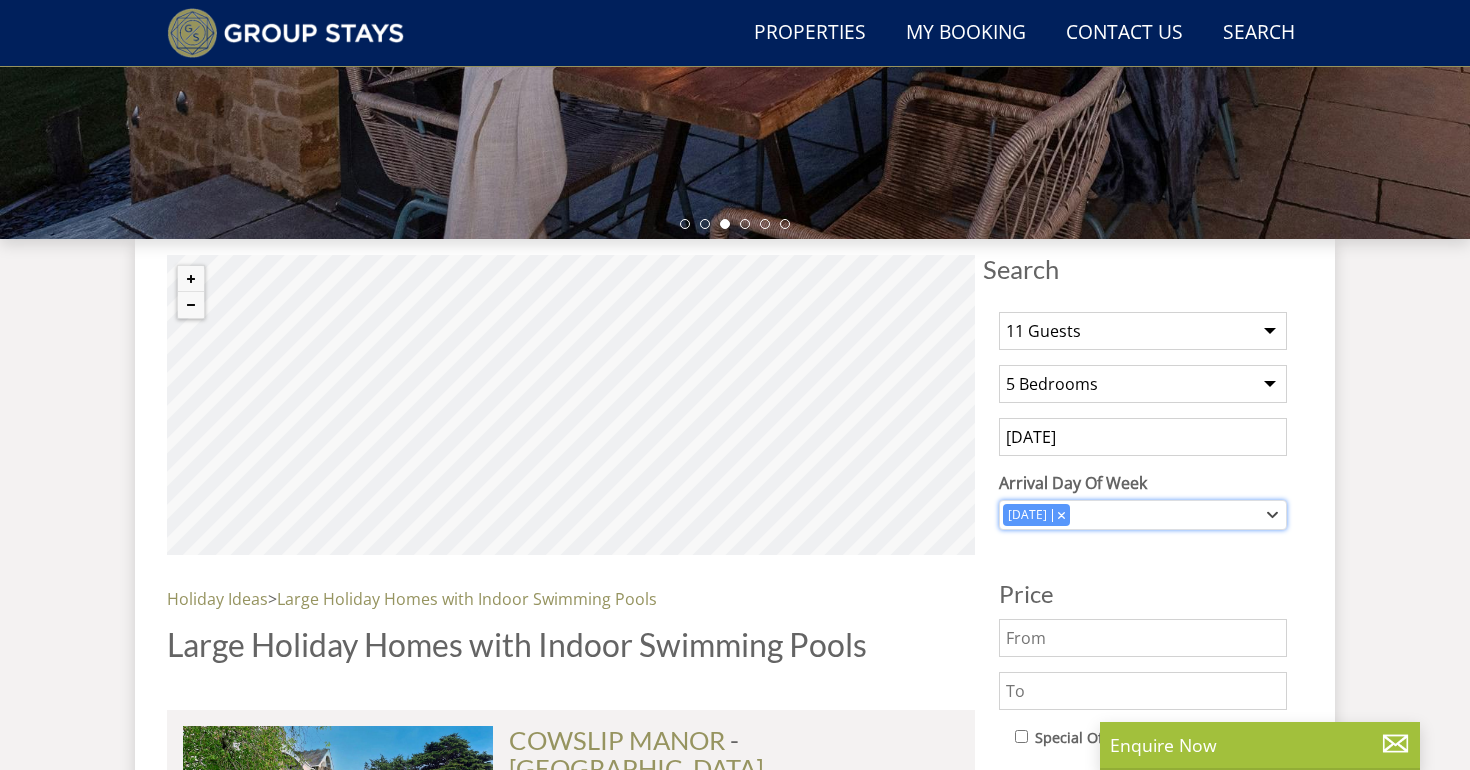 click on "Saturday" at bounding box center (1143, 515) 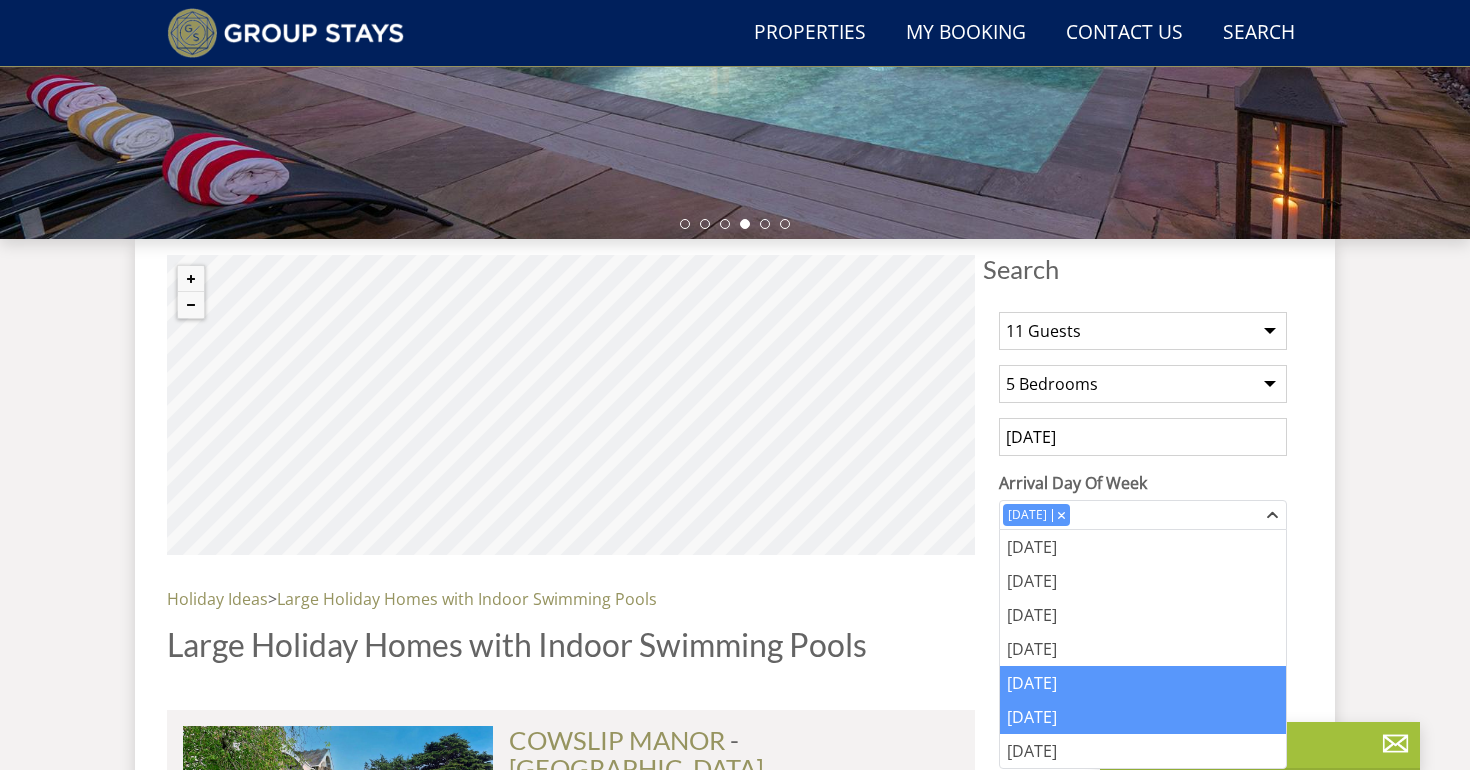 click on "Friday" at bounding box center [1143, 683] 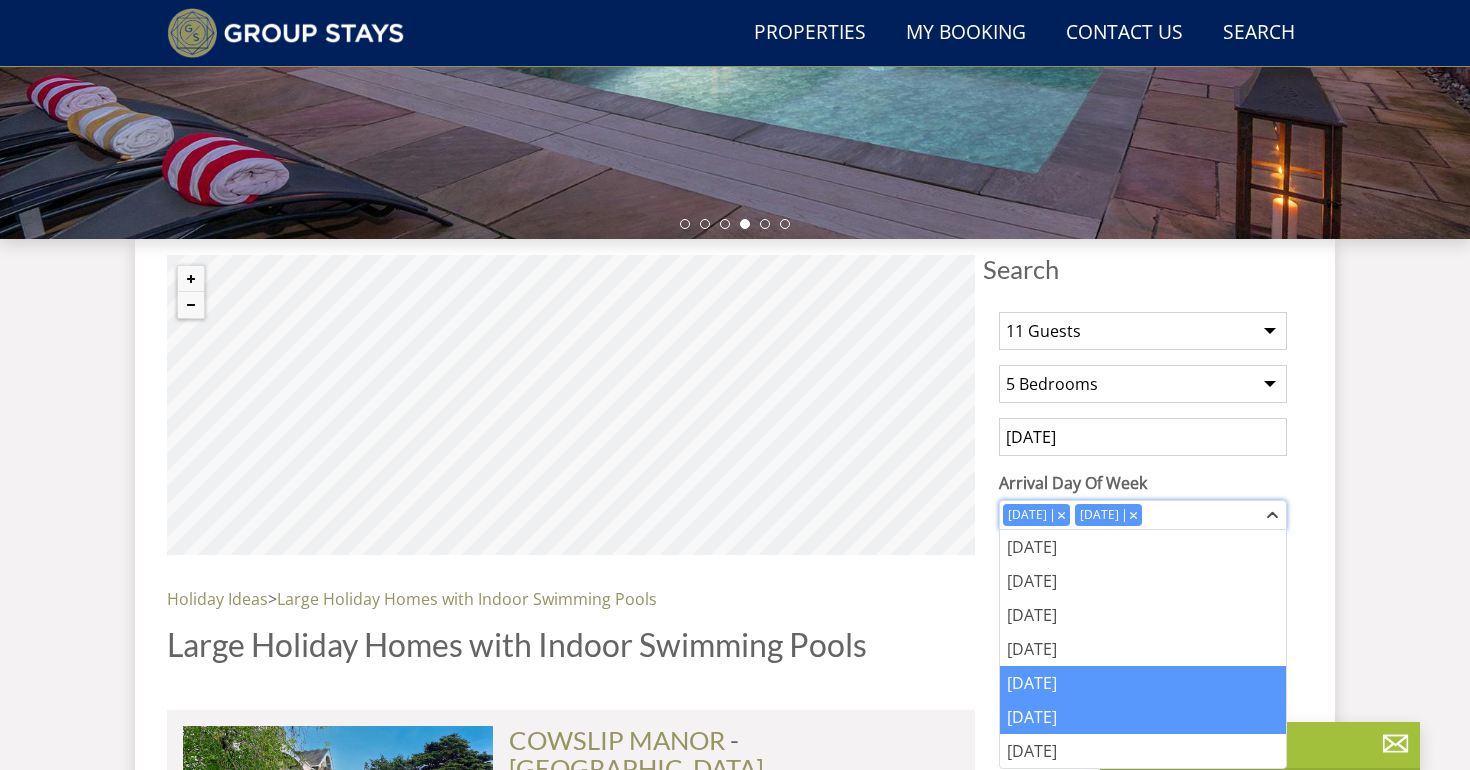 click 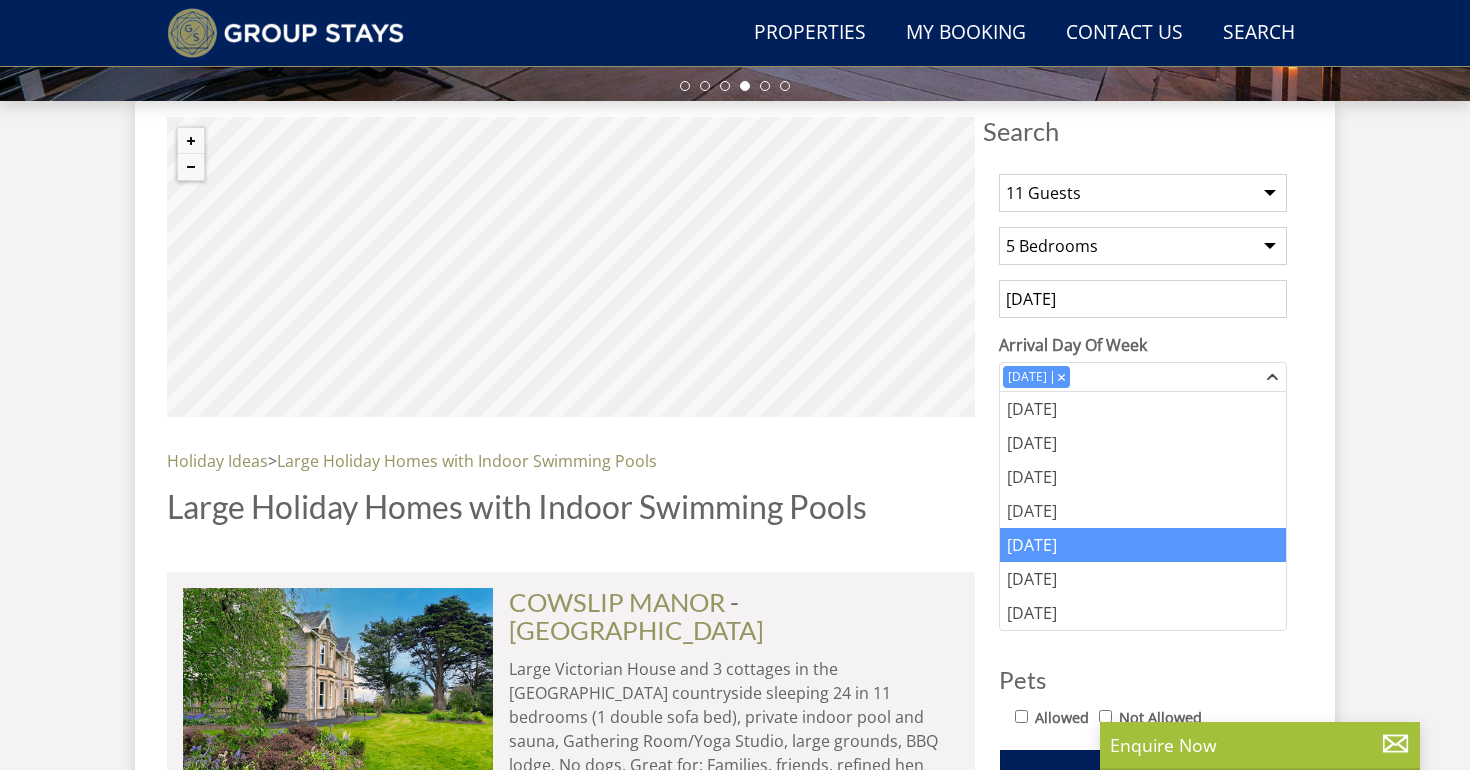 click on "Search
Menu
Properties
My Booking
Contact Us  01823 662231
Search  Check Availability
Guests
1
2
3
4
5
6
7
8
9
10
11
12
13
14
15
16
17
18
19
20
21
22
23
24
25
26
27
28
29
30
31
32
33
34
35
36
37
38
39
40
41
42
43
44
45
46
47
48
49
50
Date
12/07/2025
Search" at bounding box center [735, 4331] 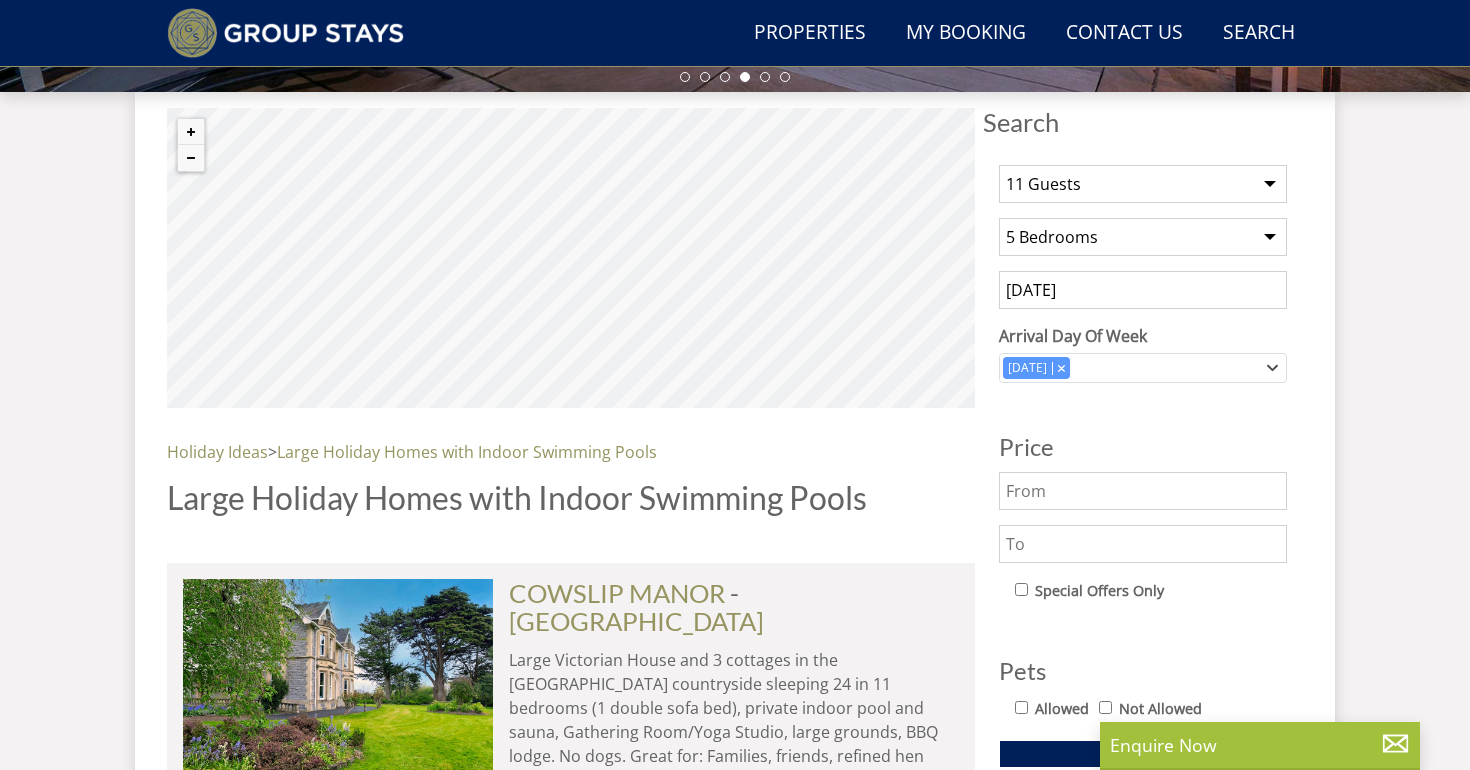 scroll, scrollTop: 720, scrollLeft: 0, axis: vertical 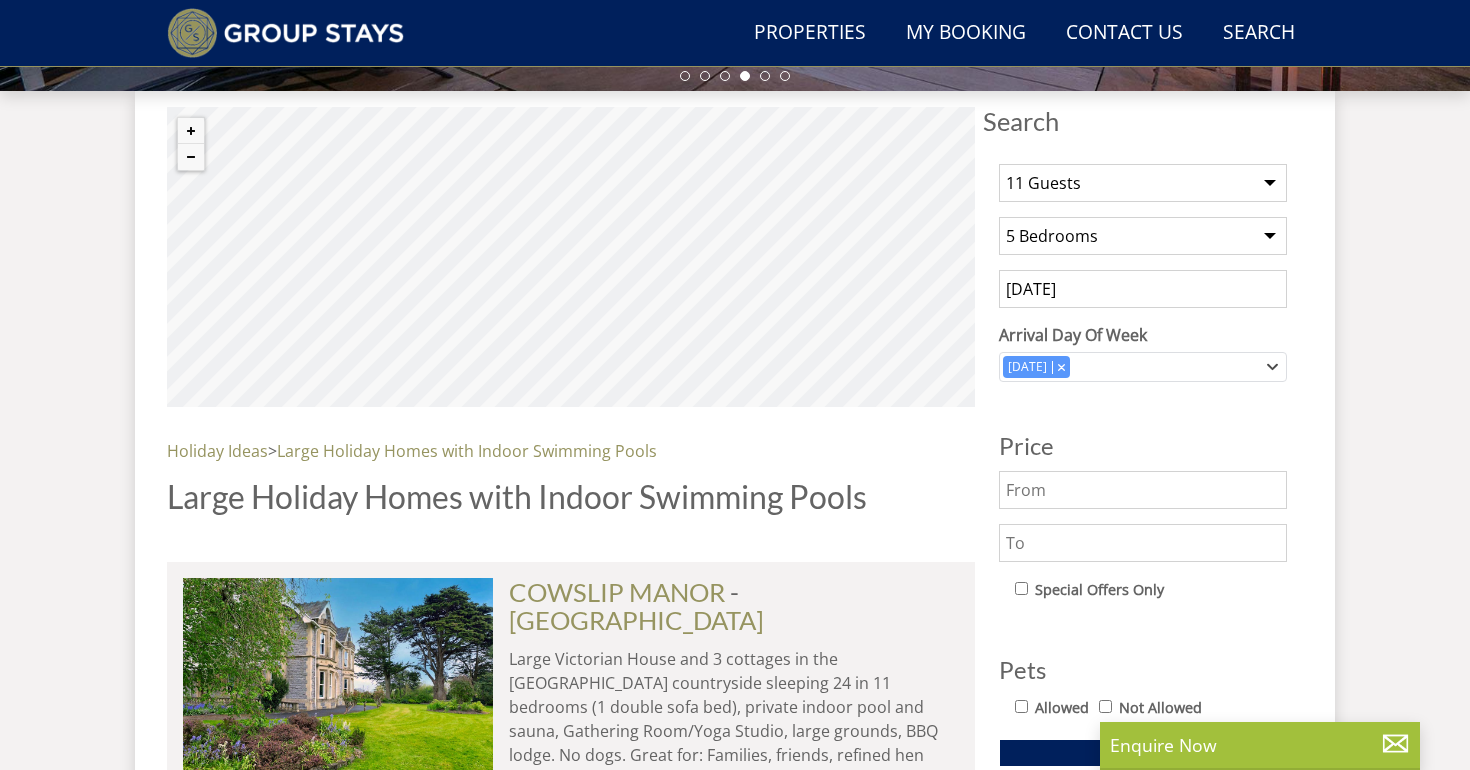 click on "20/03/2026" at bounding box center [1143, 289] 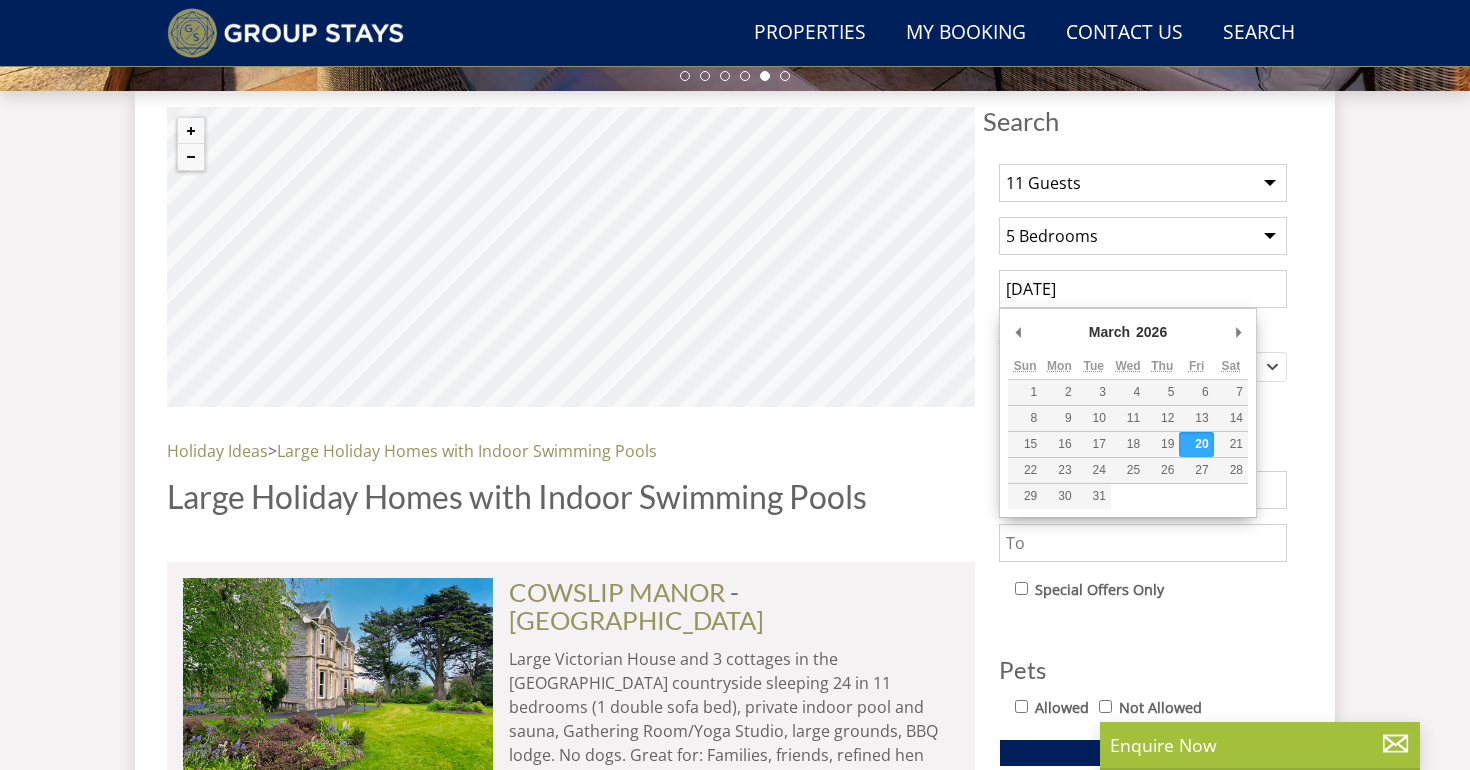 click on "Search
Menu
Properties
My Booking
Contact Us  01823 662231
Search  Check Availability
Guests
1
2
3
4
5
6
7
8
9
10
11
12
13
14
15
16
17
18
19
20
21
22
23
24
25
26
27
28
29
30
31
32
33
34
35
36
37
38
39
40
41
42
43
44
45
46
47
48
49
50
Date
12/07/2025
Search" at bounding box center [735, 4321] 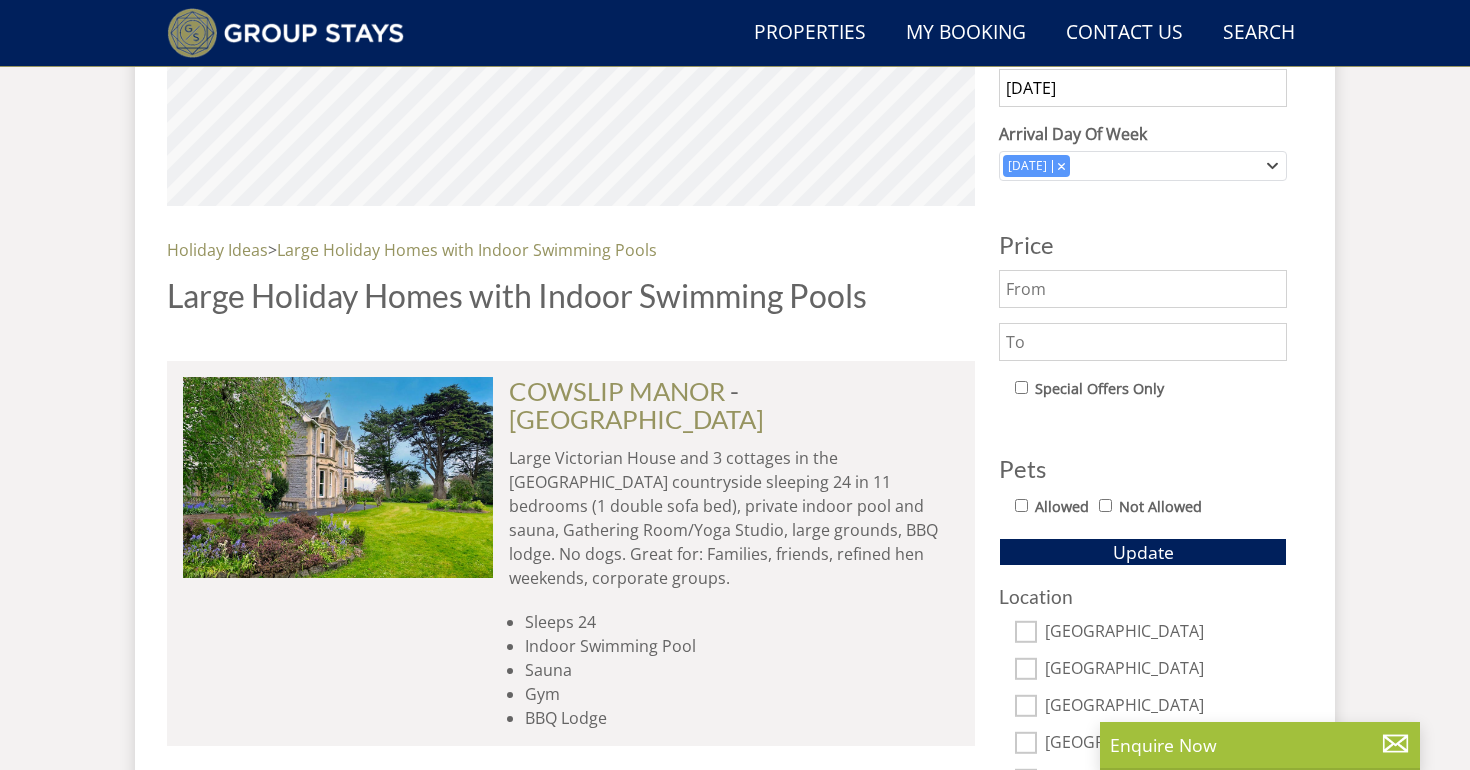 scroll, scrollTop: 937, scrollLeft: 0, axis: vertical 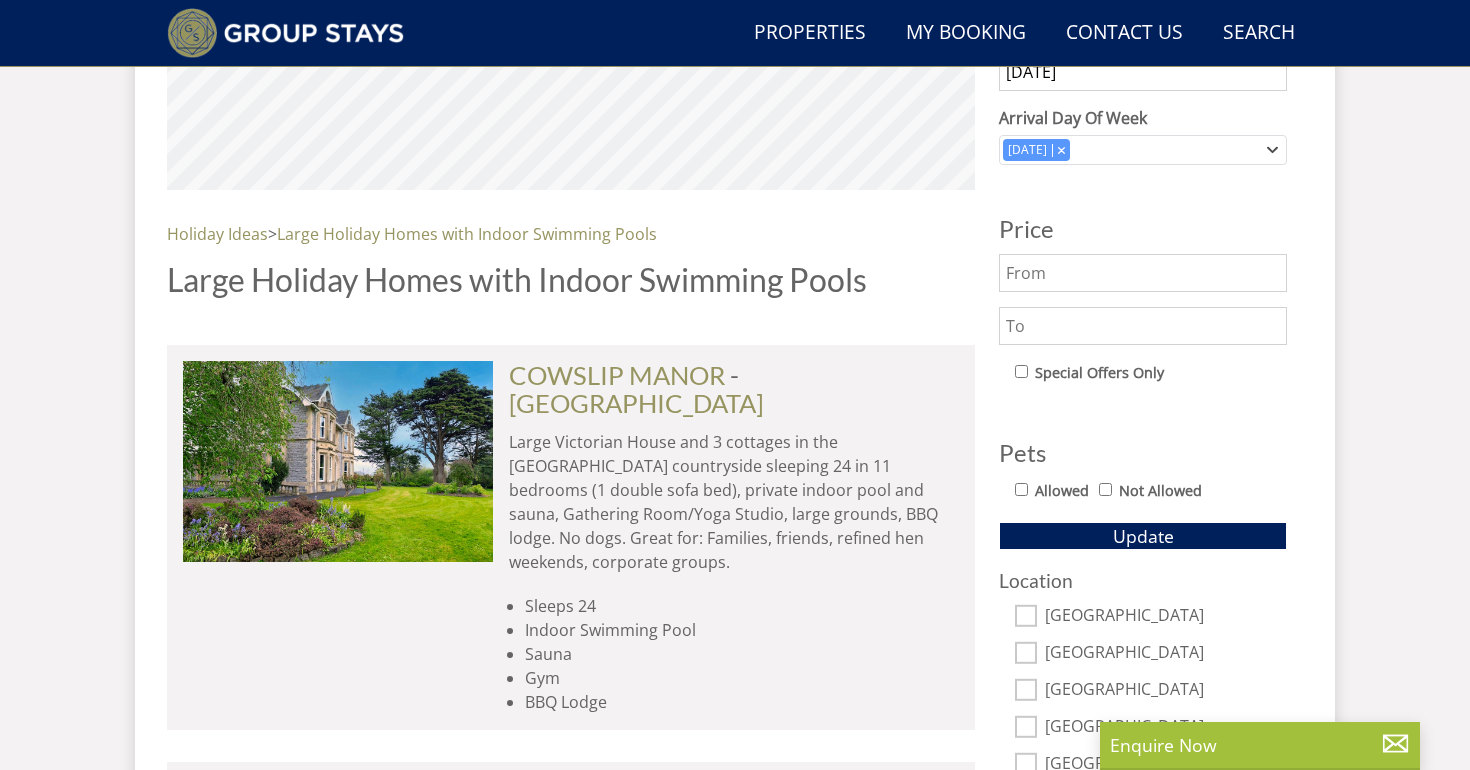 click on "Allowed" at bounding box center (1062, 491) 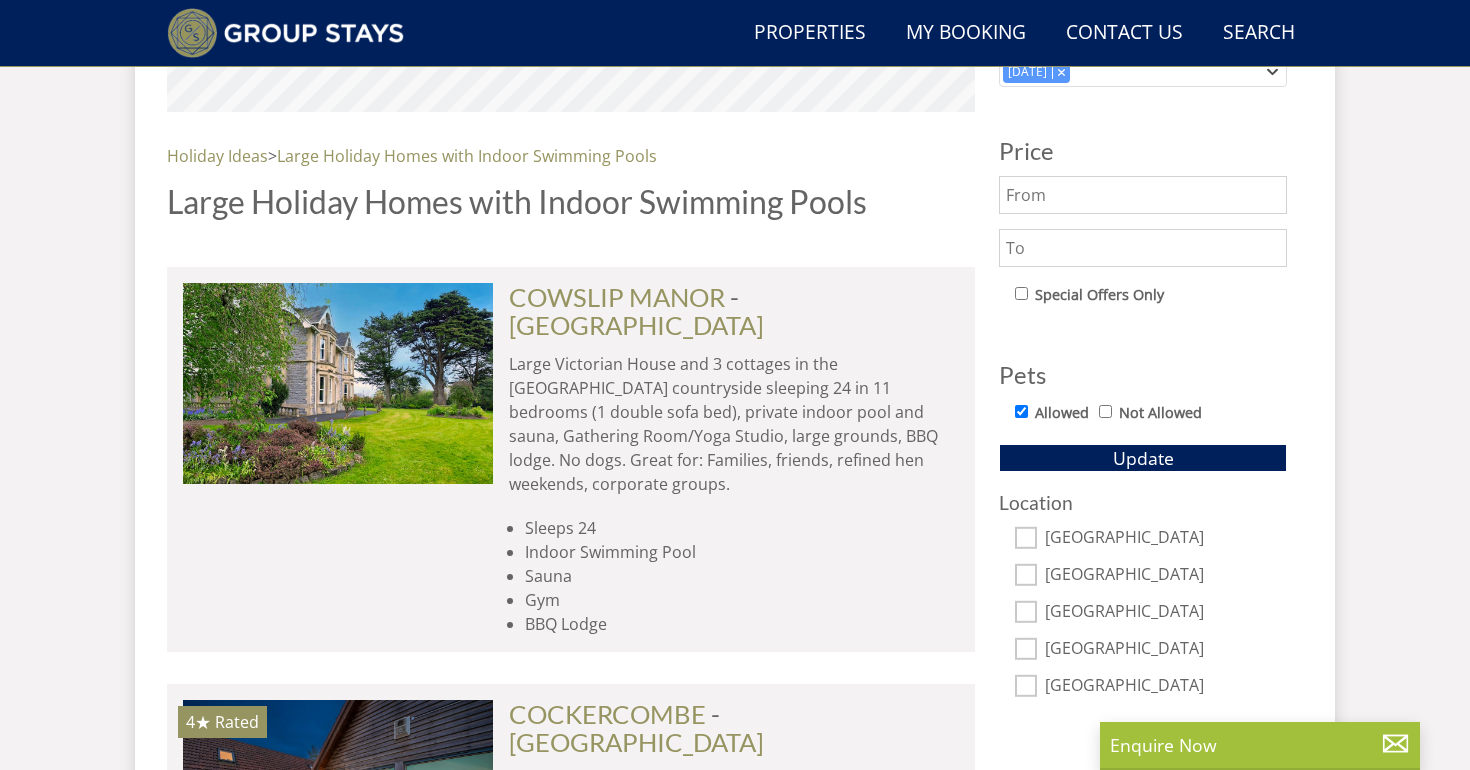 scroll, scrollTop: 1010, scrollLeft: 0, axis: vertical 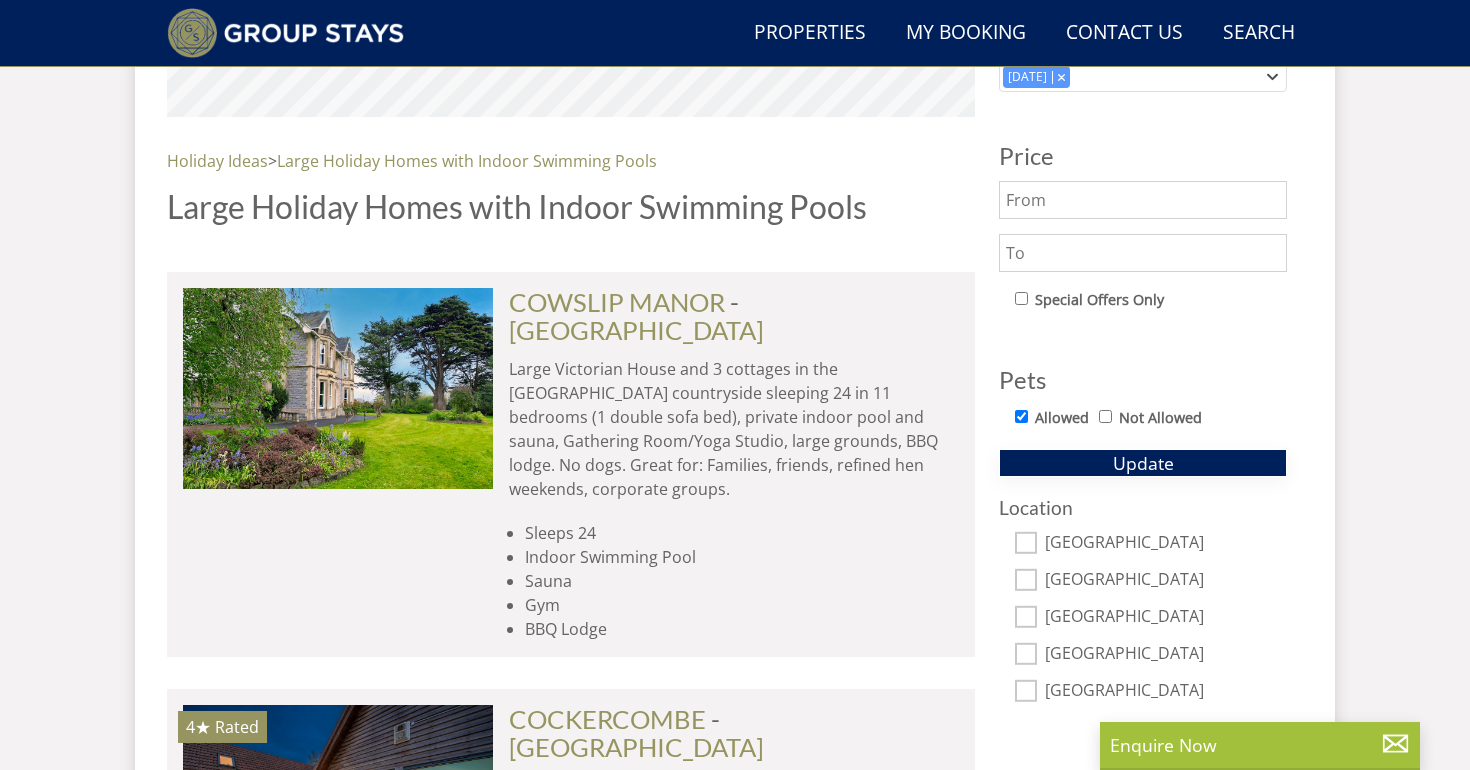 click on "Update" at bounding box center (1143, 463) 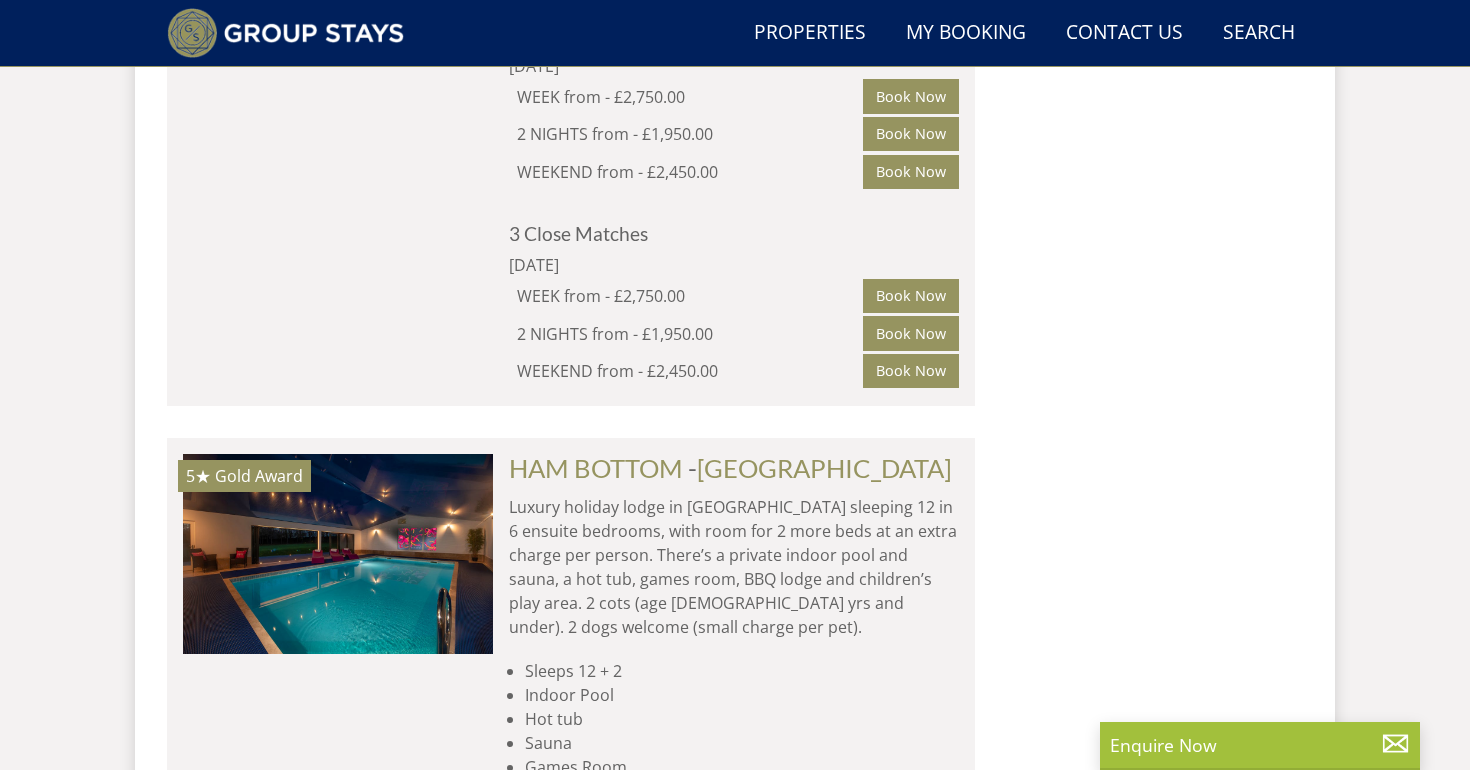 scroll, scrollTop: 3606, scrollLeft: 0, axis: vertical 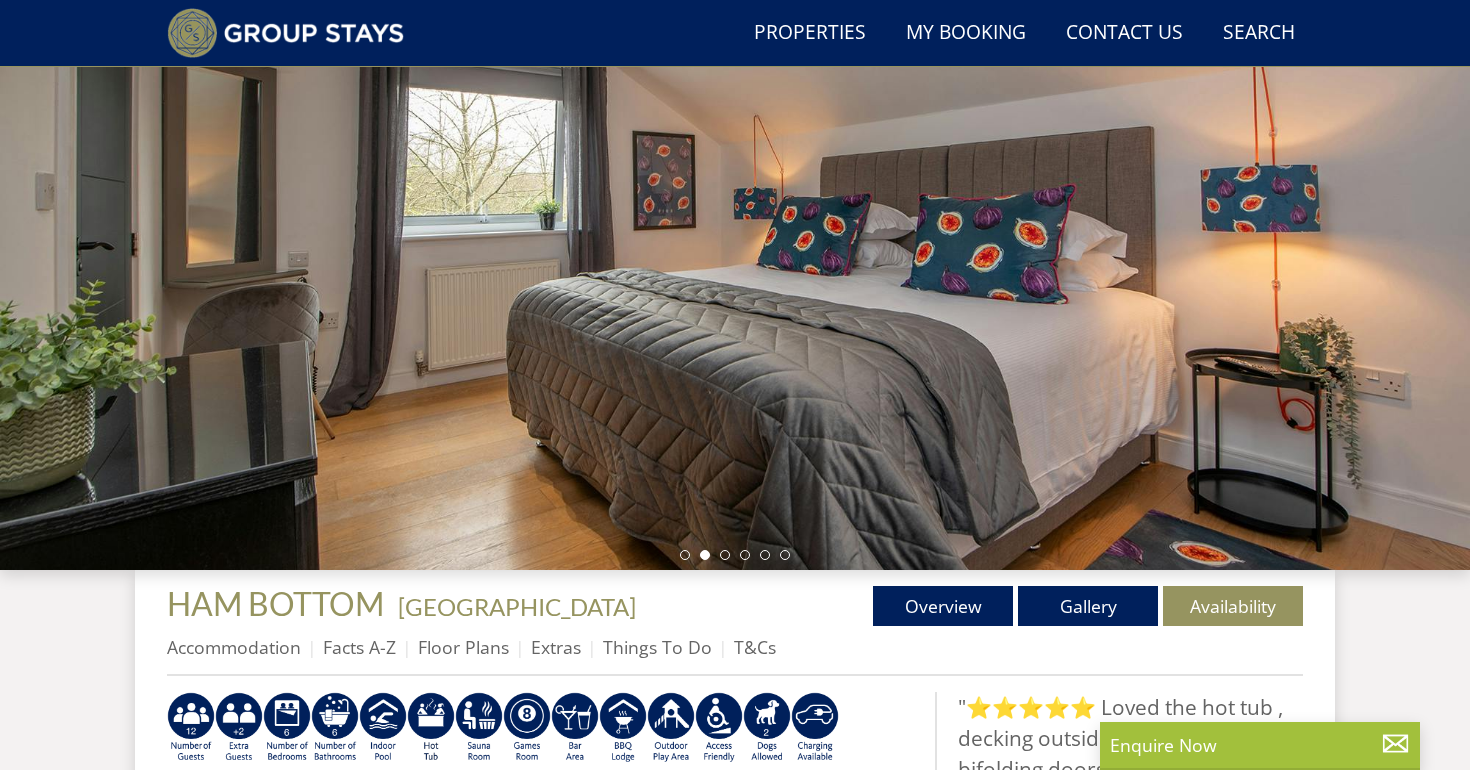 click at bounding box center [735, 220] 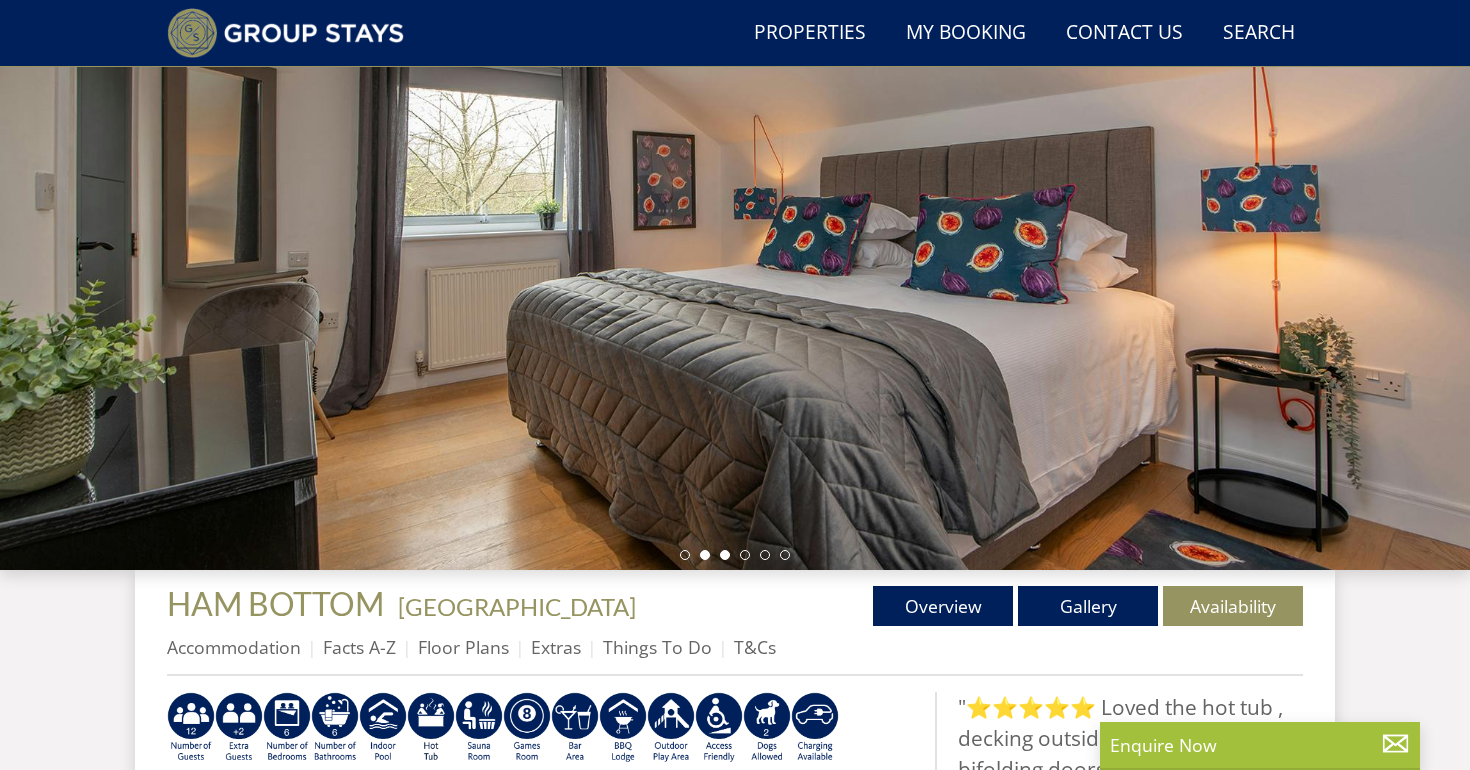 click at bounding box center (725, 555) 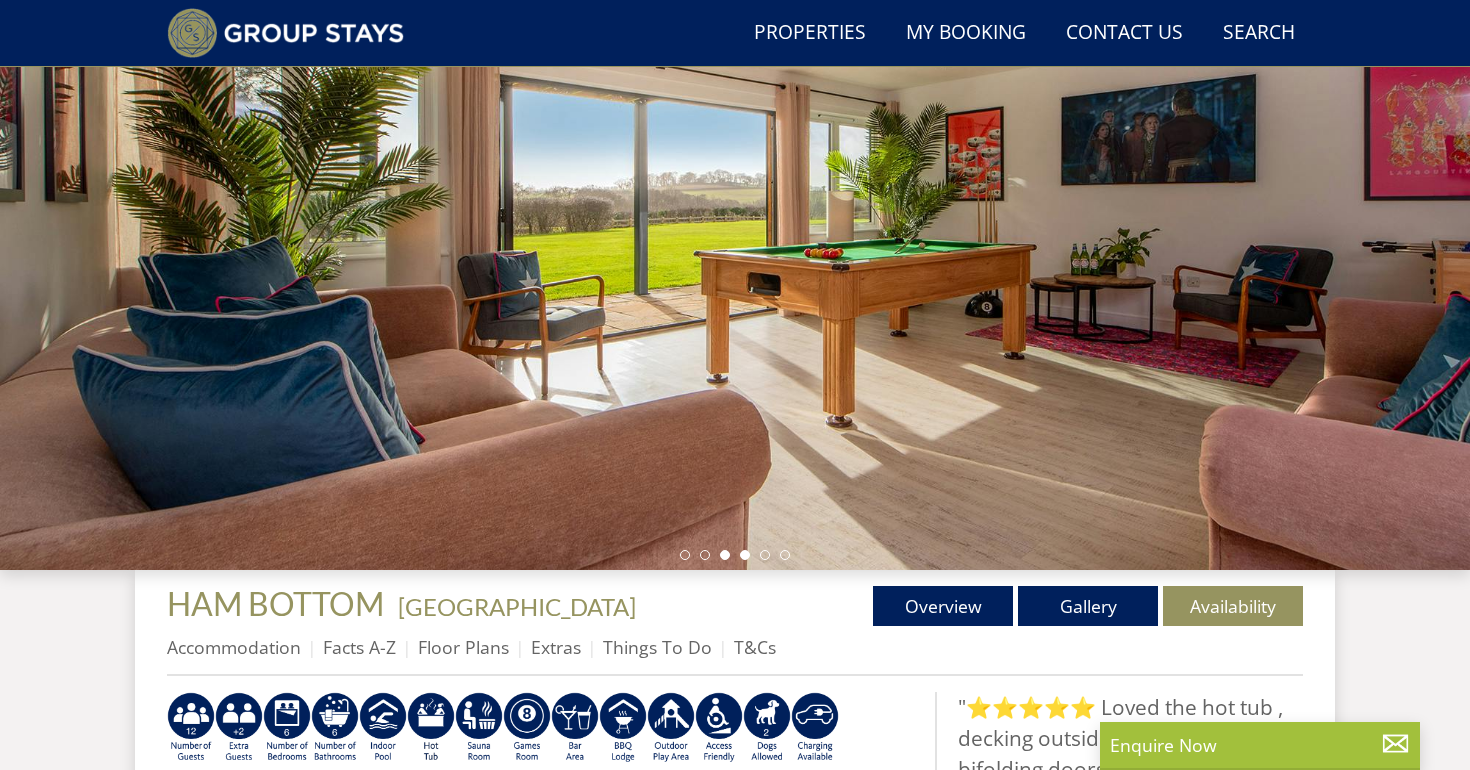 click at bounding box center (745, 555) 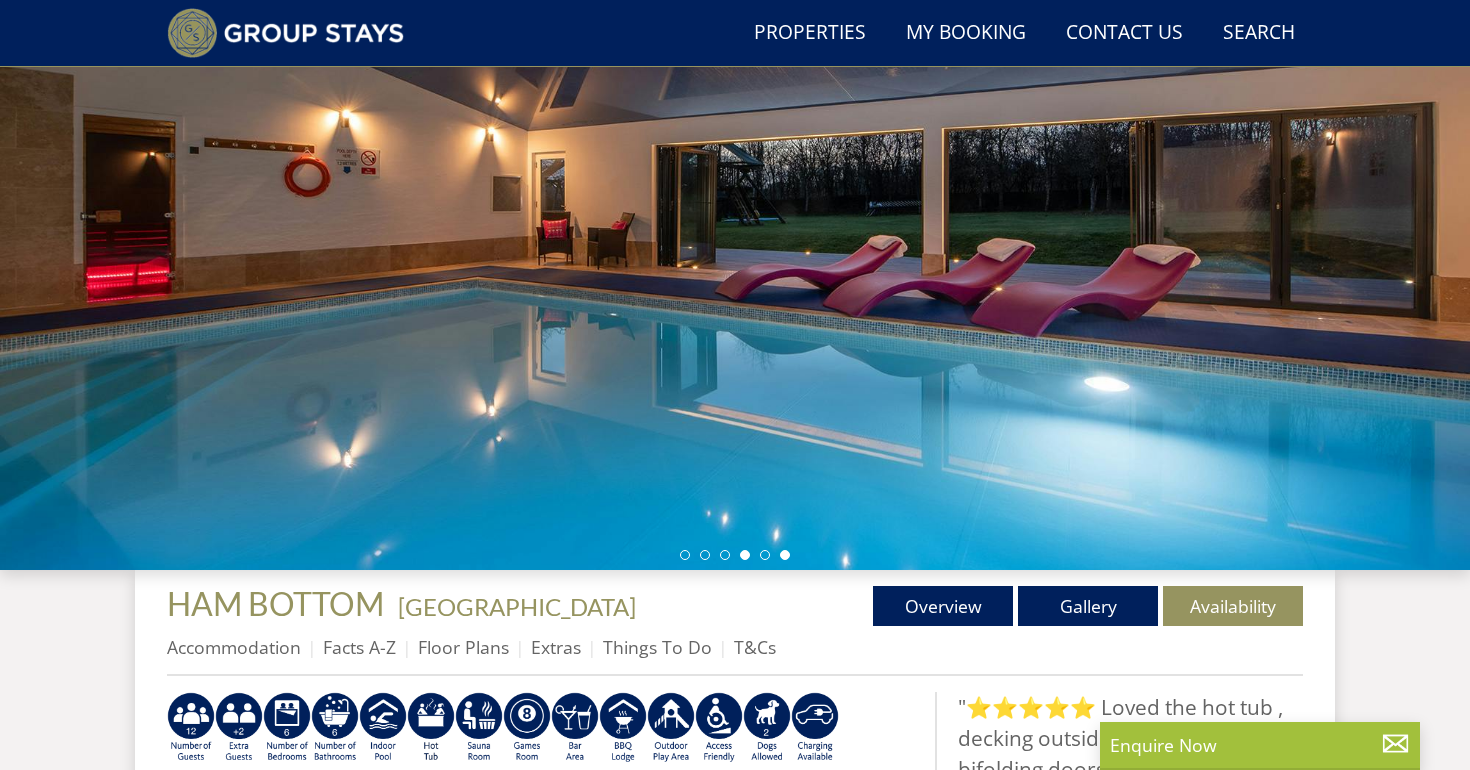 click at bounding box center (785, 555) 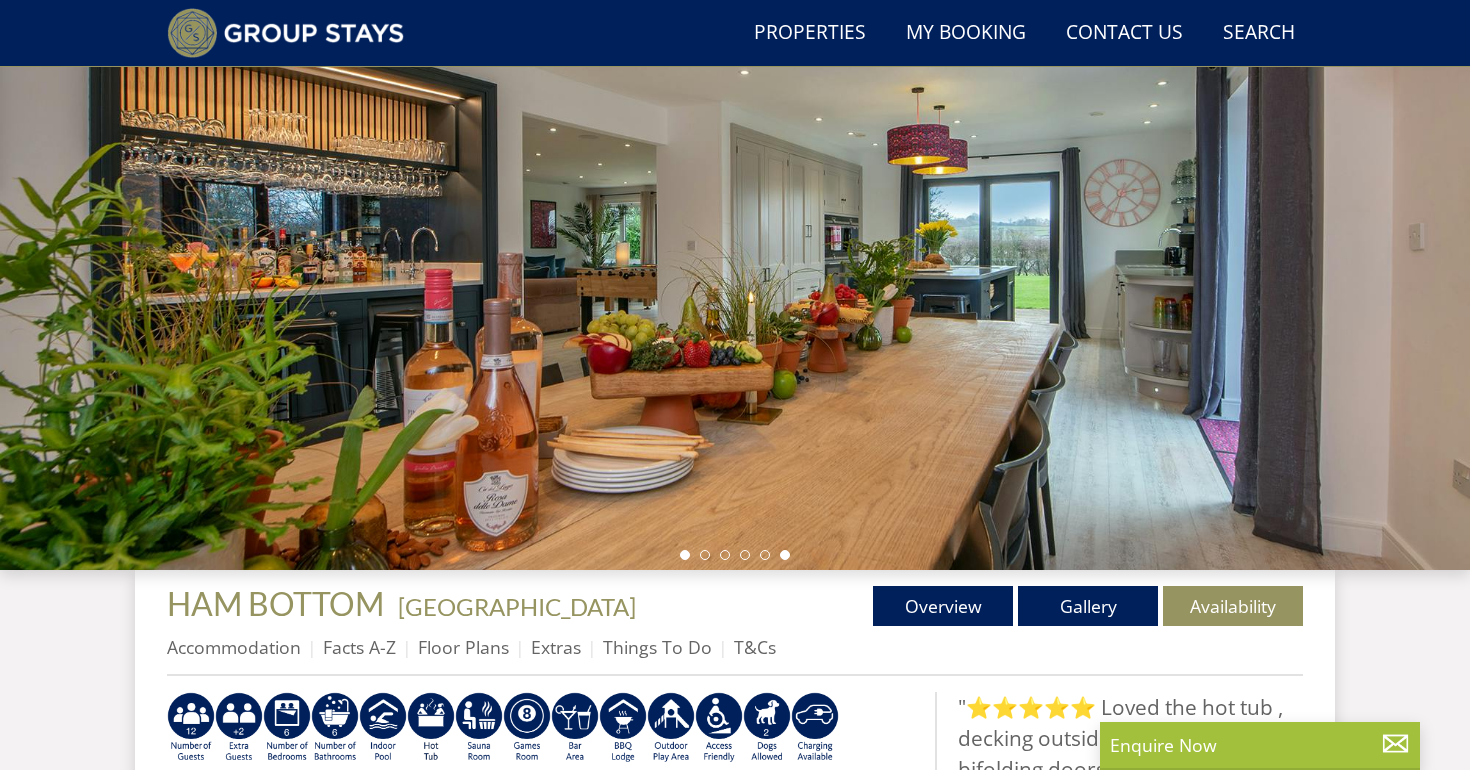 click at bounding box center (685, 555) 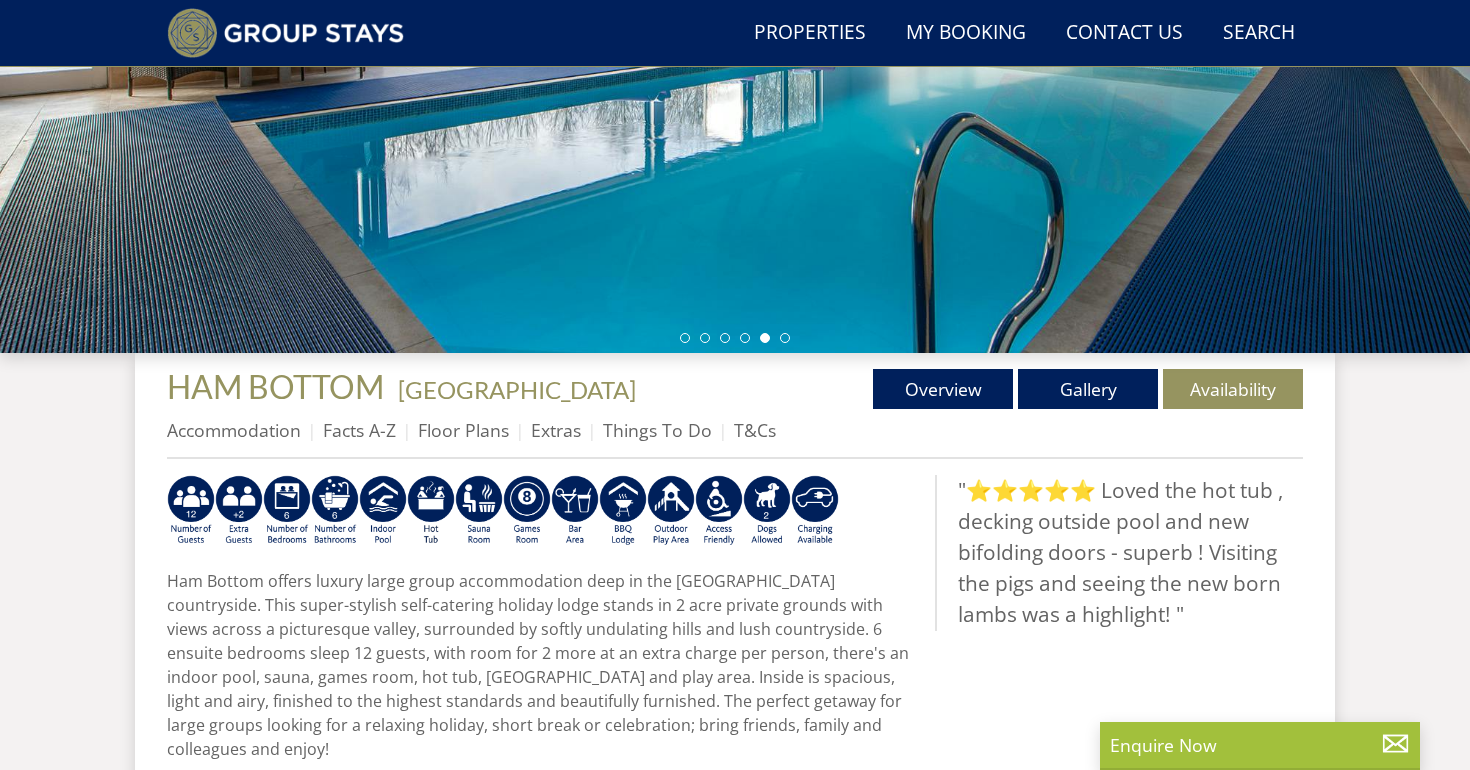 scroll, scrollTop: 458, scrollLeft: 0, axis: vertical 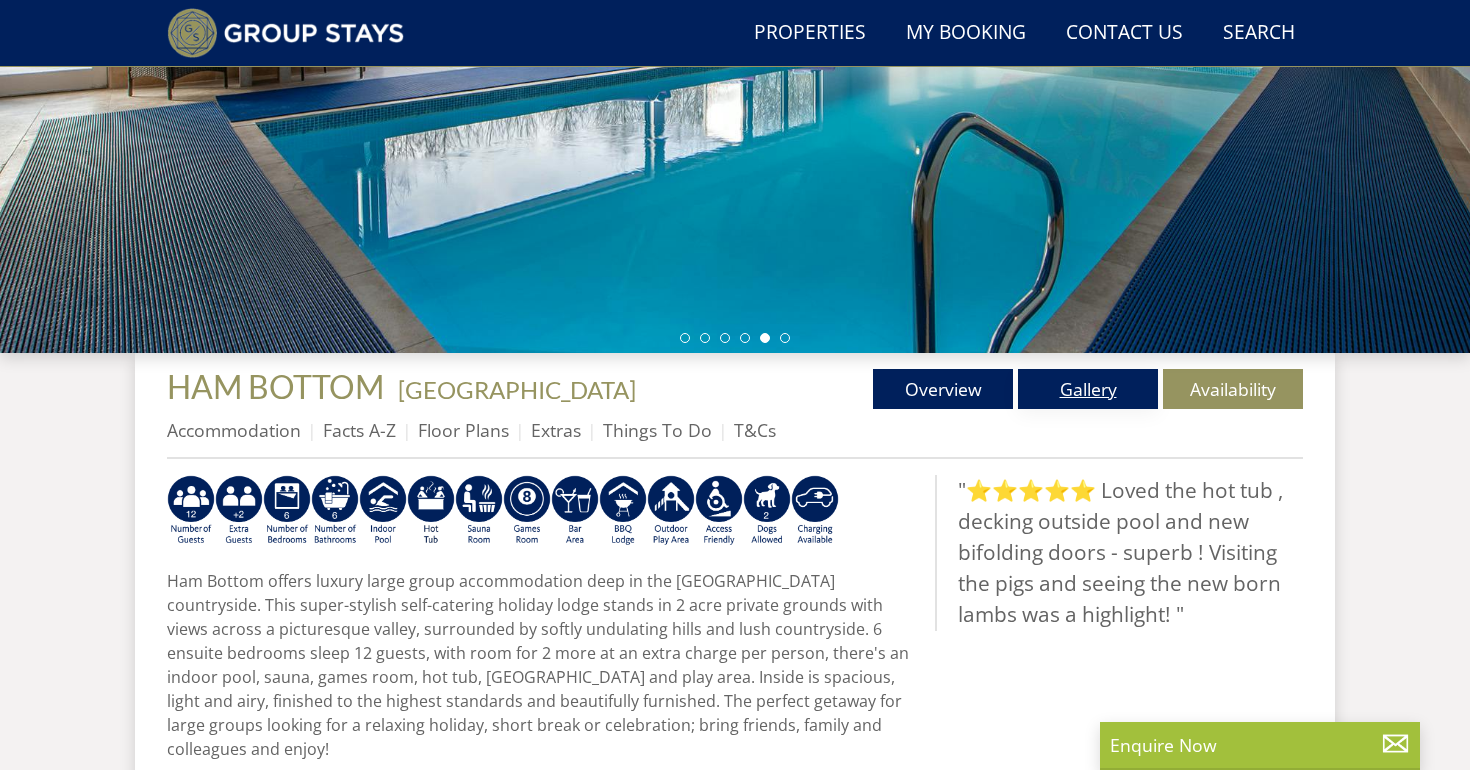 click on "Gallery" at bounding box center [1088, 389] 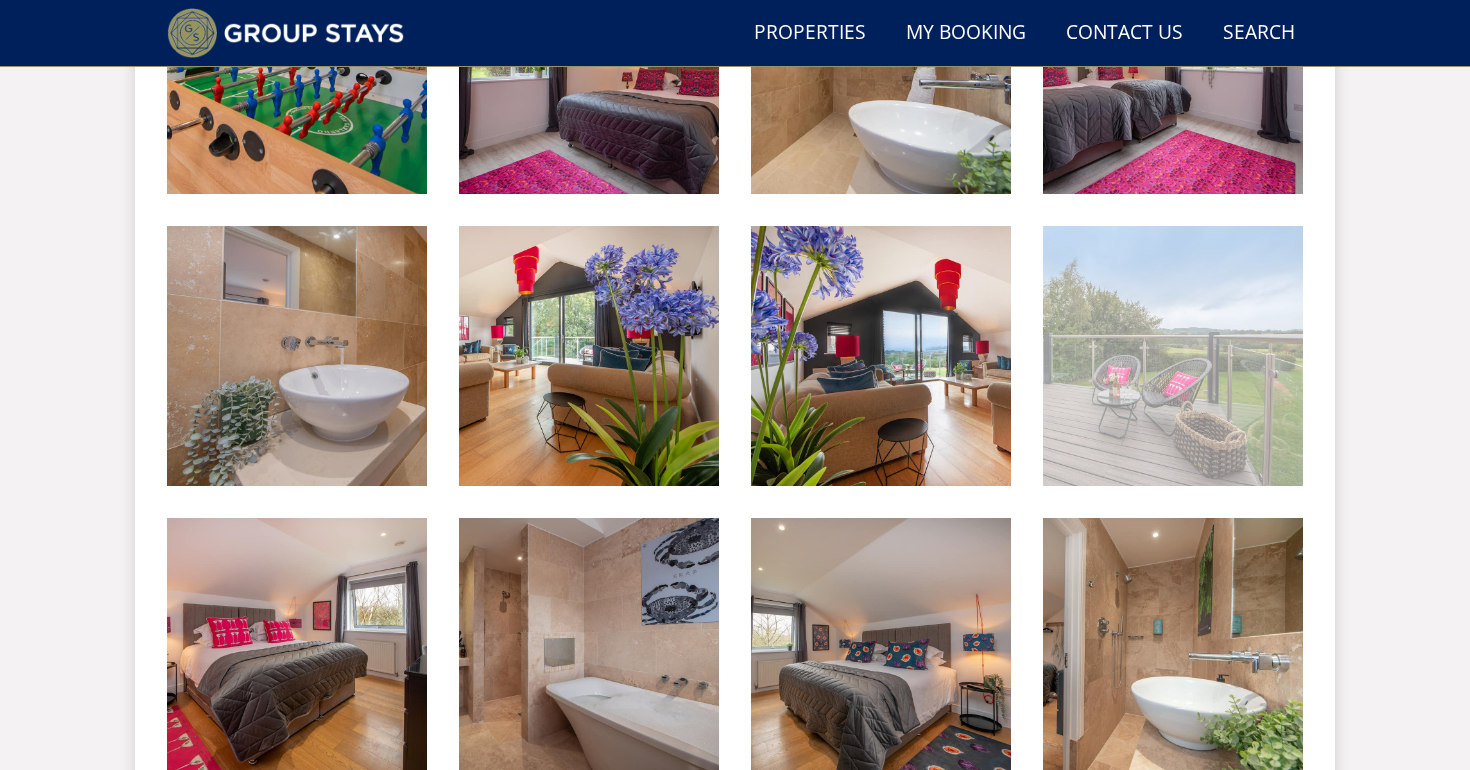 scroll, scrollTop: 2173, scrollLeft: 0, axis: vertical 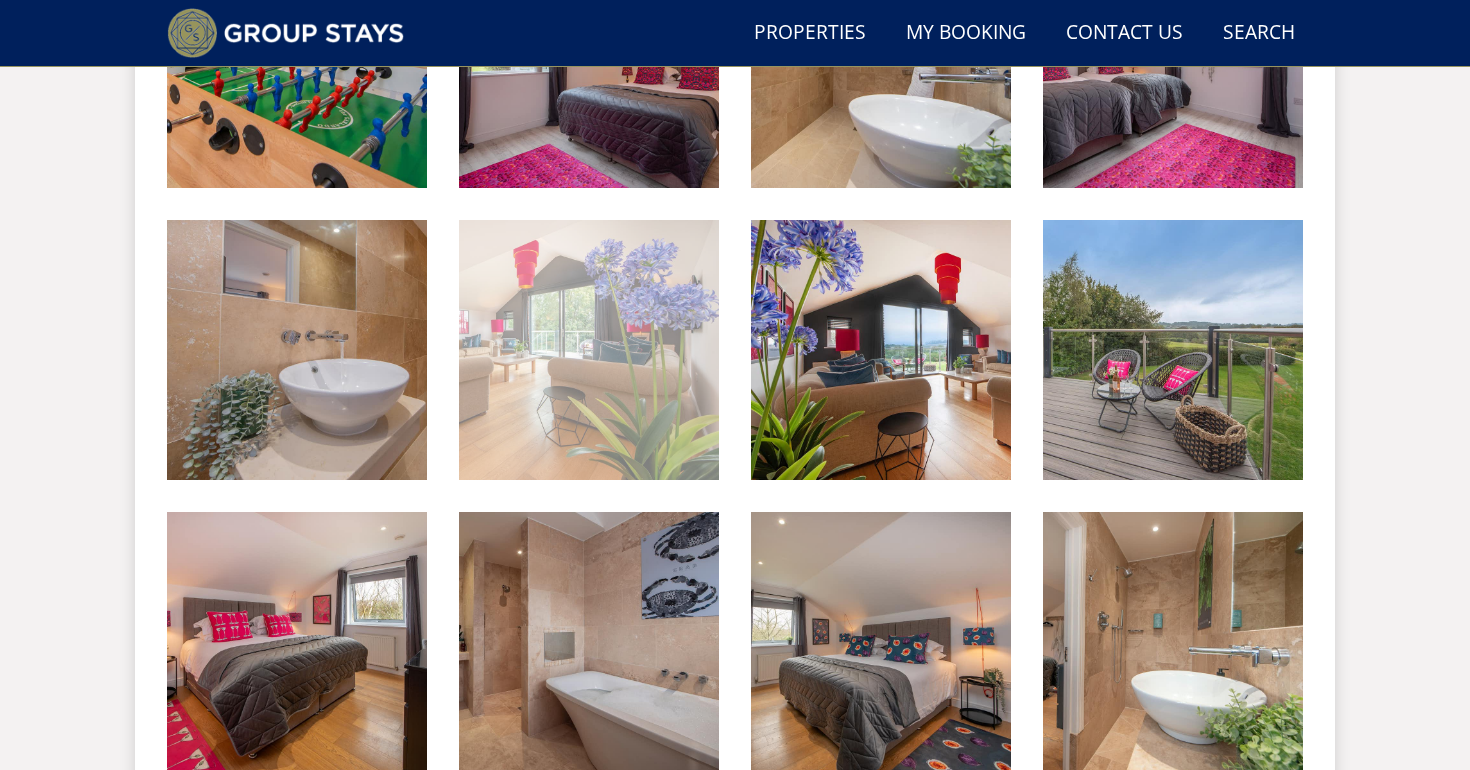click at bounding box center [589, 350] 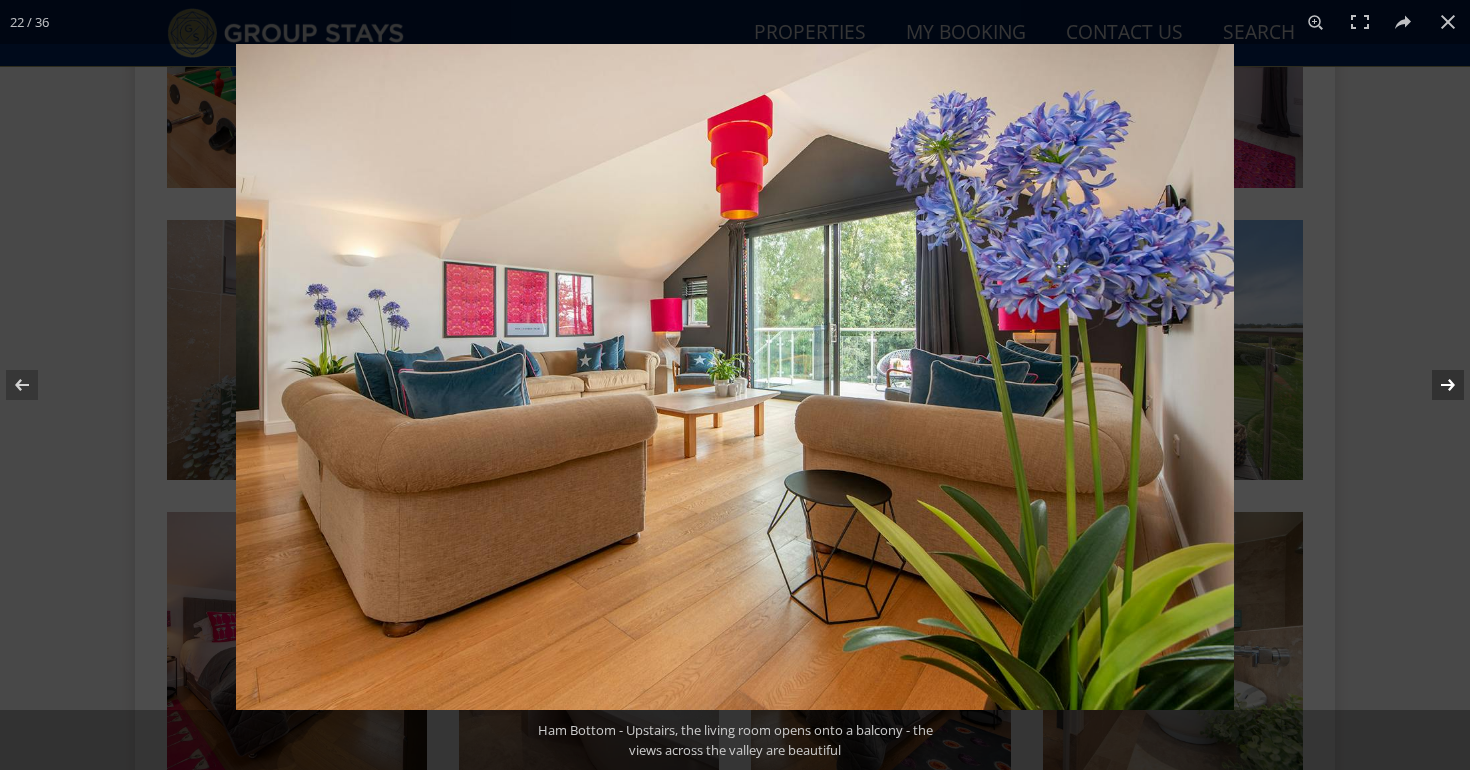 click at bounding box center [1435, 385] 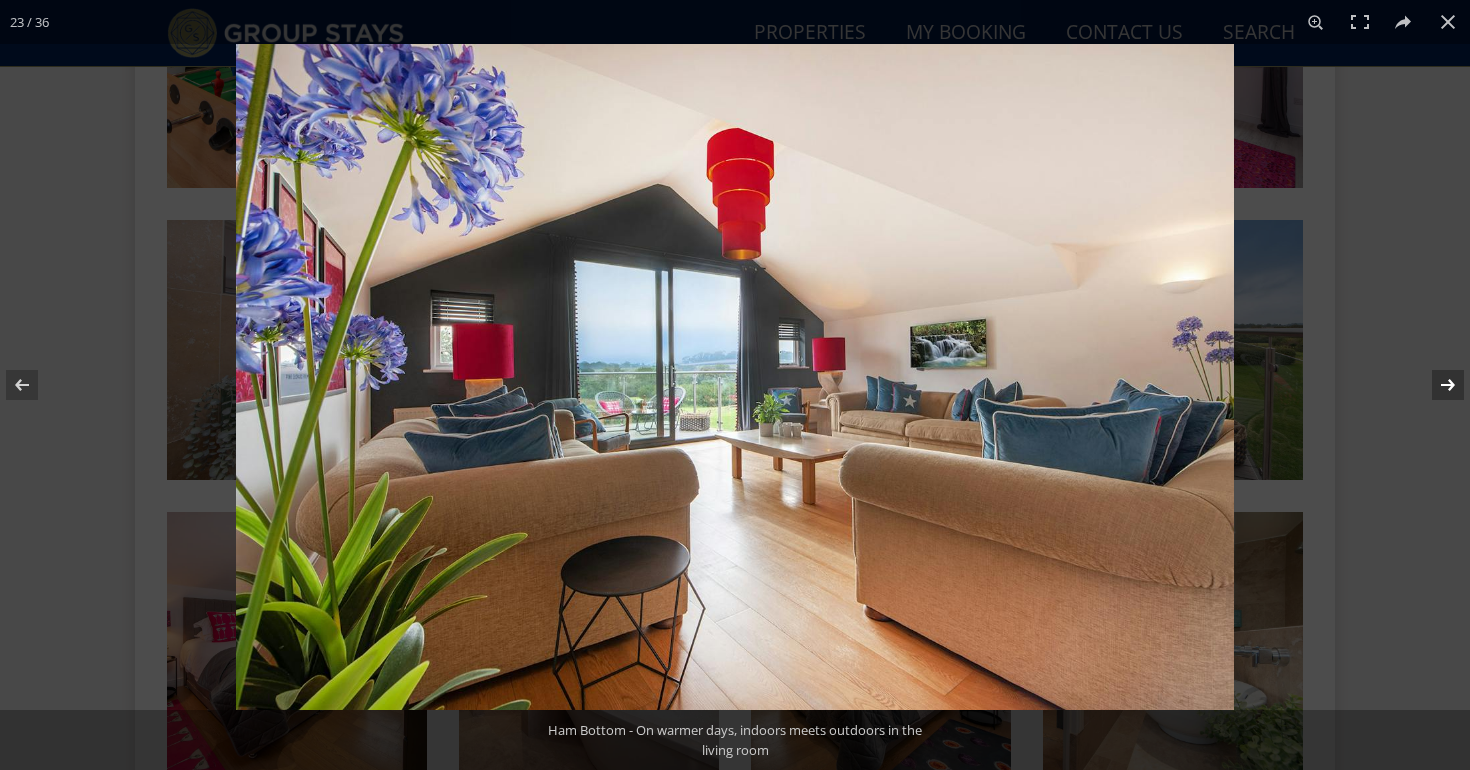 click at bounding box center (1435, 385) 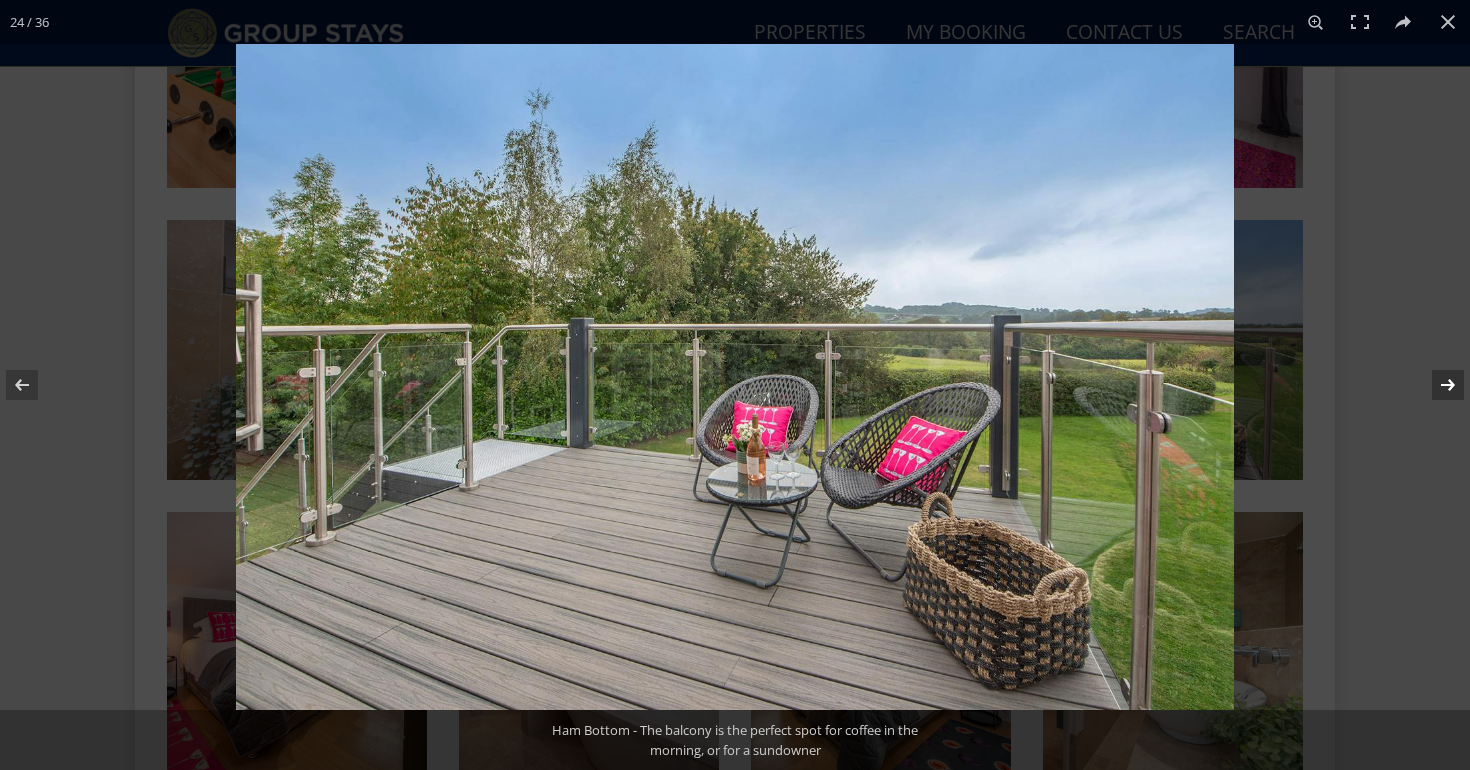 click at bounding box center [1435, 385] 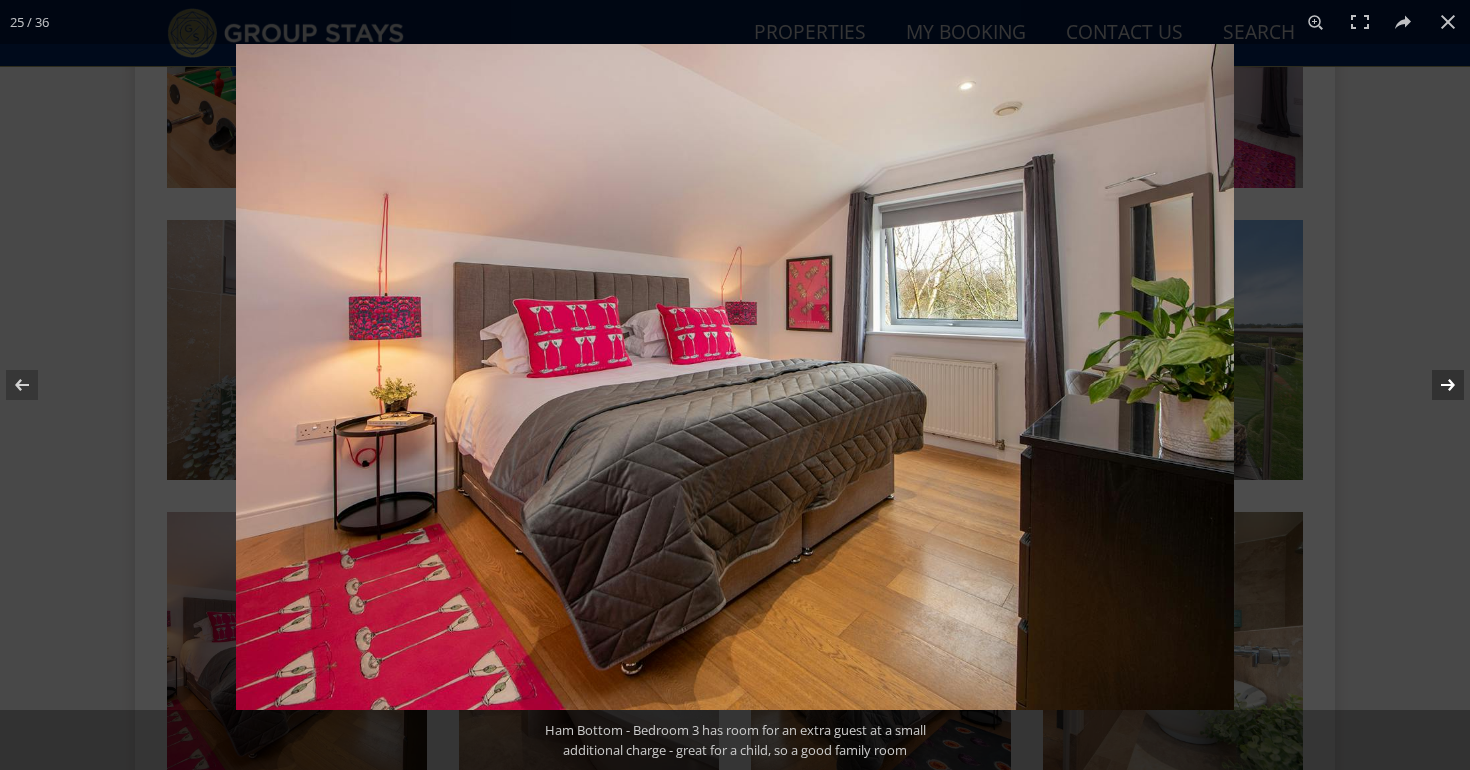 click at bounding box center [1435, 385] 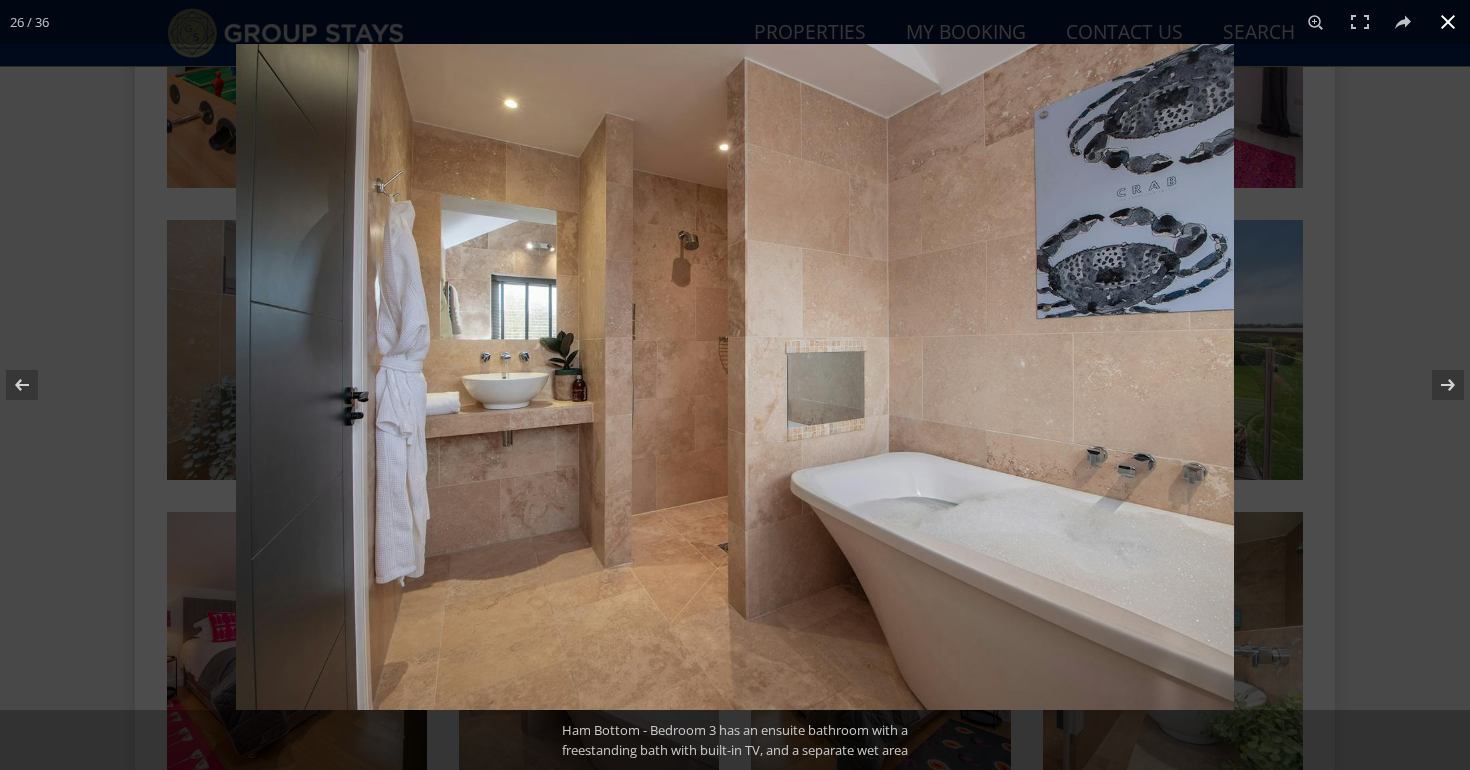 click at bounding box center [1448, 22] 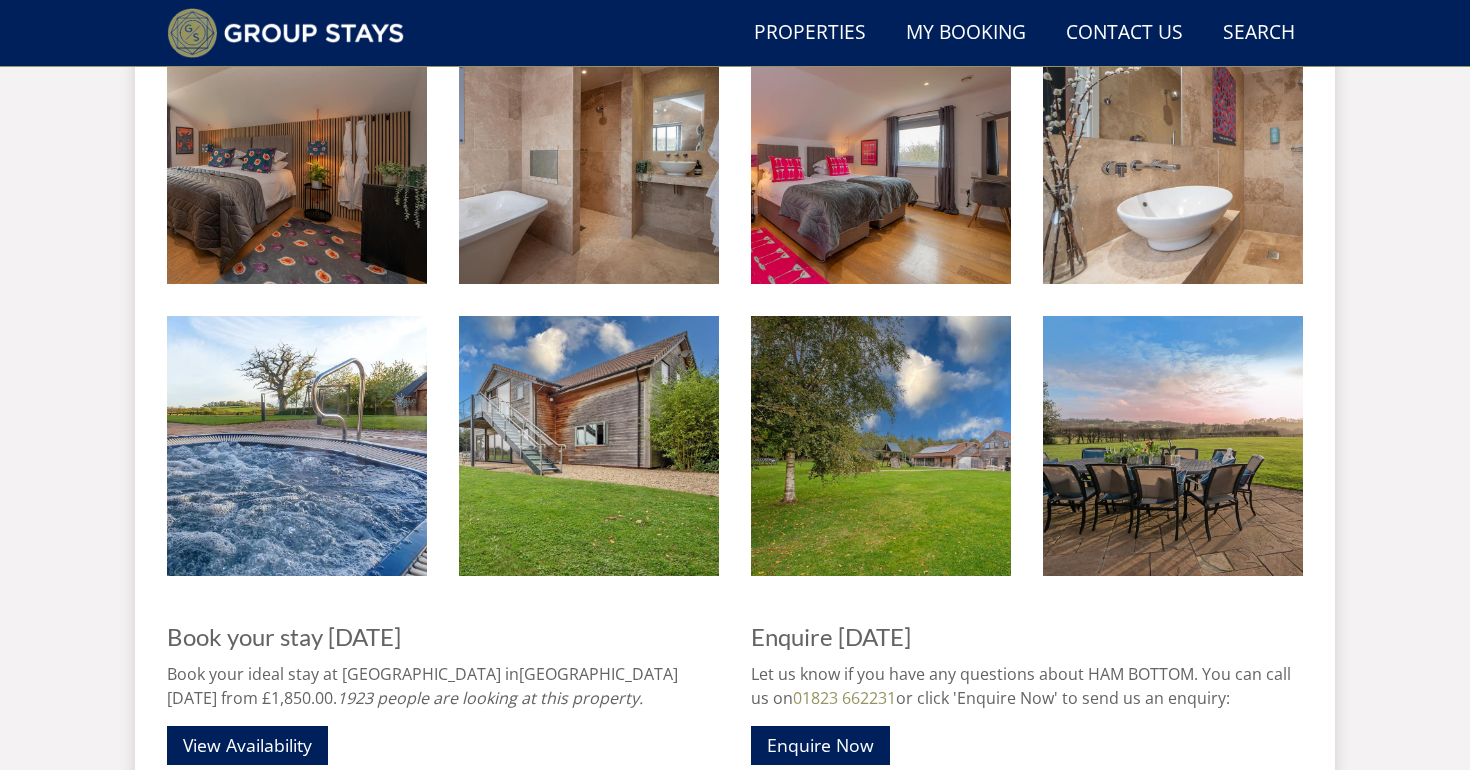 scroll, scrollTop: 2955, scrollLeft: 0, axis: vertical 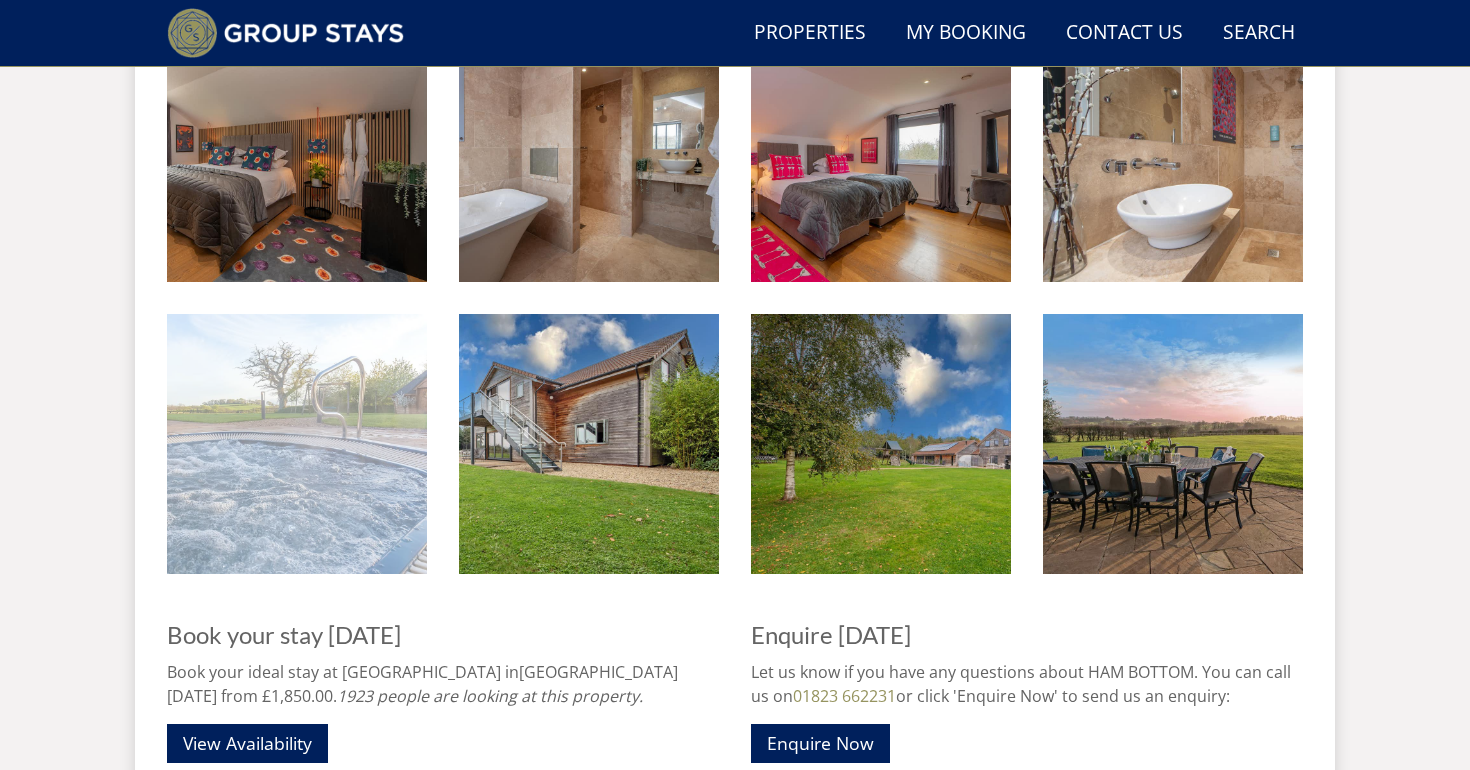 click at bounding box center [297, 444] 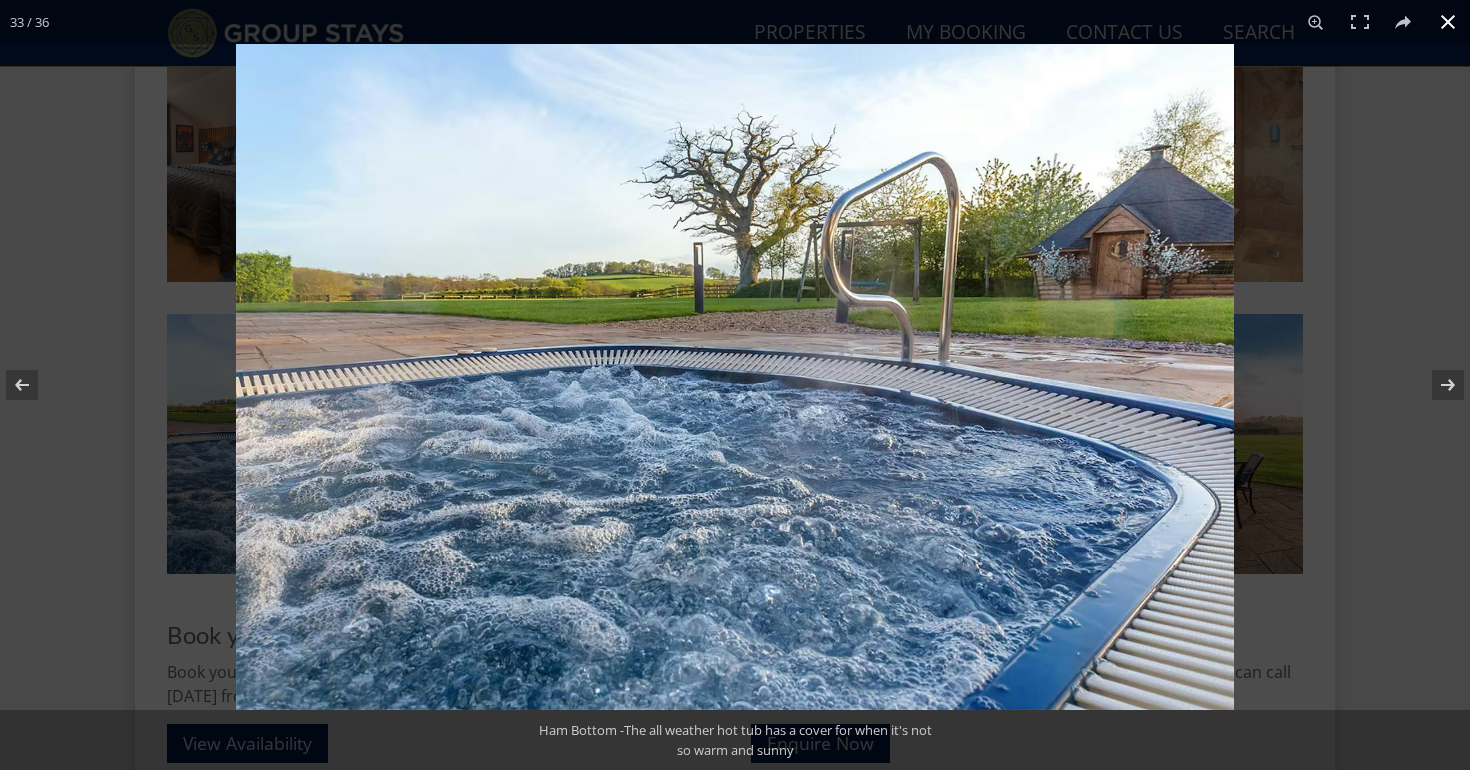 click at bounding box center [1448, 22] 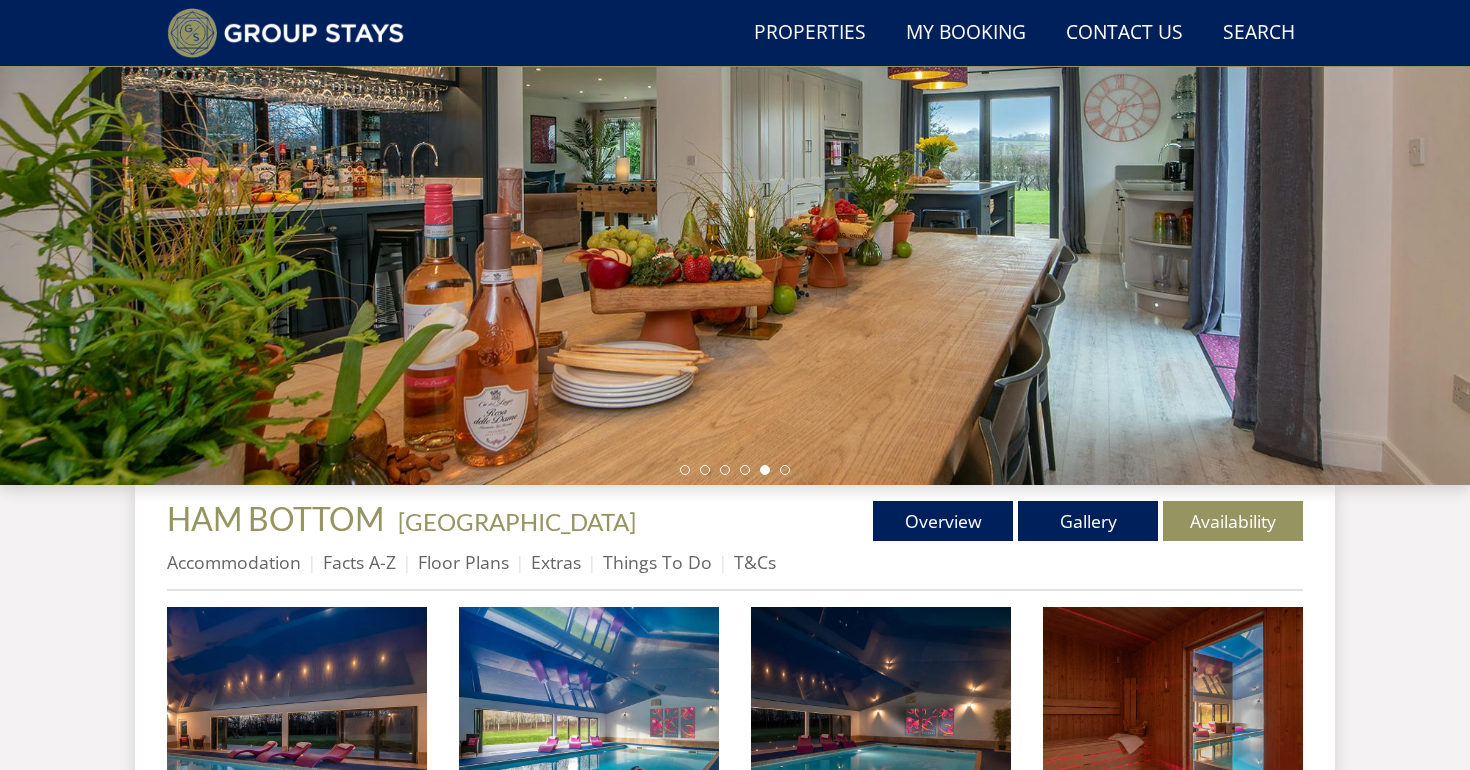 scroll, scrollTop: 475, scrollLeft: 0, axis: vertical 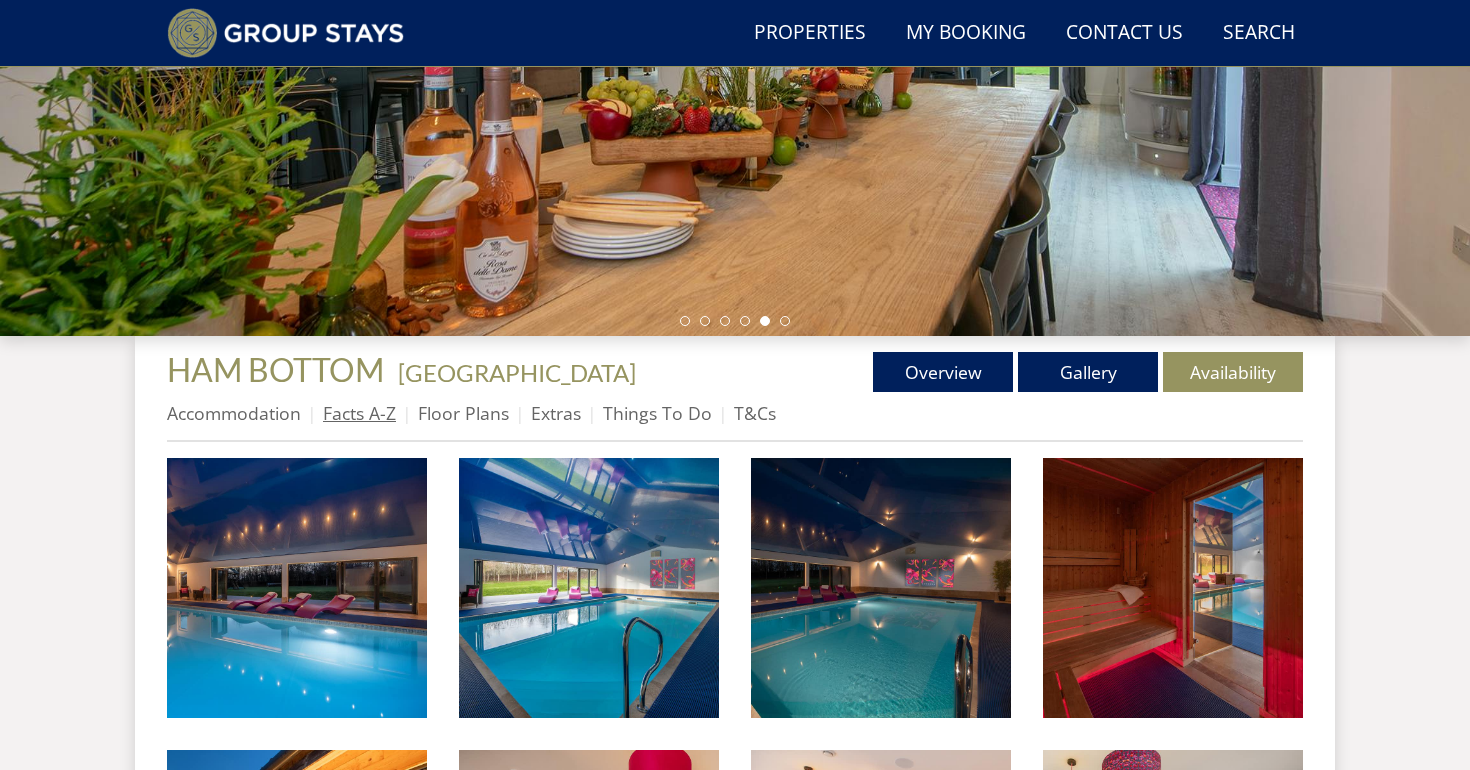 click on "Facts A-Z" at bounding box center (359, 413) 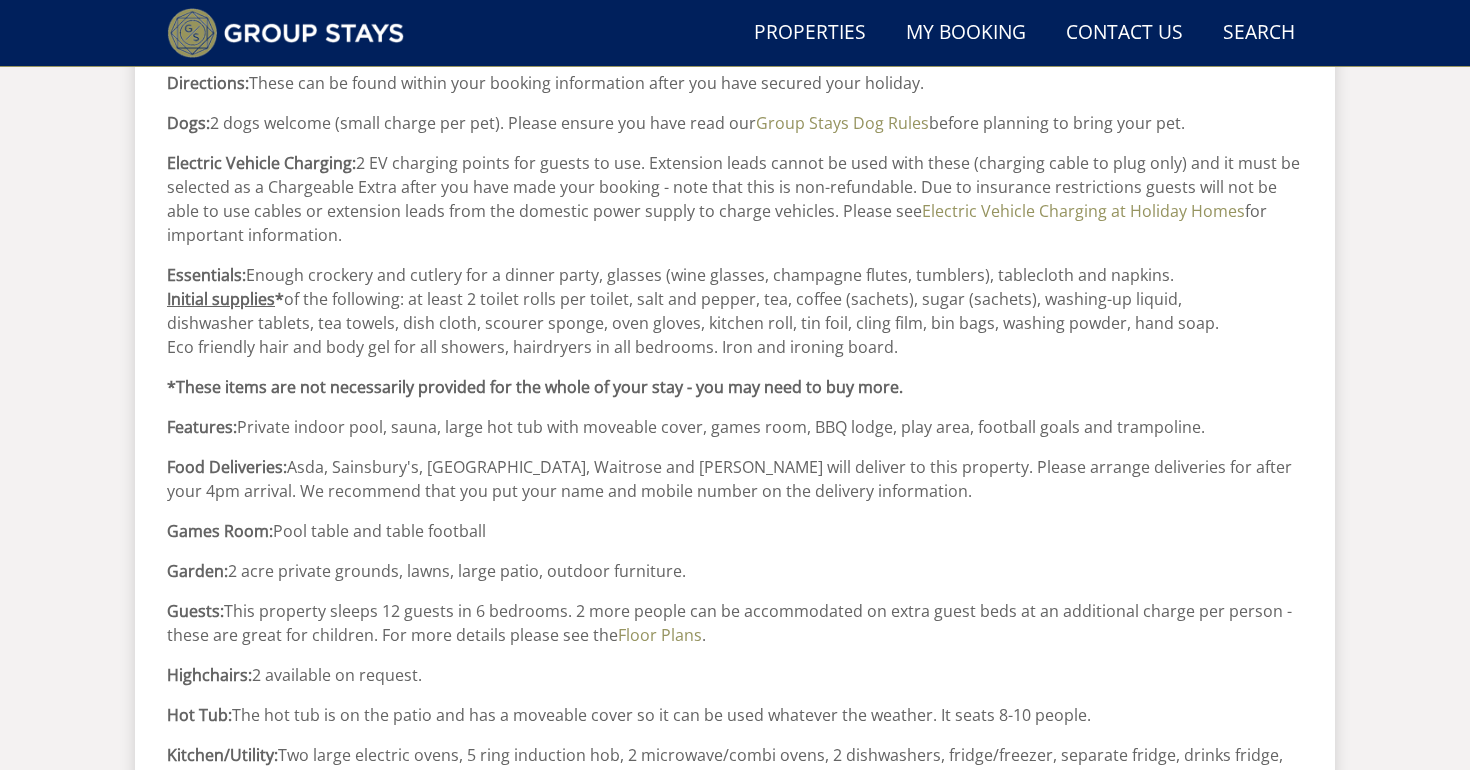scroll, scrollTop: 1444, scrollLeft: 0, axis: vertical 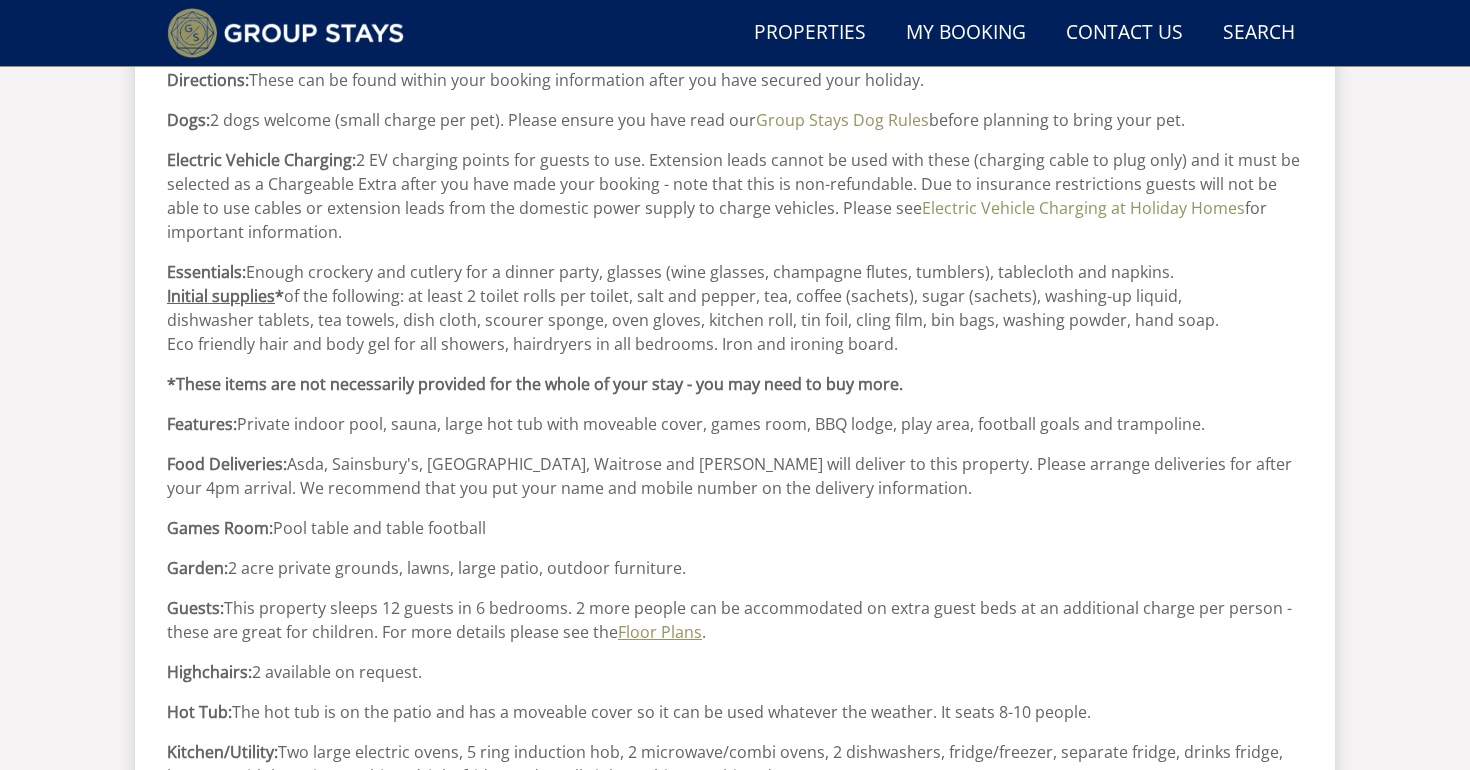 click on "Floor Plans" at bounding box center [660, 632] 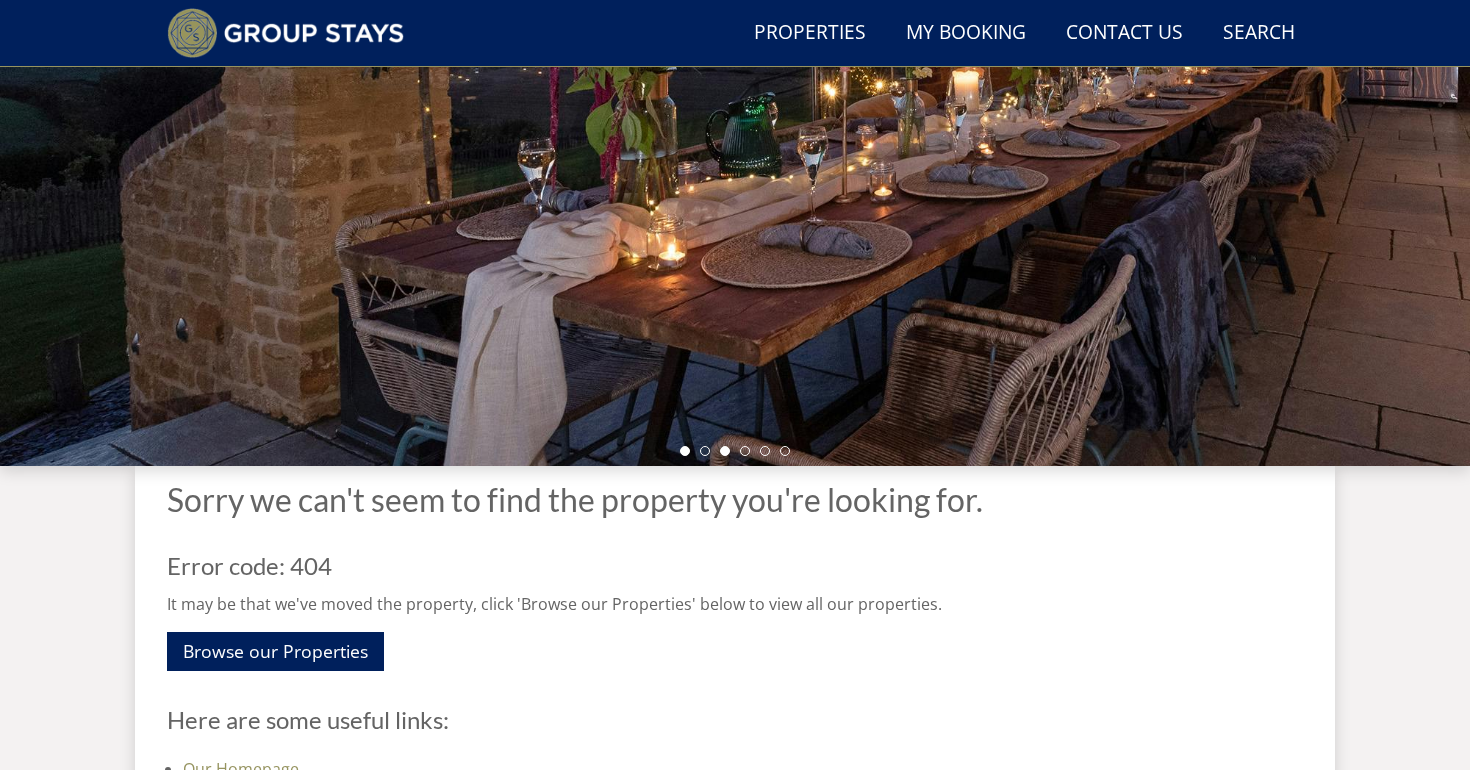 scroll, scrollTop: 389, scrollLeft: 0, axis: vertical 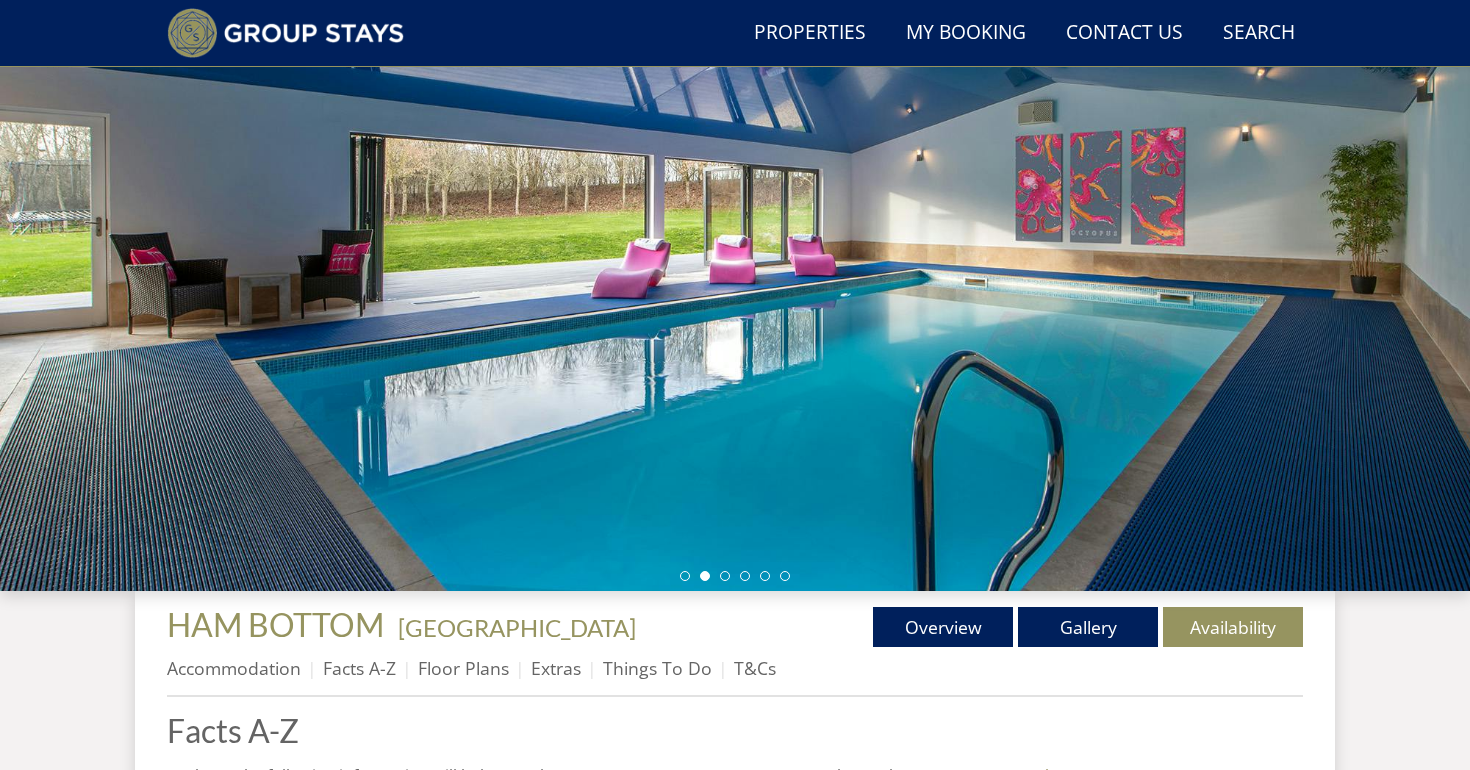 click at bounding box center (735, 241) 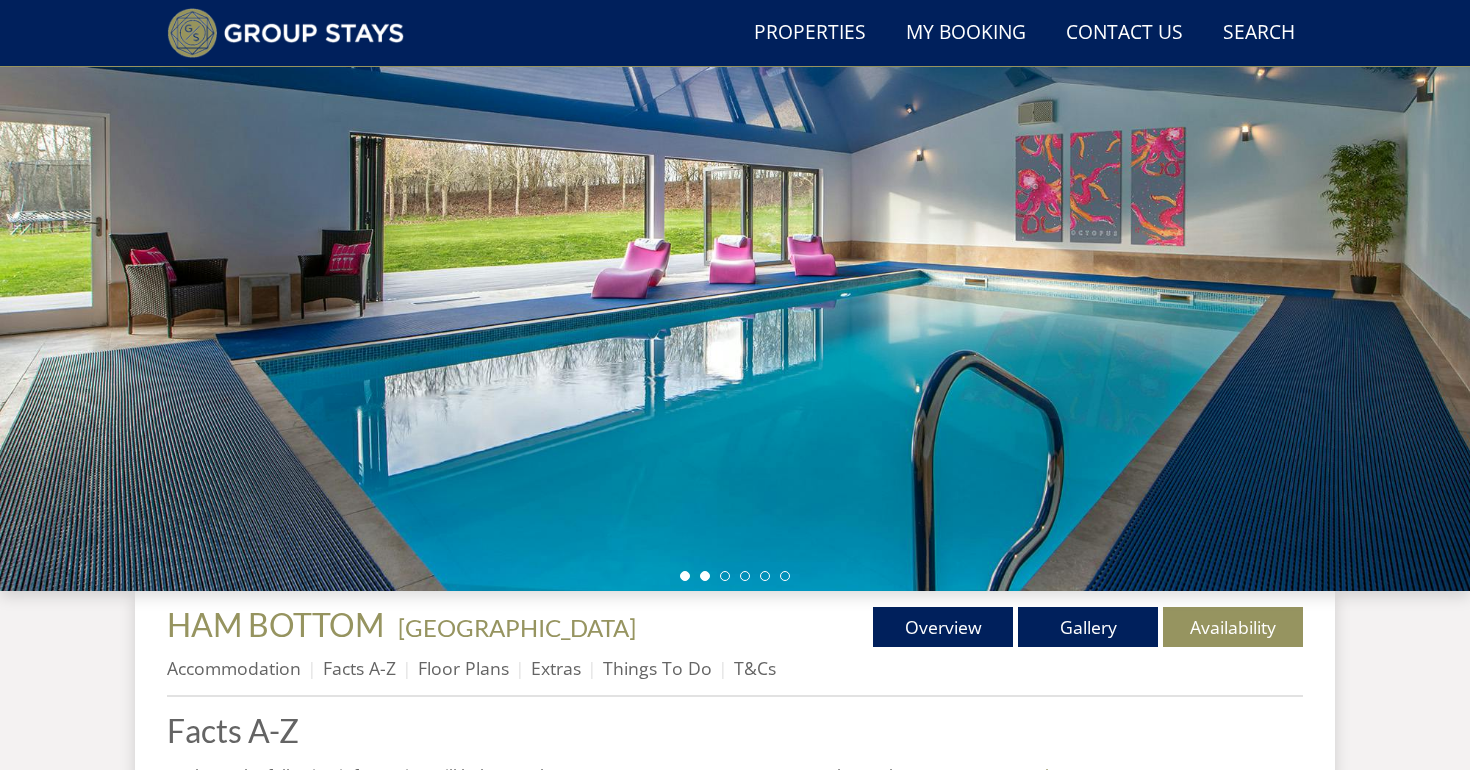 click at bounding box center (685, 576) 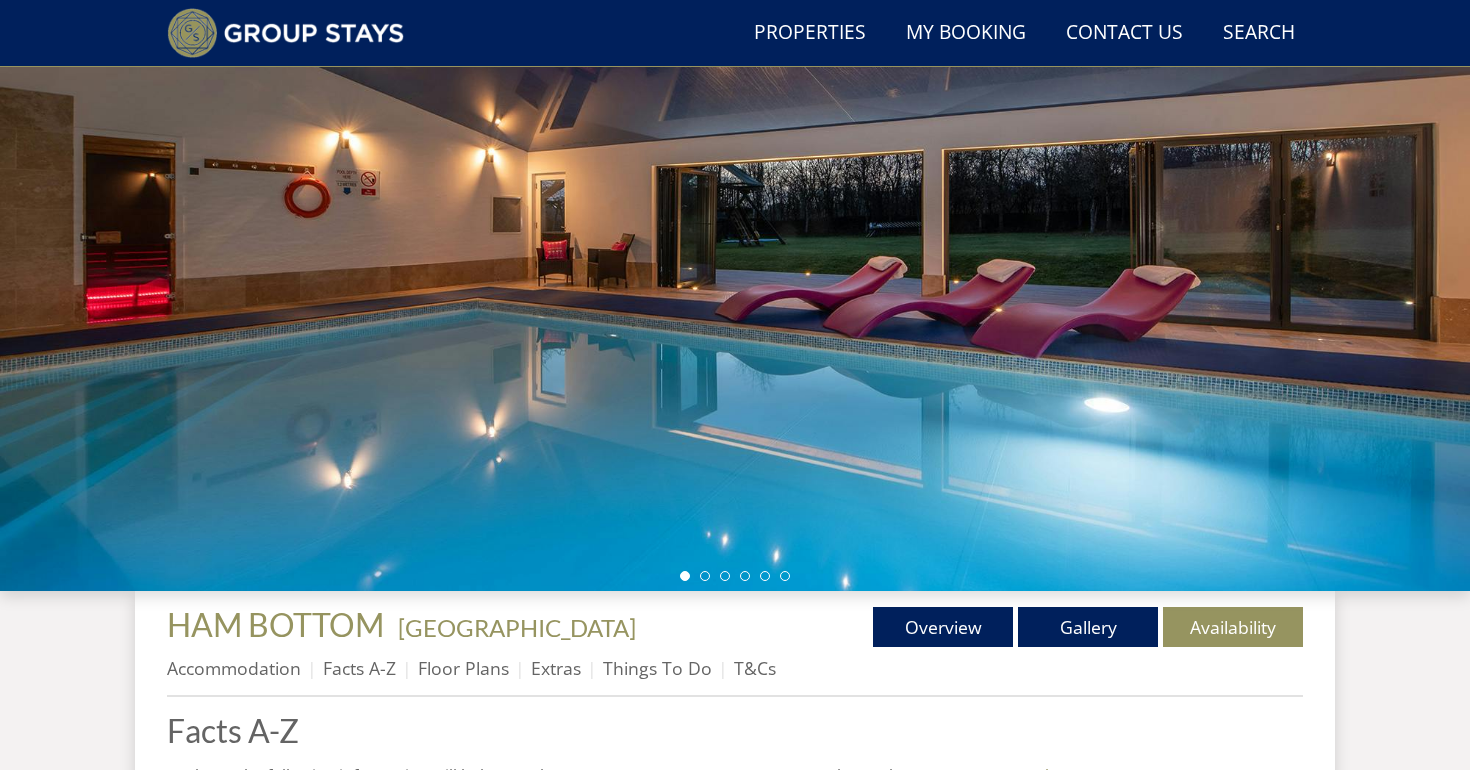 click at bounding box center [735, 576] 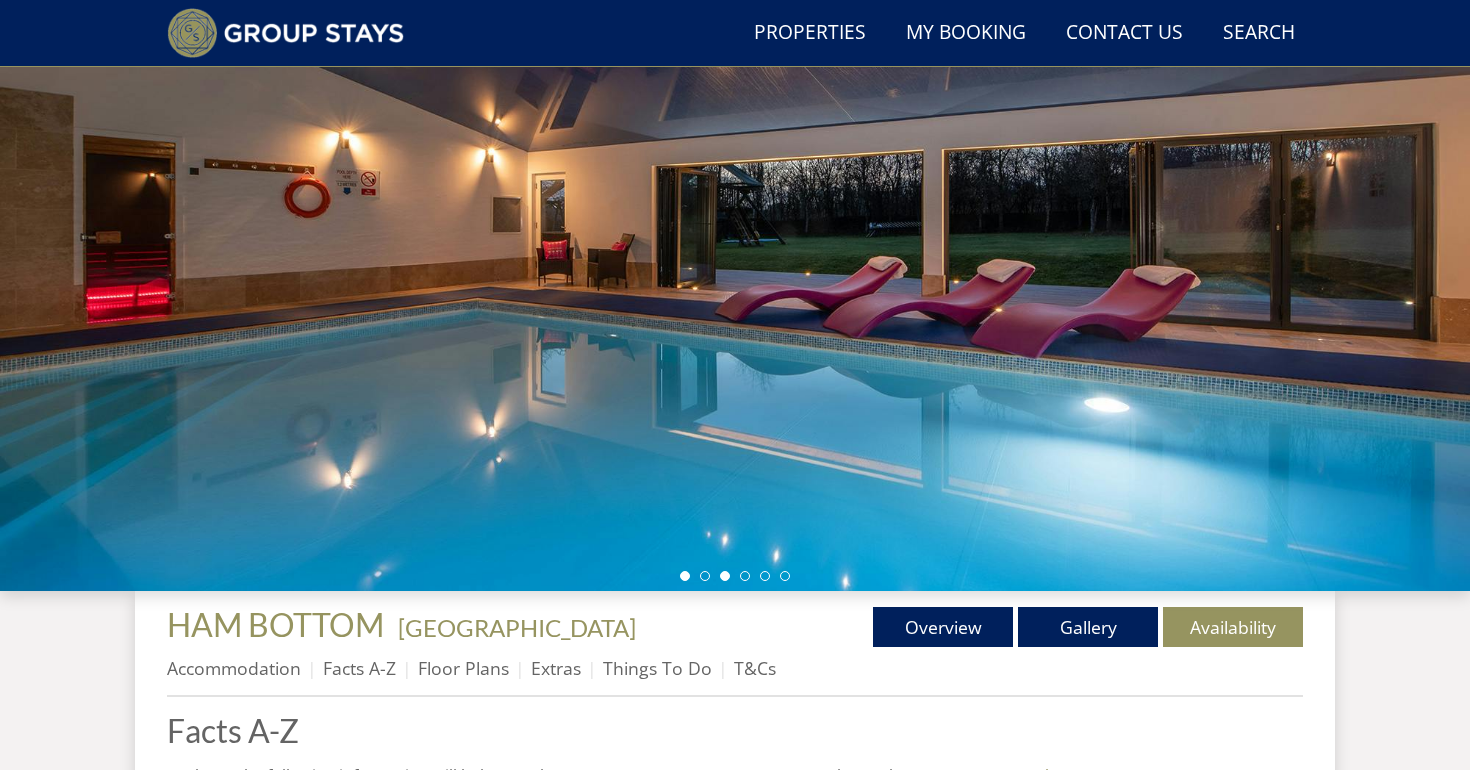 click at bounding box center [725, 576] 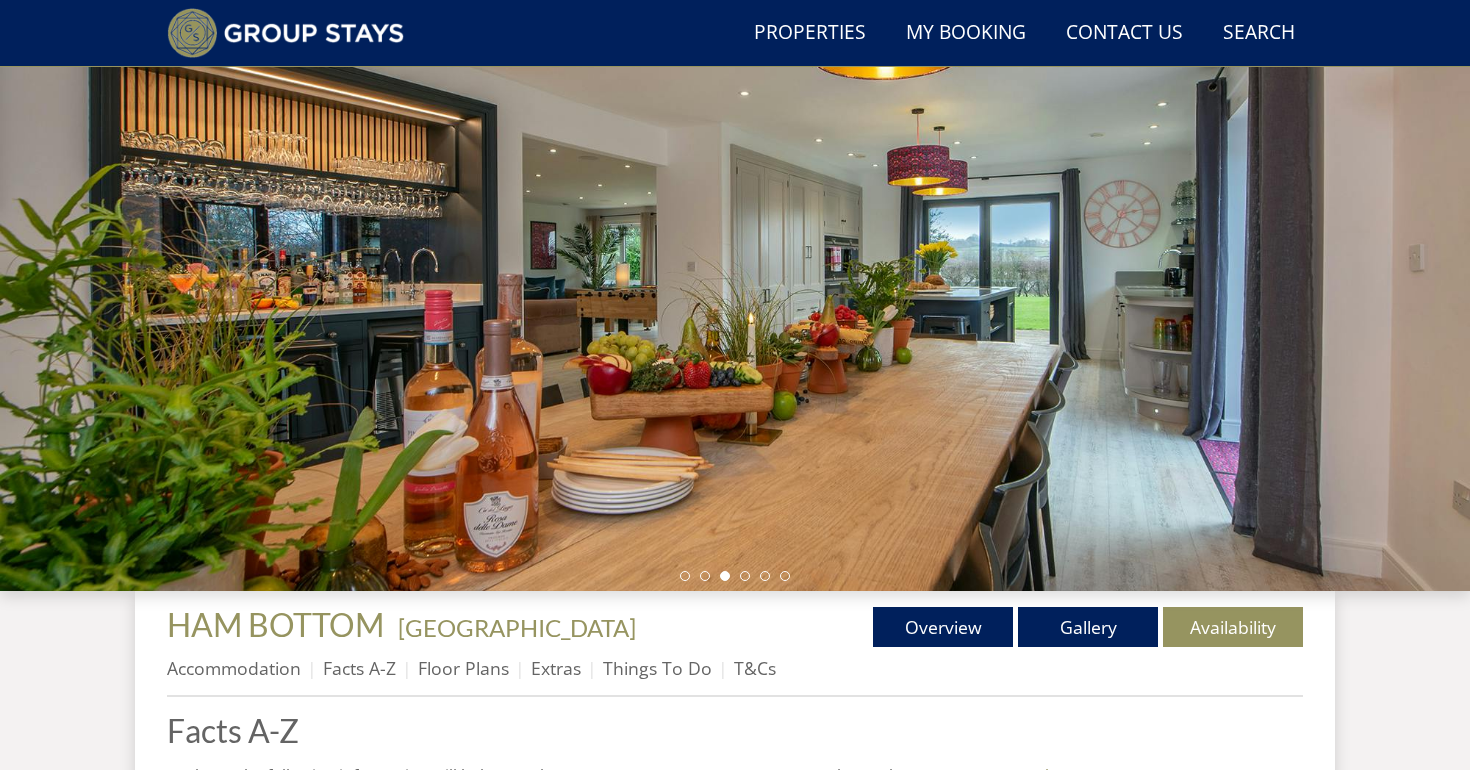 click at bounding box center (735, 576) 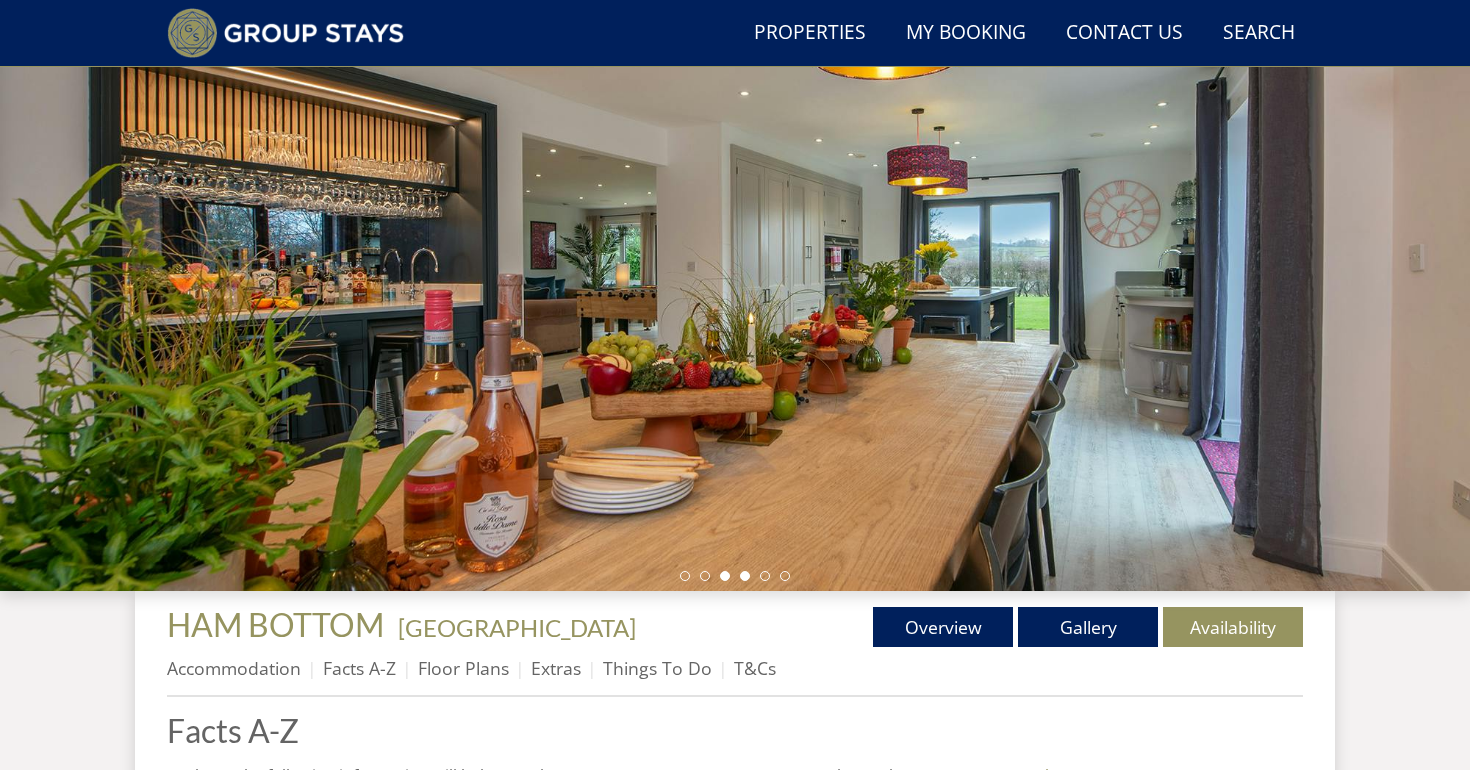 click at bounding box center [745, 576] 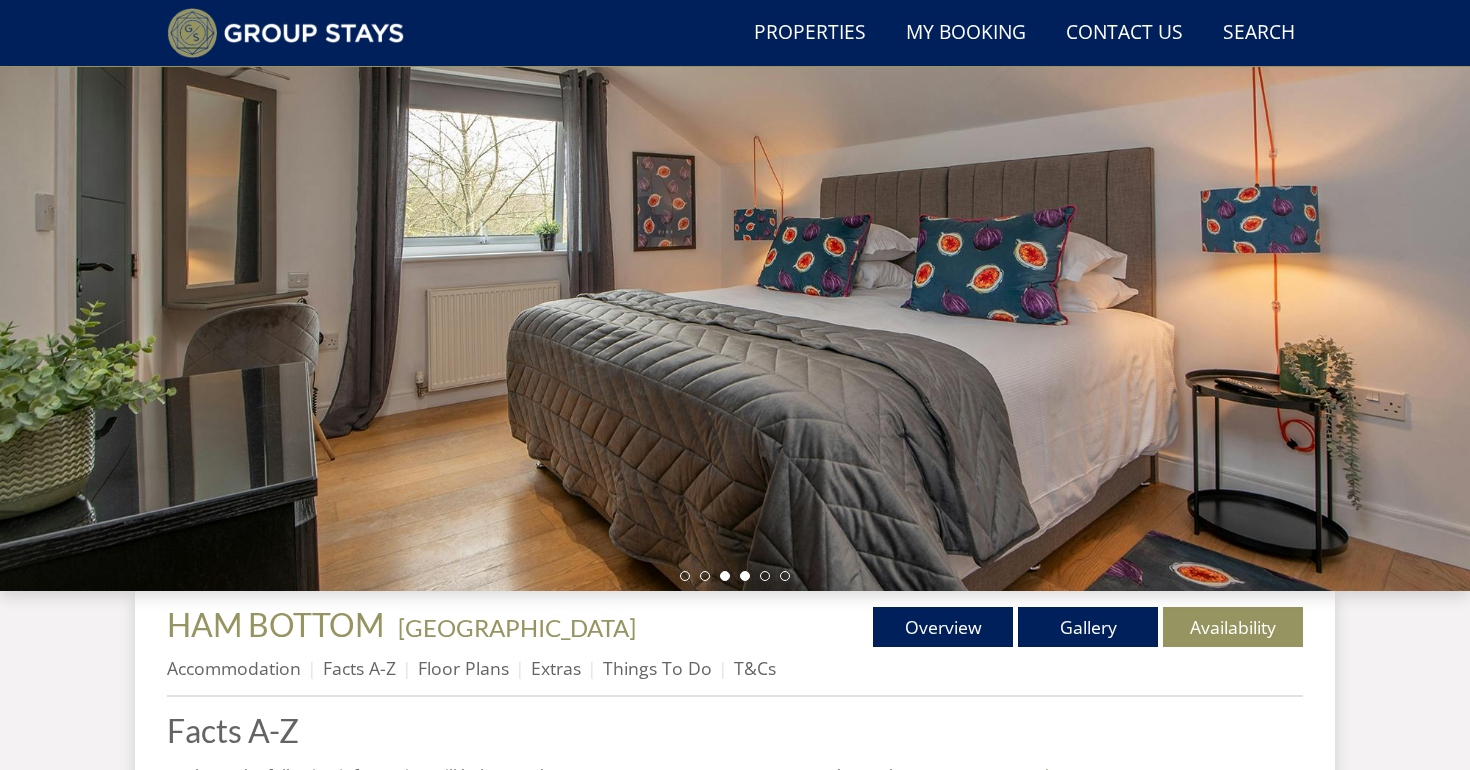 click at bounding box center (725, 576) 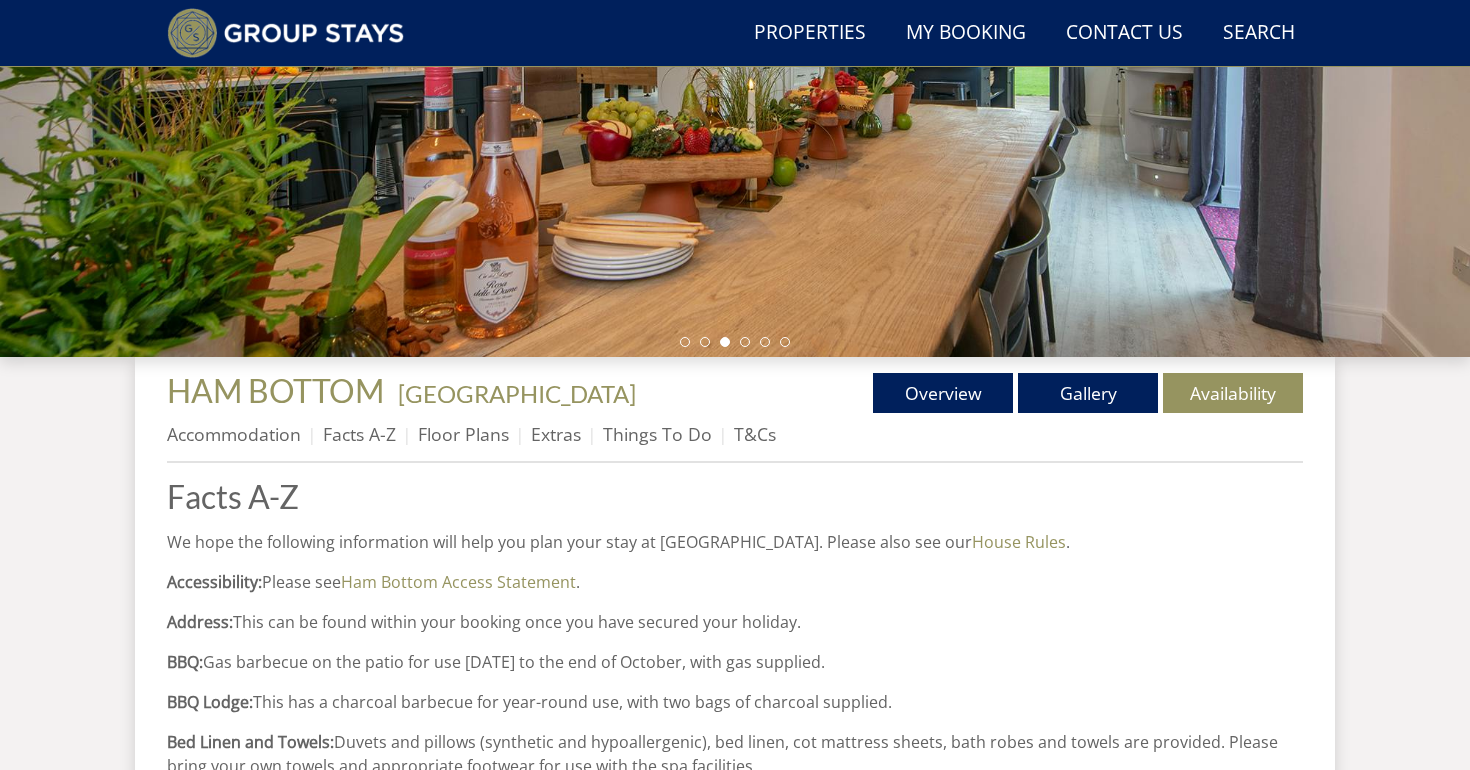 scroll, scrollTop: 523, scrollLeft: 0, axis: vertical 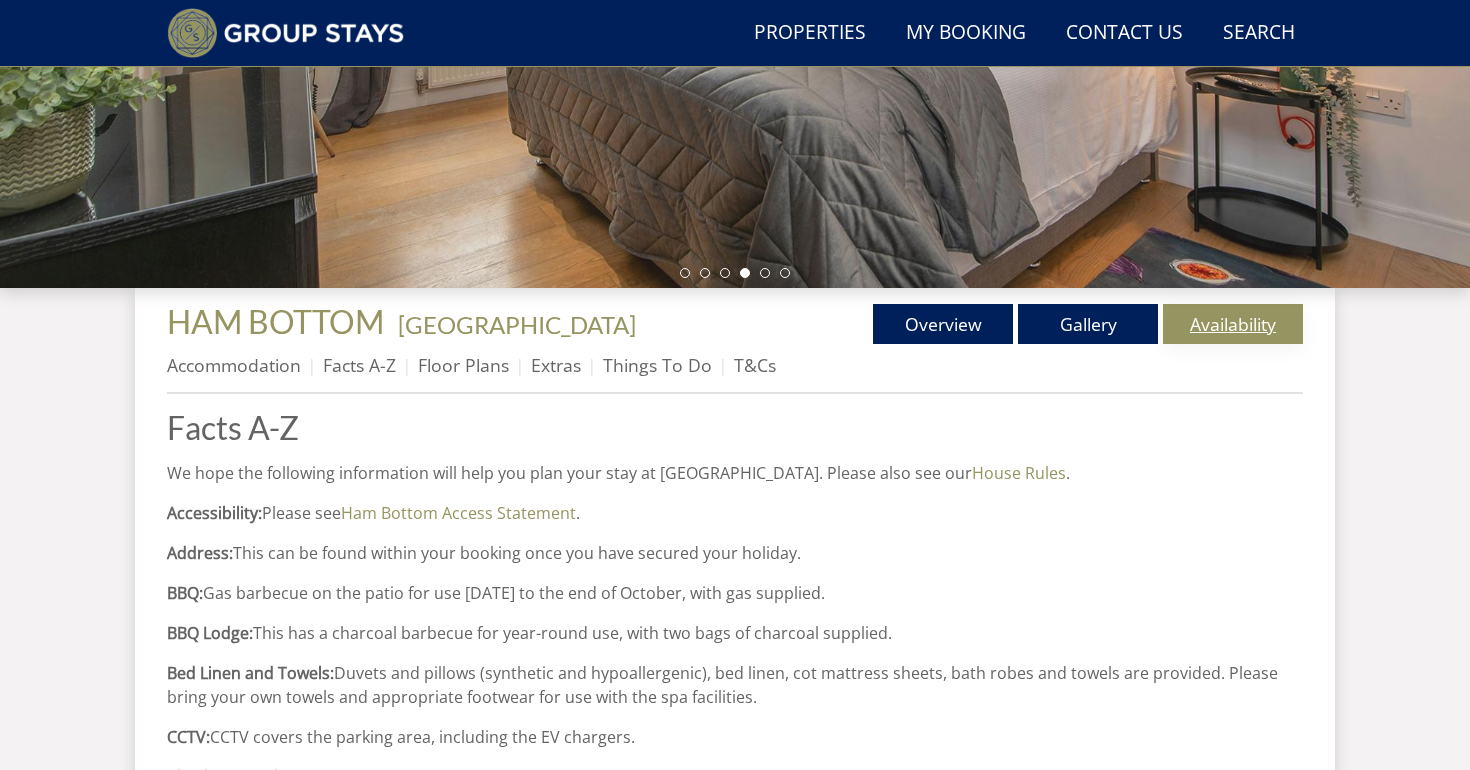 click on "Availability" at bounding box center [1233, 324] 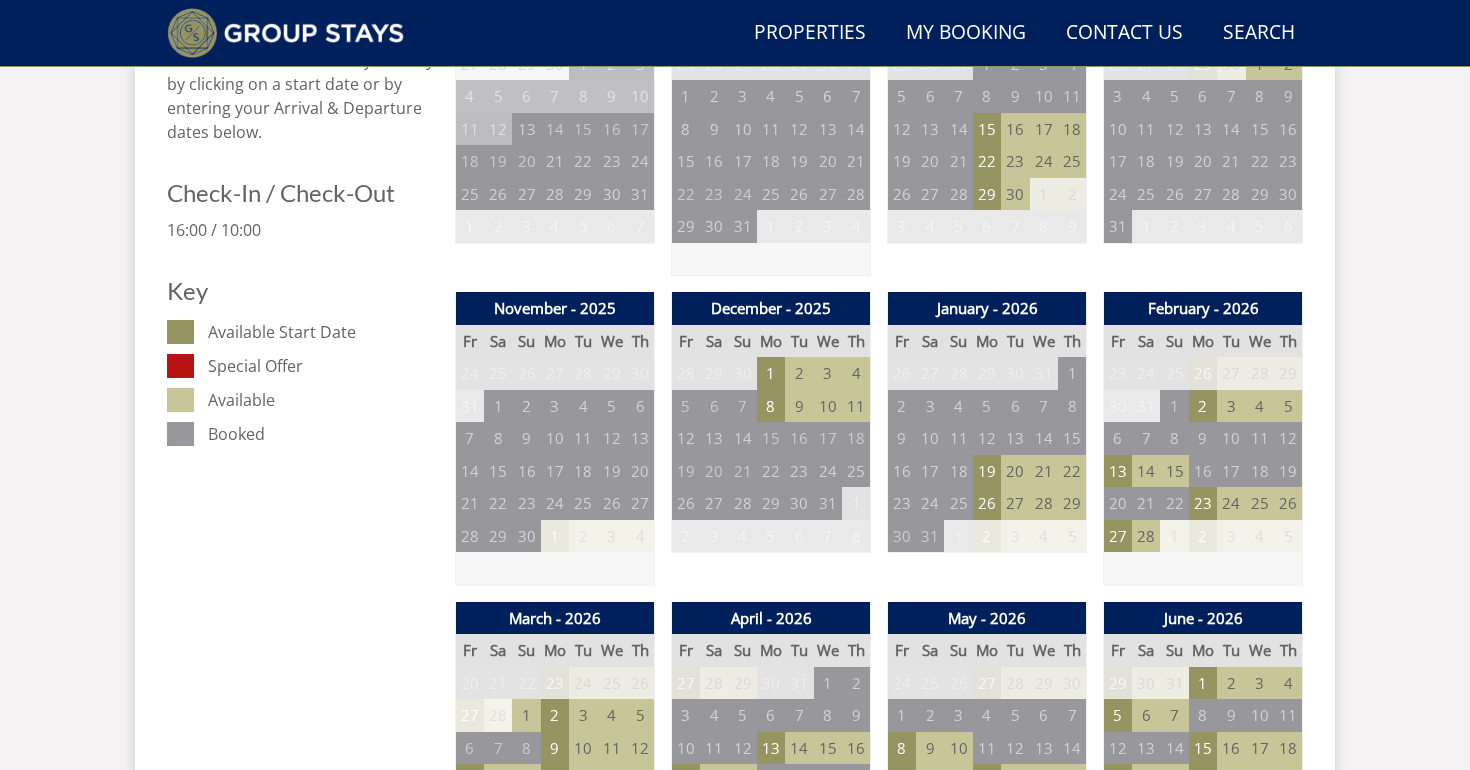 scroll, scrollTop: 1121, scrollLeft: 0, axis: vertical 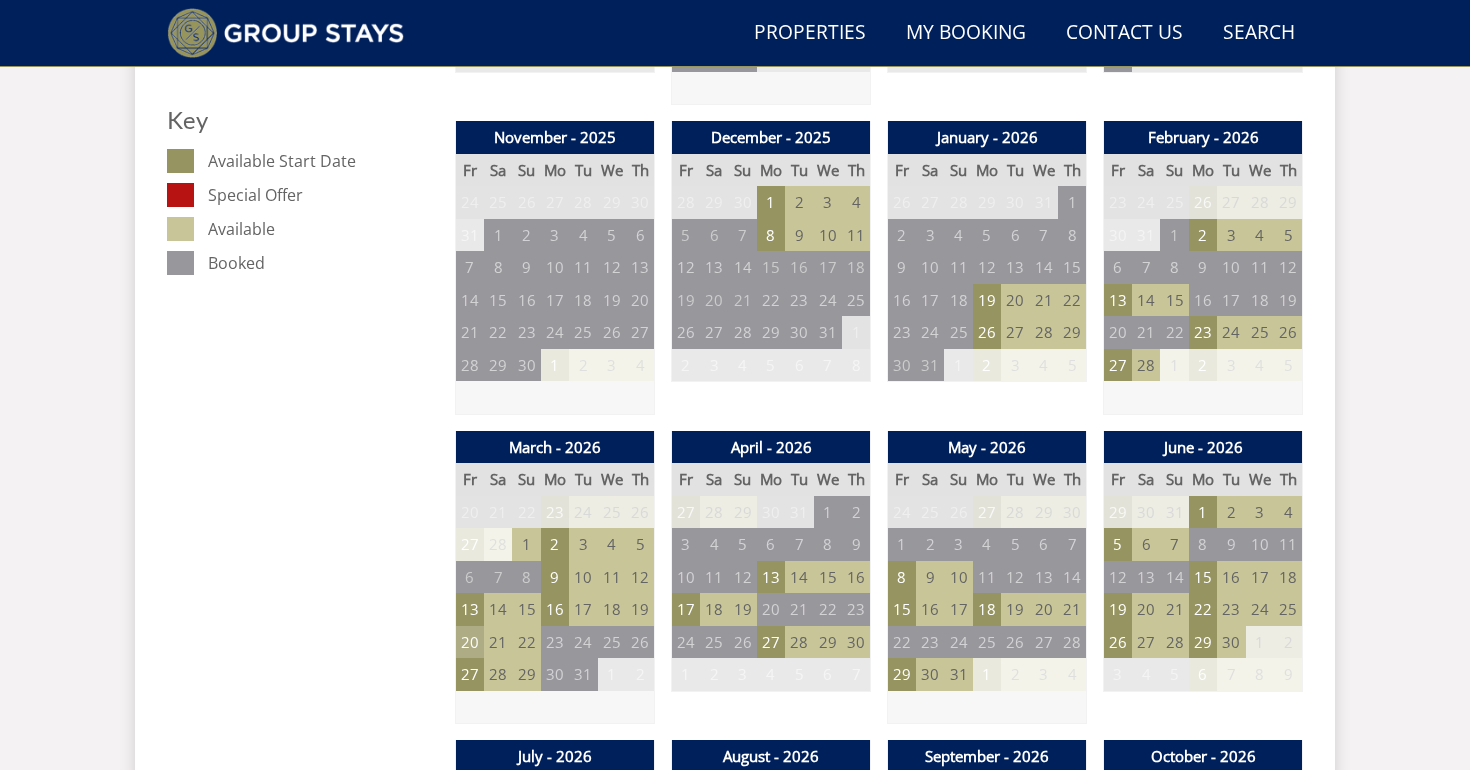click on "20" at bounding box center (470, 642) 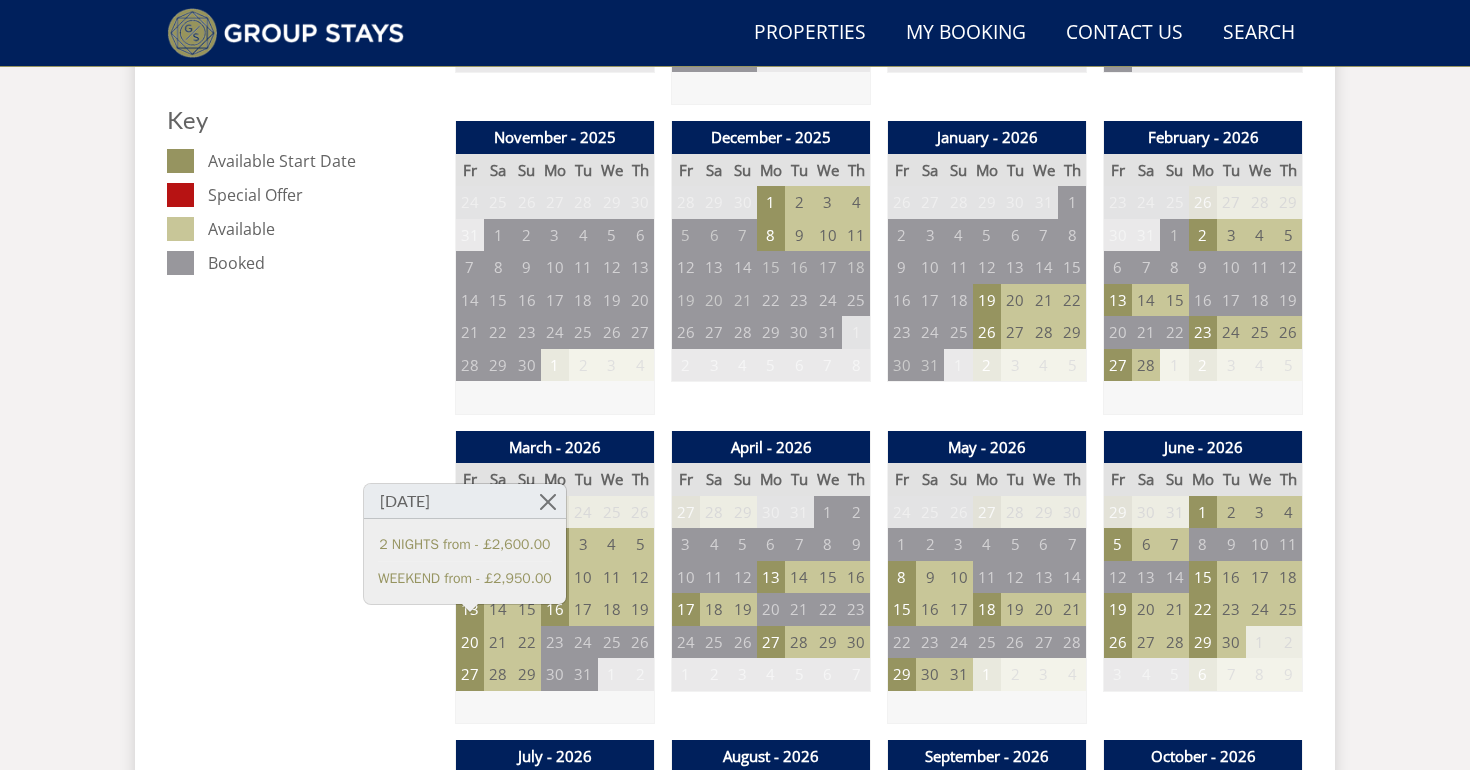 click on "Prices and Availability
You can browse the calendar to find an available start date for your stay by clicking on a start date or by entering your Arrival & Departure dates below.
Search for a Stay
Search
Check-In / Check-Out
16:00 / 10:00
Key
Available Start Date
Special Offer
Available
Booked" at bounding box center [303, 1197] 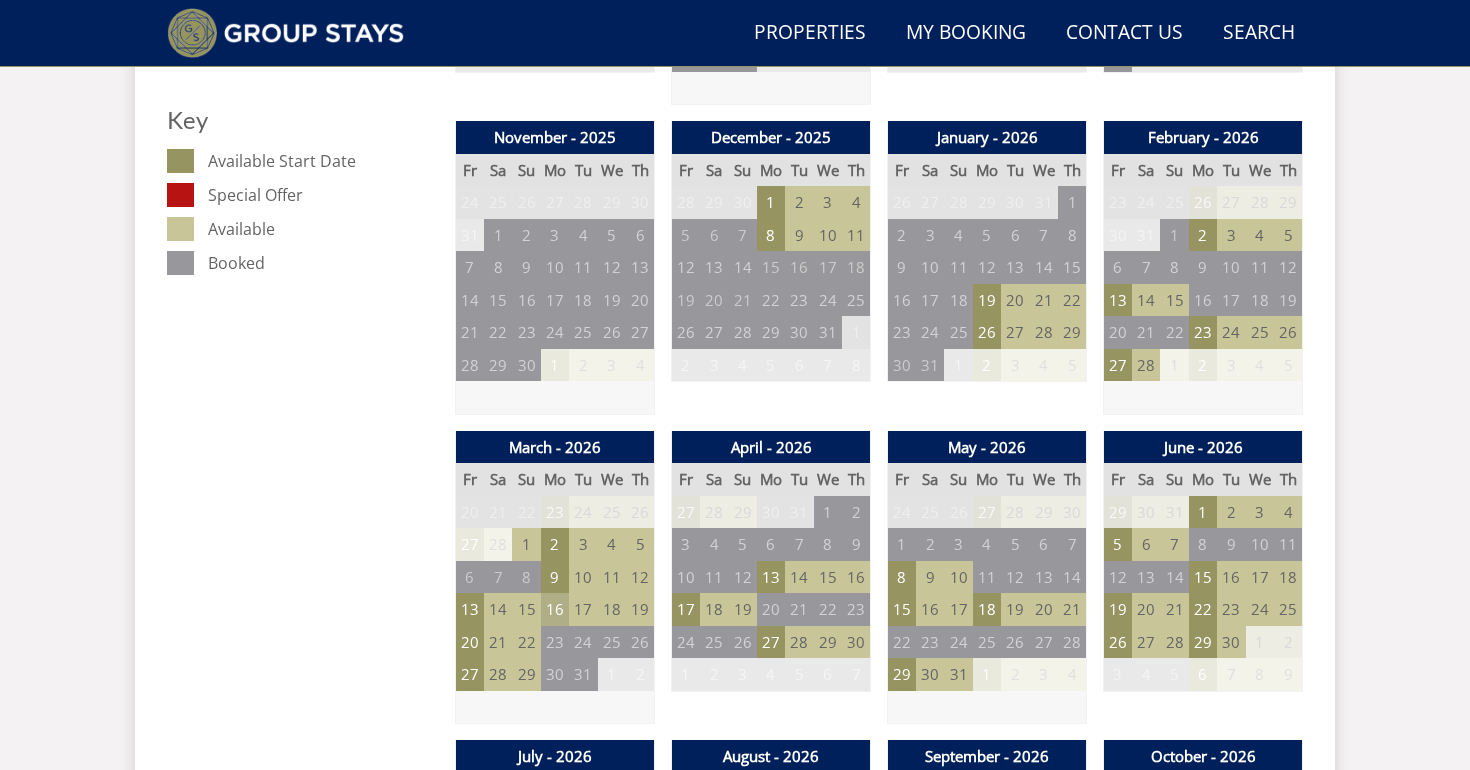 click on "16" at bounding box center [555, 609] 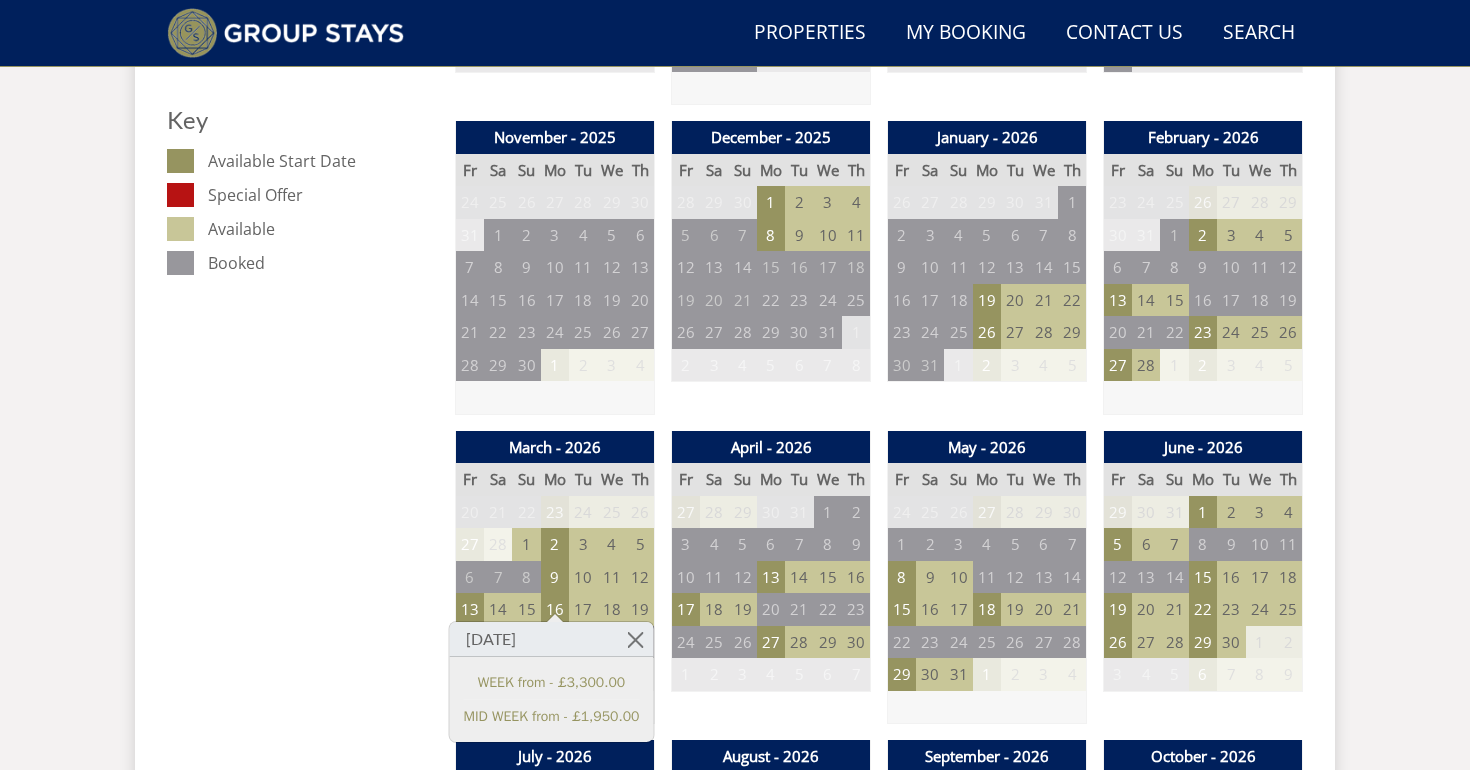 click on "Prices and Availability
You can browse the calendar to find an available start date for your stay by clicking on a start date or by entering your Arrival & Departure dates below.
Search for a Stay
Search
Check-In / Check-Out
16:00 / 10:00
Key
Available Start Date
Special Offer
Available
Booked" at bounding box center (303, 1197) 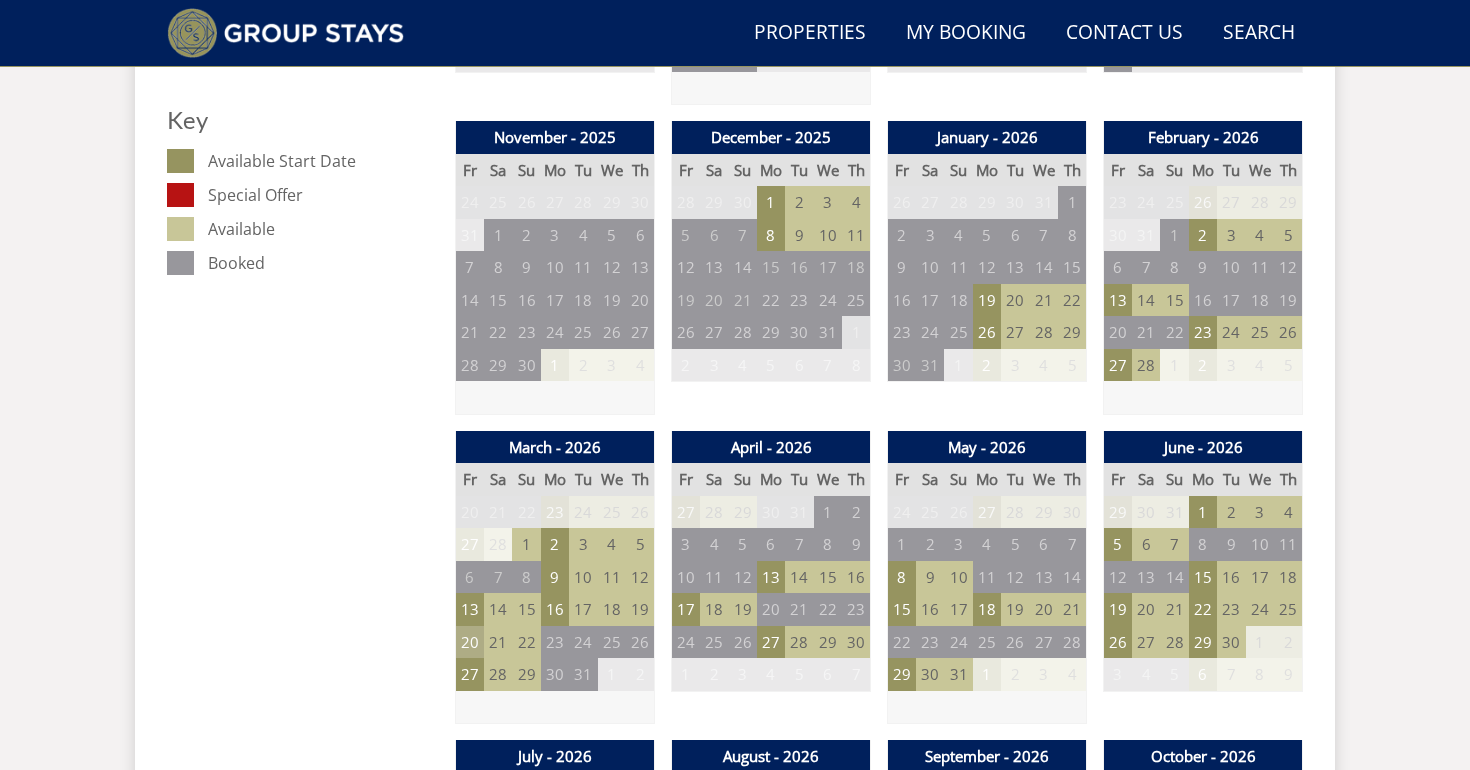 click on "20" at bounding box center [470, 642] 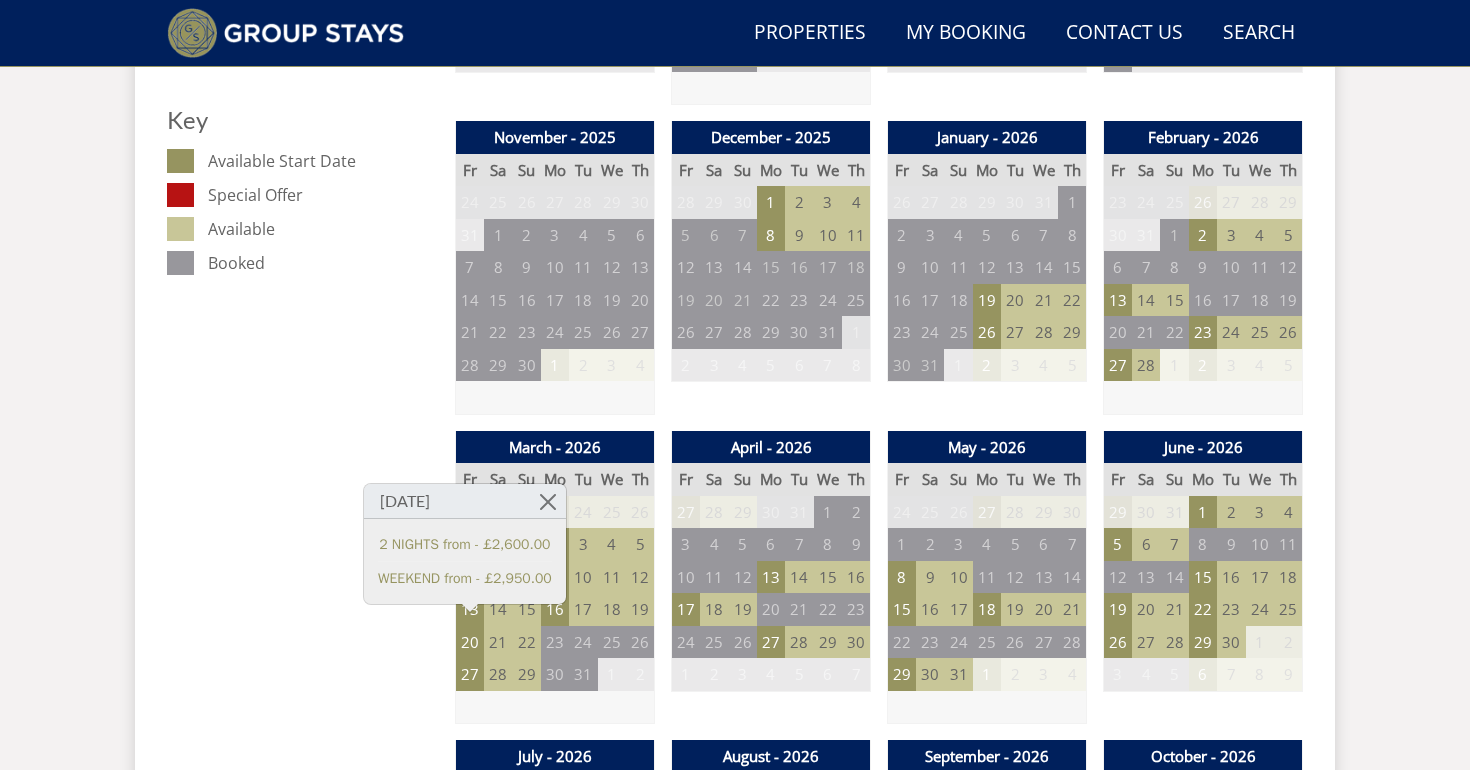 click on "Prices and Availability
You can browse the calendar to find an available start date for your stay by clicking on a start date or by entering your Arrival & Departure dates below.
Search for a Stay
Search
Check-In / Check-Out
16:00 / 10:00
Key
Available Start Date
Special Offer
Available
Booked" at bounding box center [303, 1197] 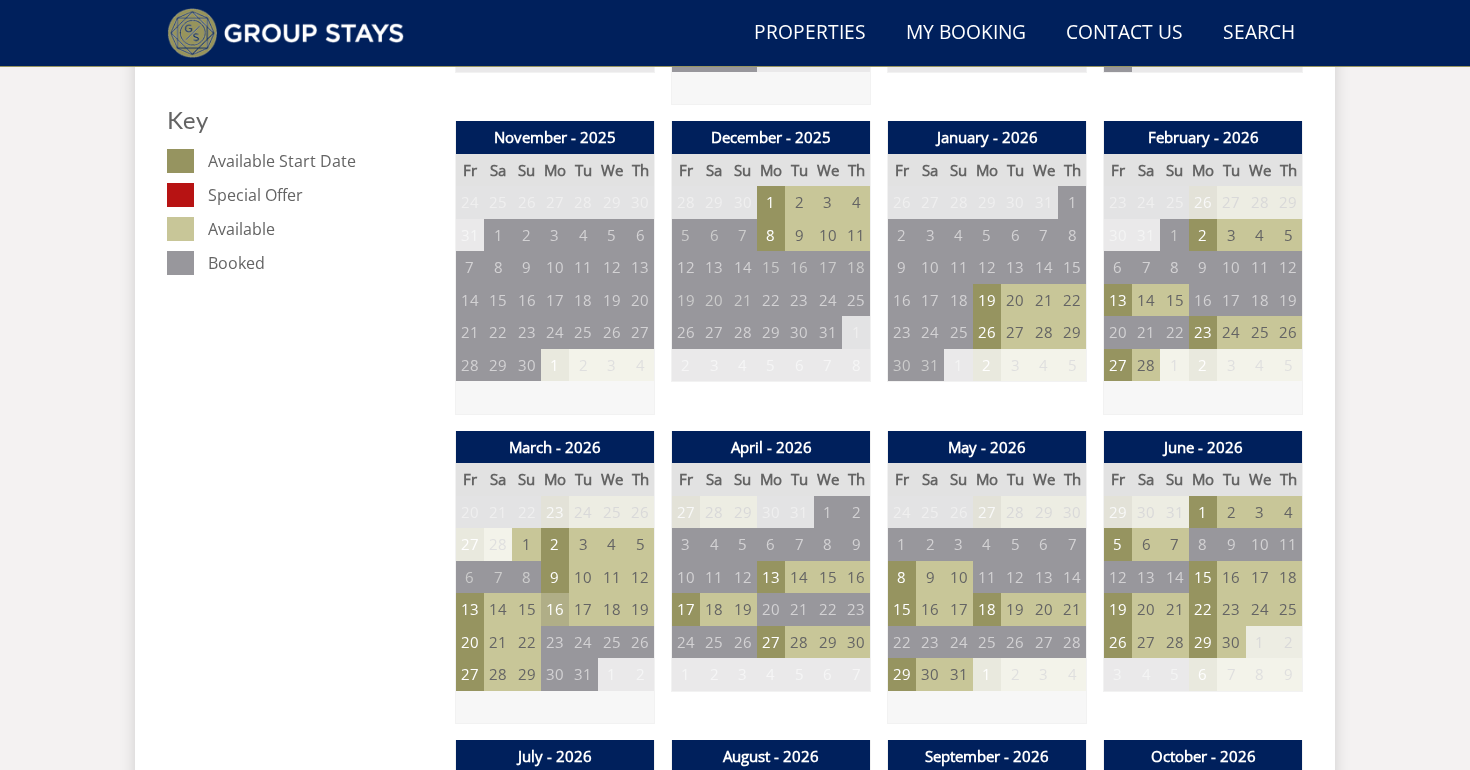 click on "16" at bounding box center [555, 609] 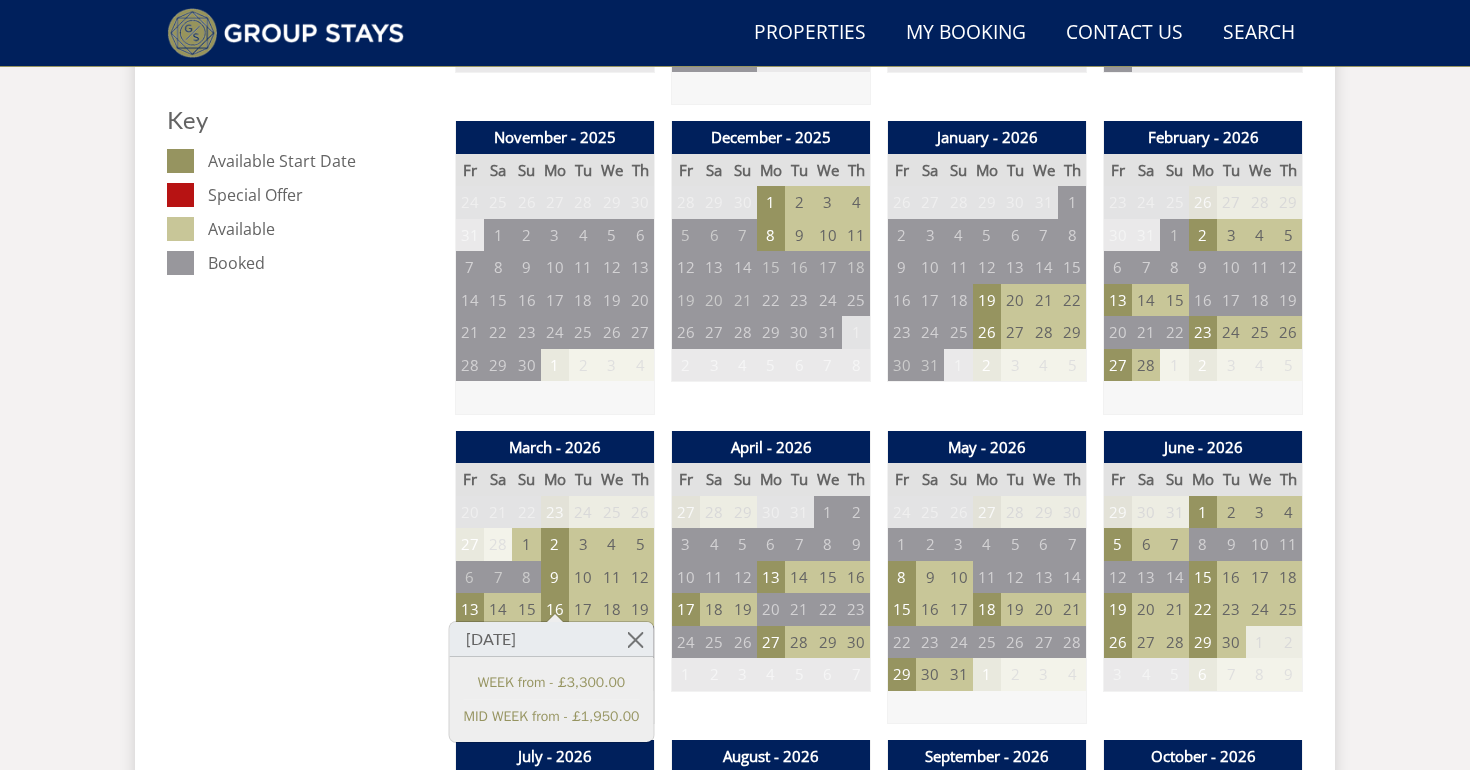 click on "Prices and Availability
You can browse the calendar to find an available start date for your stay by clicking on a start date or by entering your Arrival & Departure dates below.
Search for a Stay
Search
Check-In / Check-Out
16:00 / 10:00
Key
Available Start Date
Special Offer
Available
Booked" at bounding box center (303, 1197) 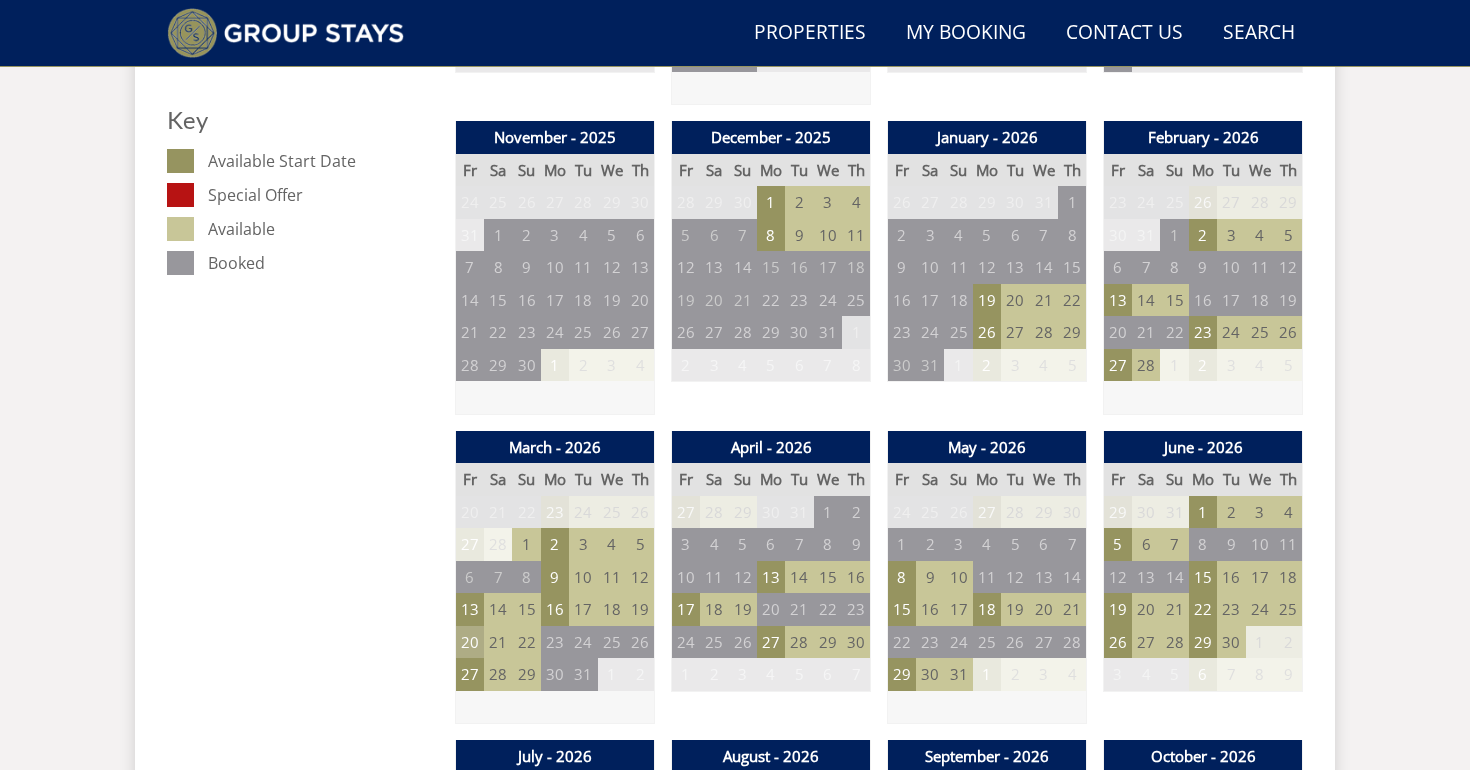 click on "20" at bounding box center [470, 642] 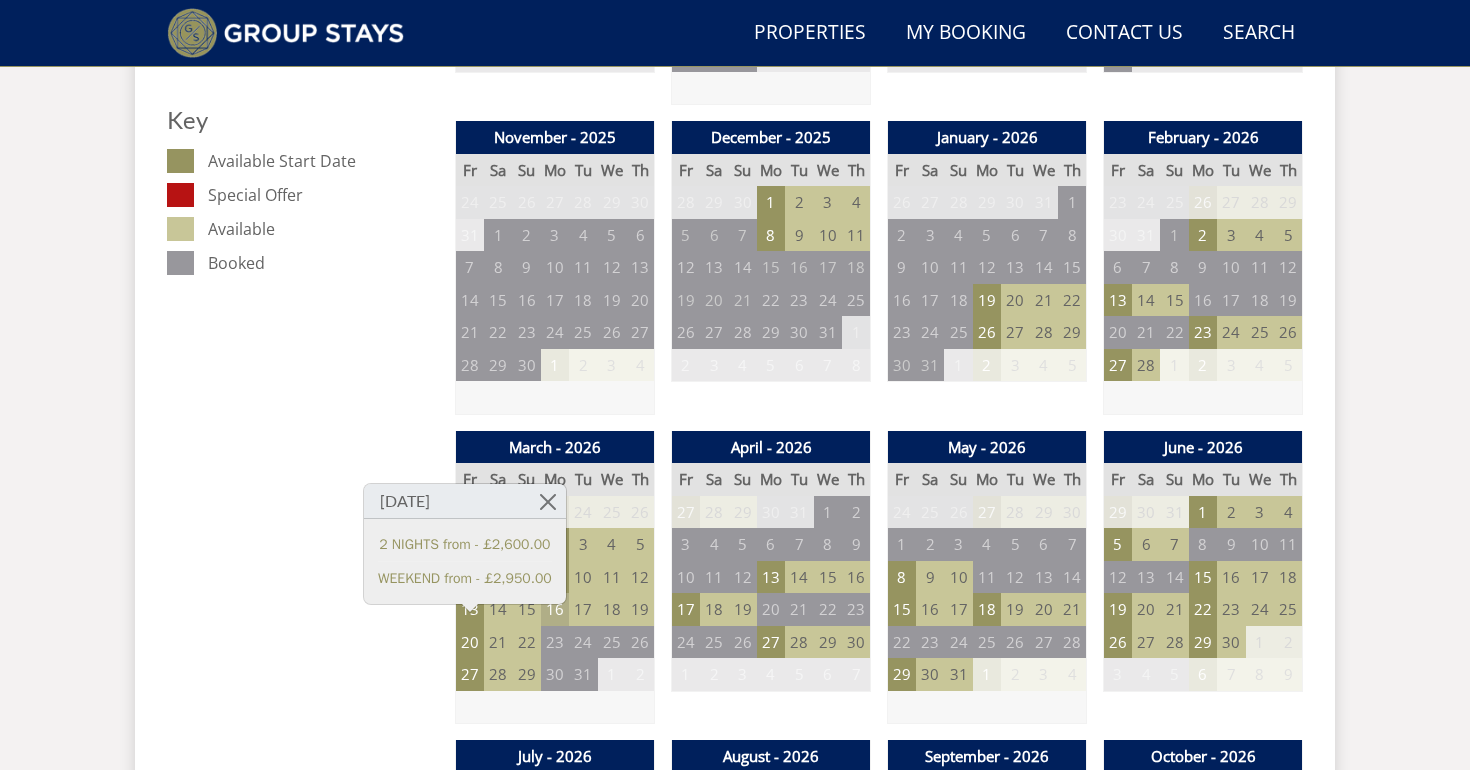 click on "16" at bounding box center (555, 609) 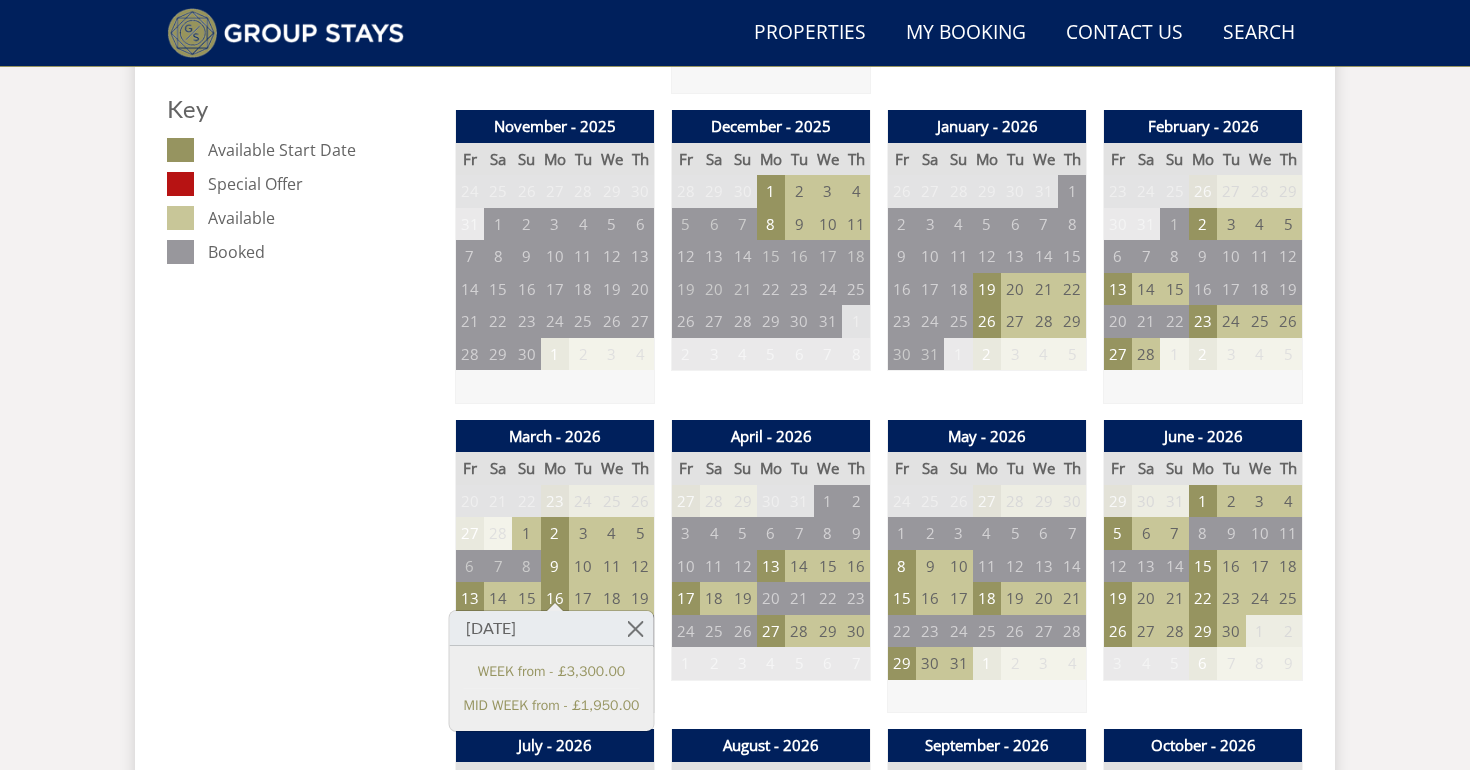 scroll, scrollTop: 1150, scrollLeft: 0, axis: vertical 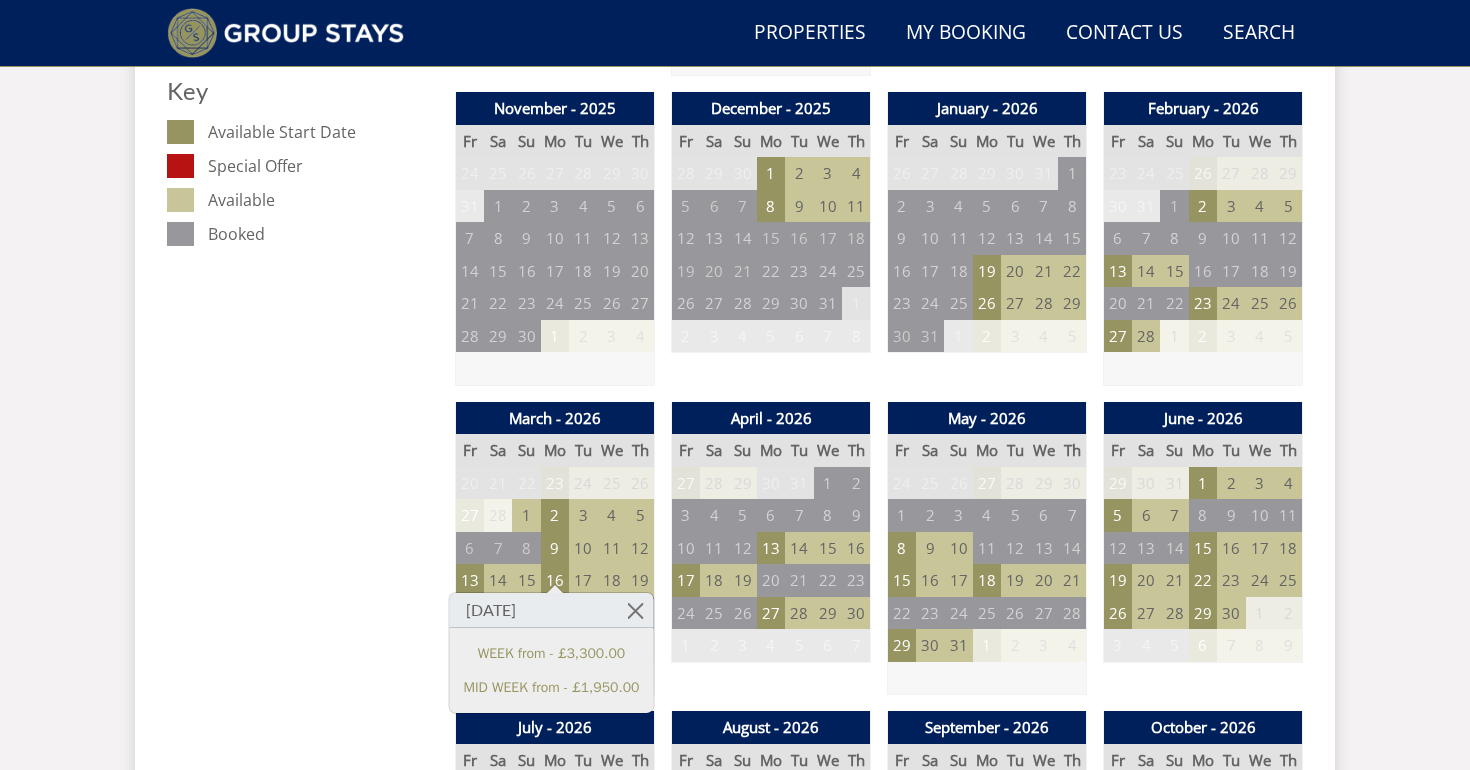 click on "Prices and Availability
You can browse the calendar to find an available start date for your stay by clicking on a start date or by entering your Arrival & Departure dates below.
Search for a Stay
Search
Check-In / Check-Out
16:00 / 10:00
Key
Available Start Date
Special Offer
Available
Booked" at bounding box center [303, 1168] 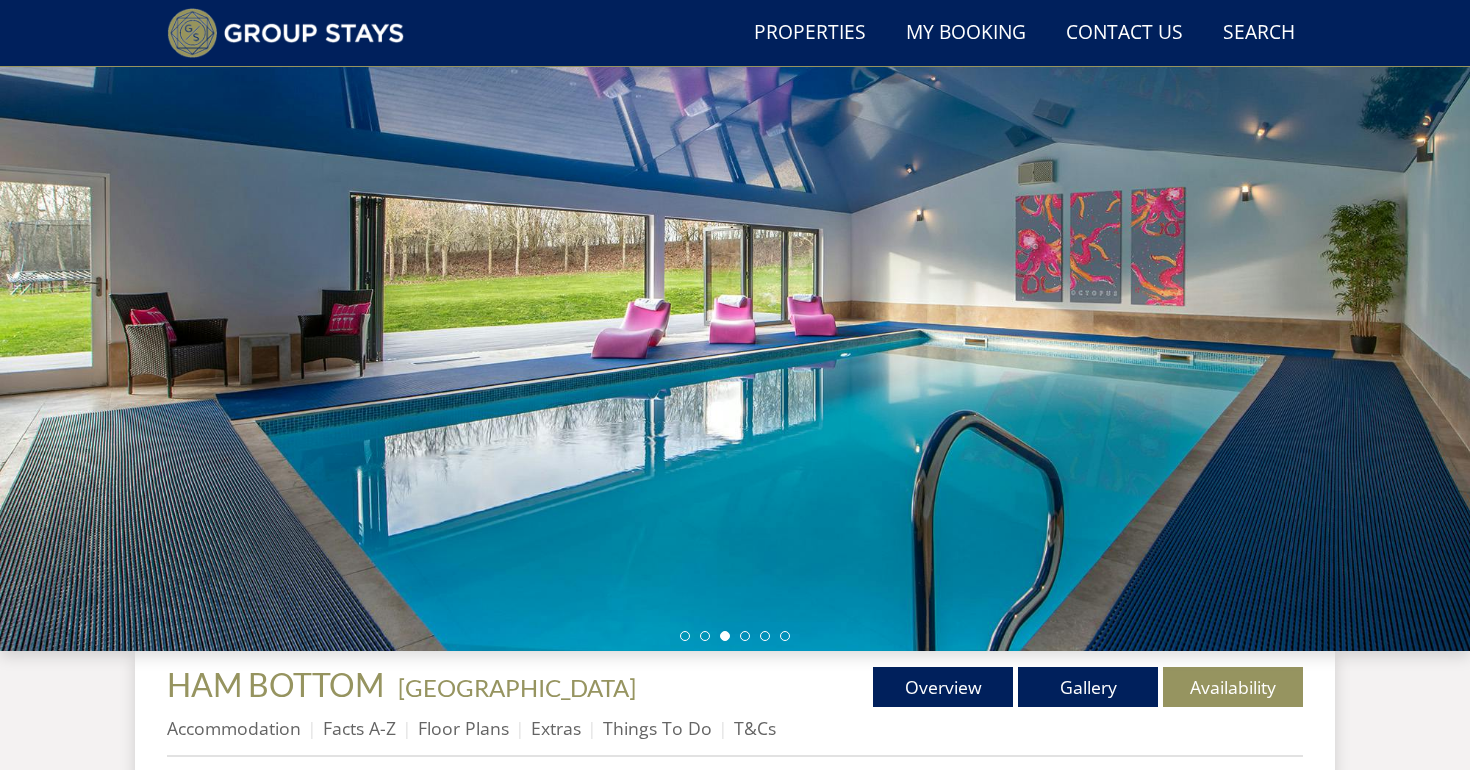 scroll, scrollTop: 200, scrollLeft: 0, axis: vertical 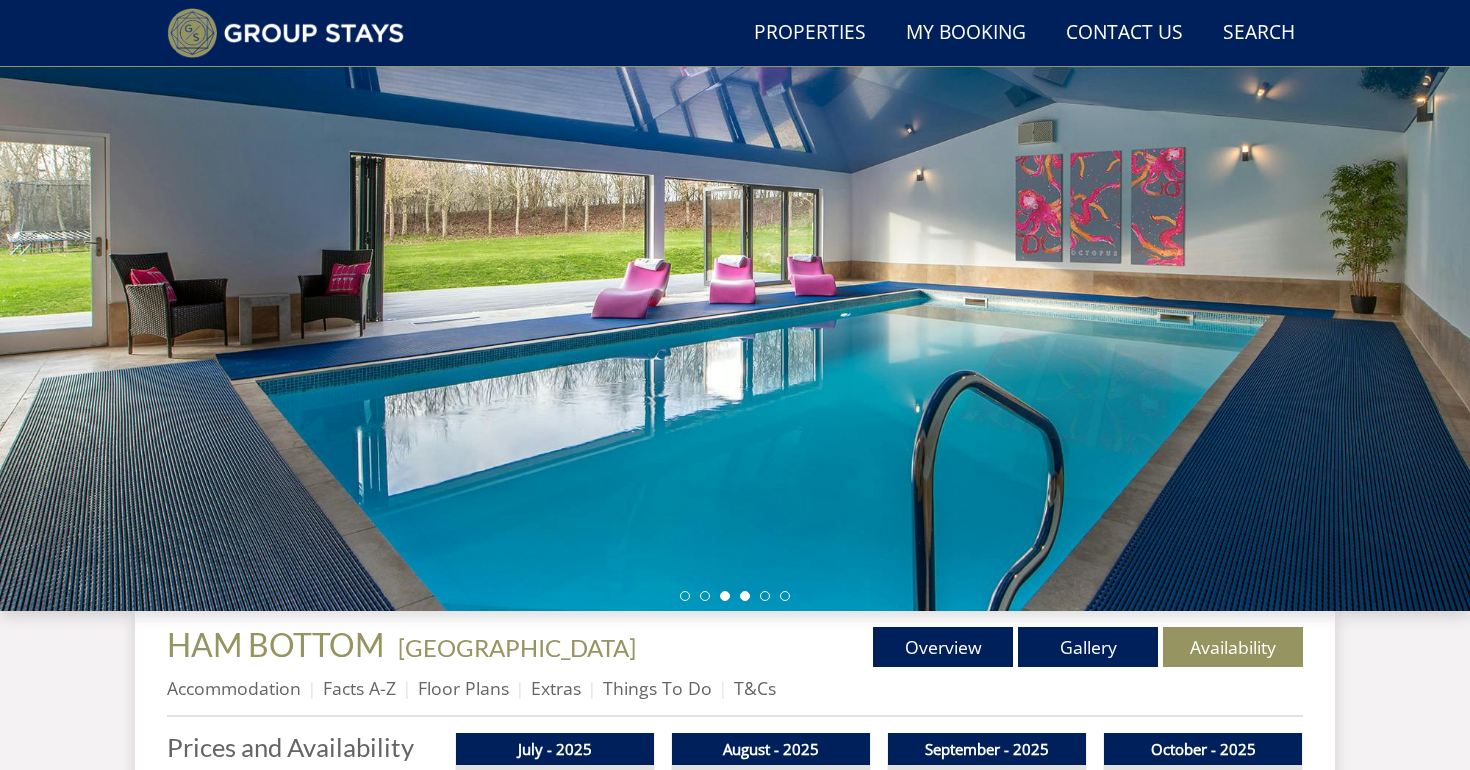 click at bounding box center (745, 596) 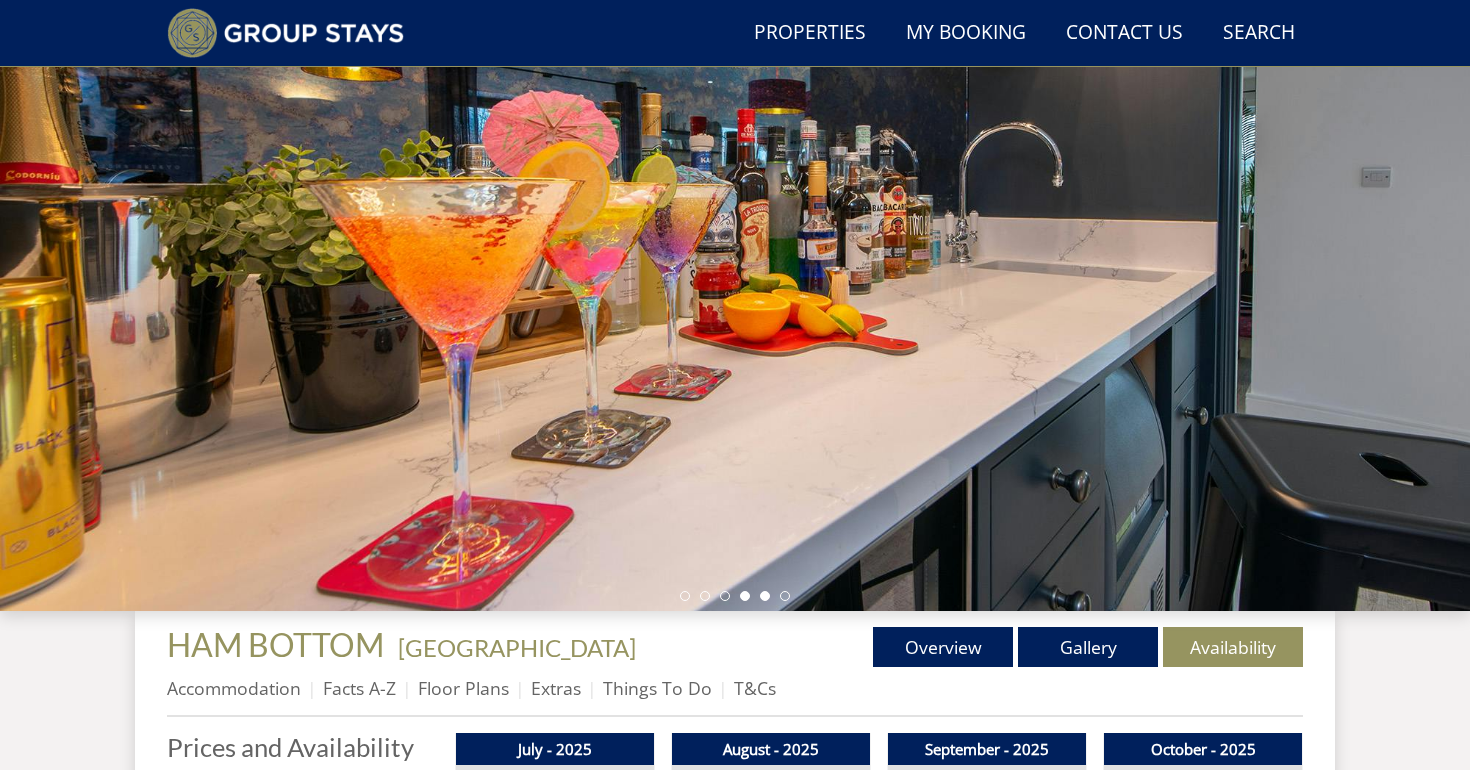 click at bounding box center (765, 596) 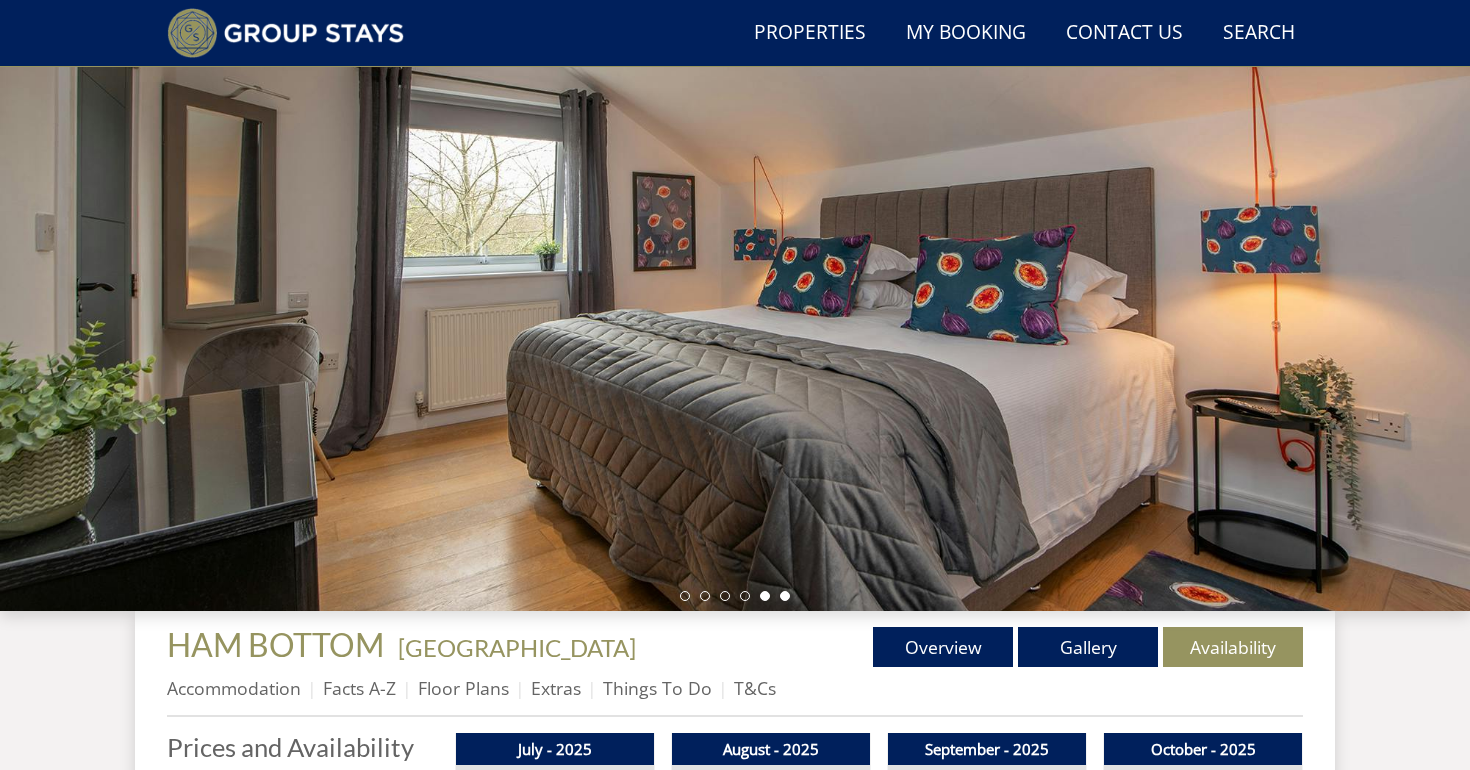 click at bounding box center (785, 596) 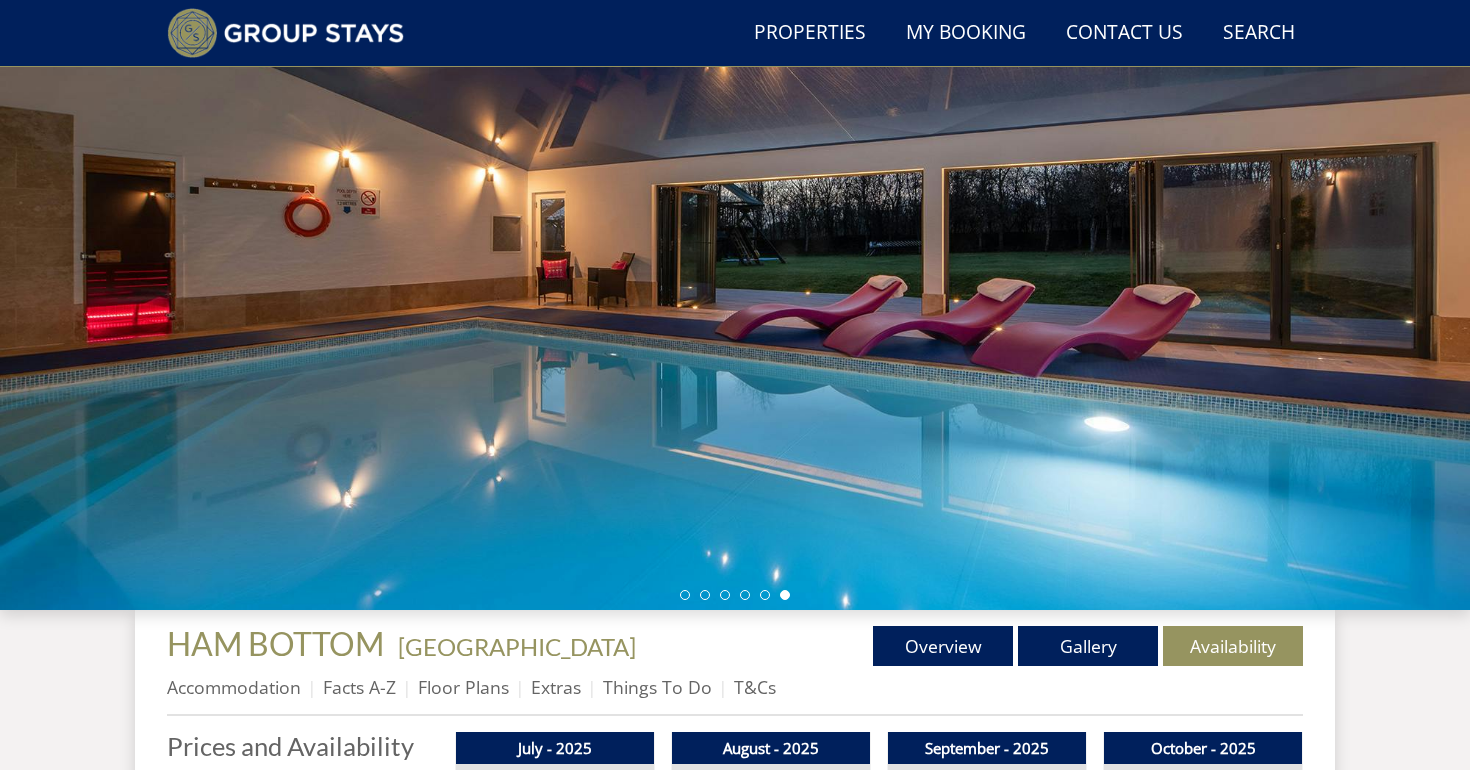 scroll, scrollTop: 225, scrollLeft: 0, axis: vertical 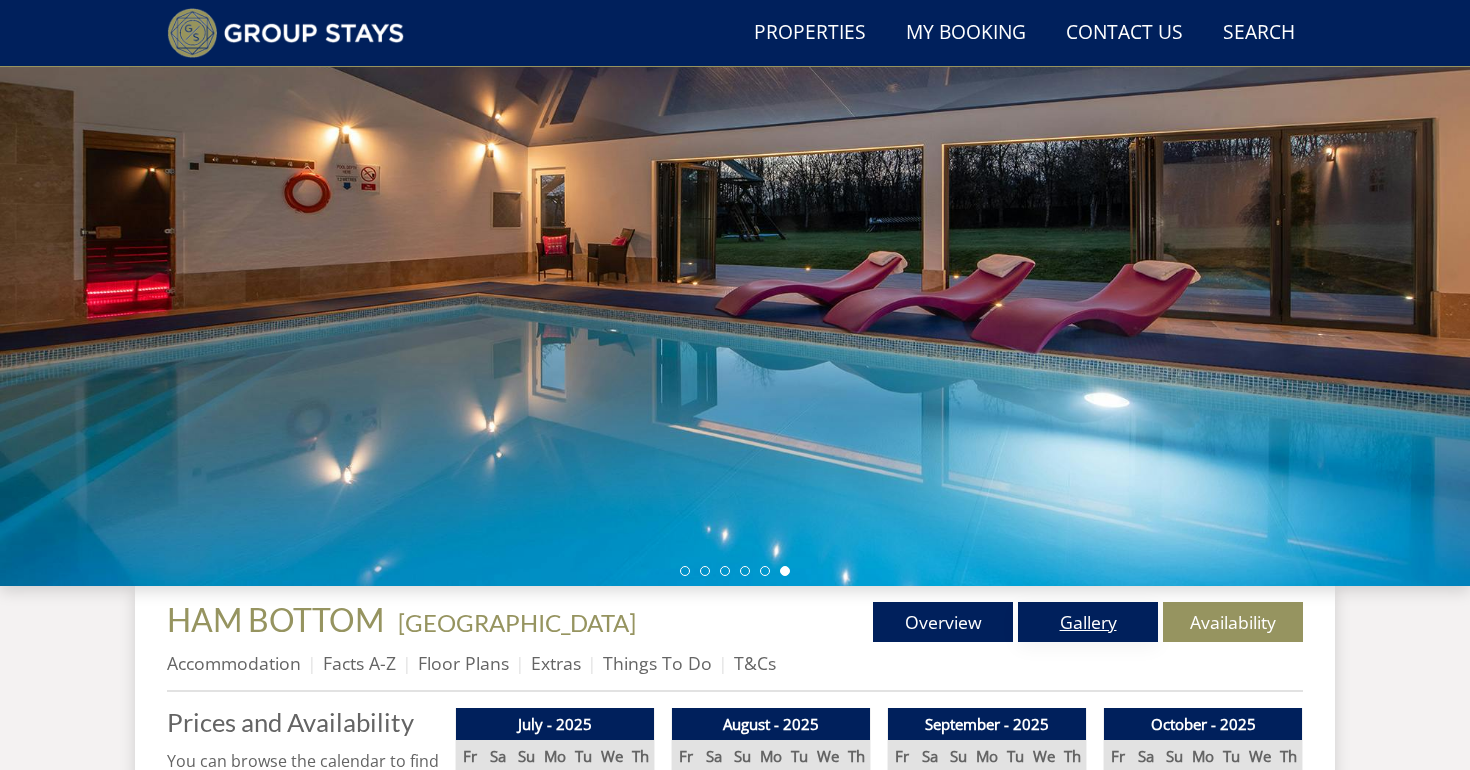 click on "Gallery" at bounding box center (1088, 622) 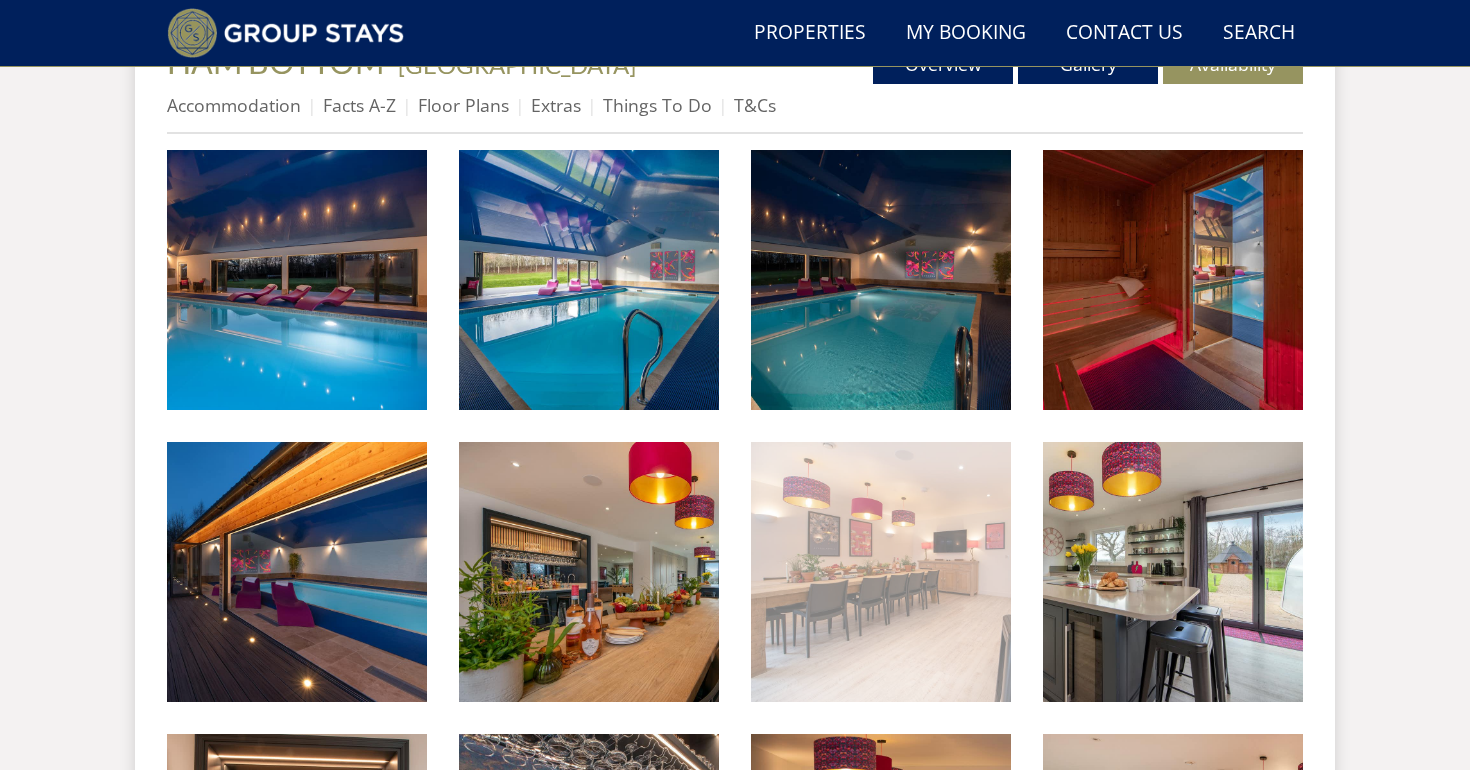 scroll, scrollTop: 786, scrollLeft: 0, axis: vertical 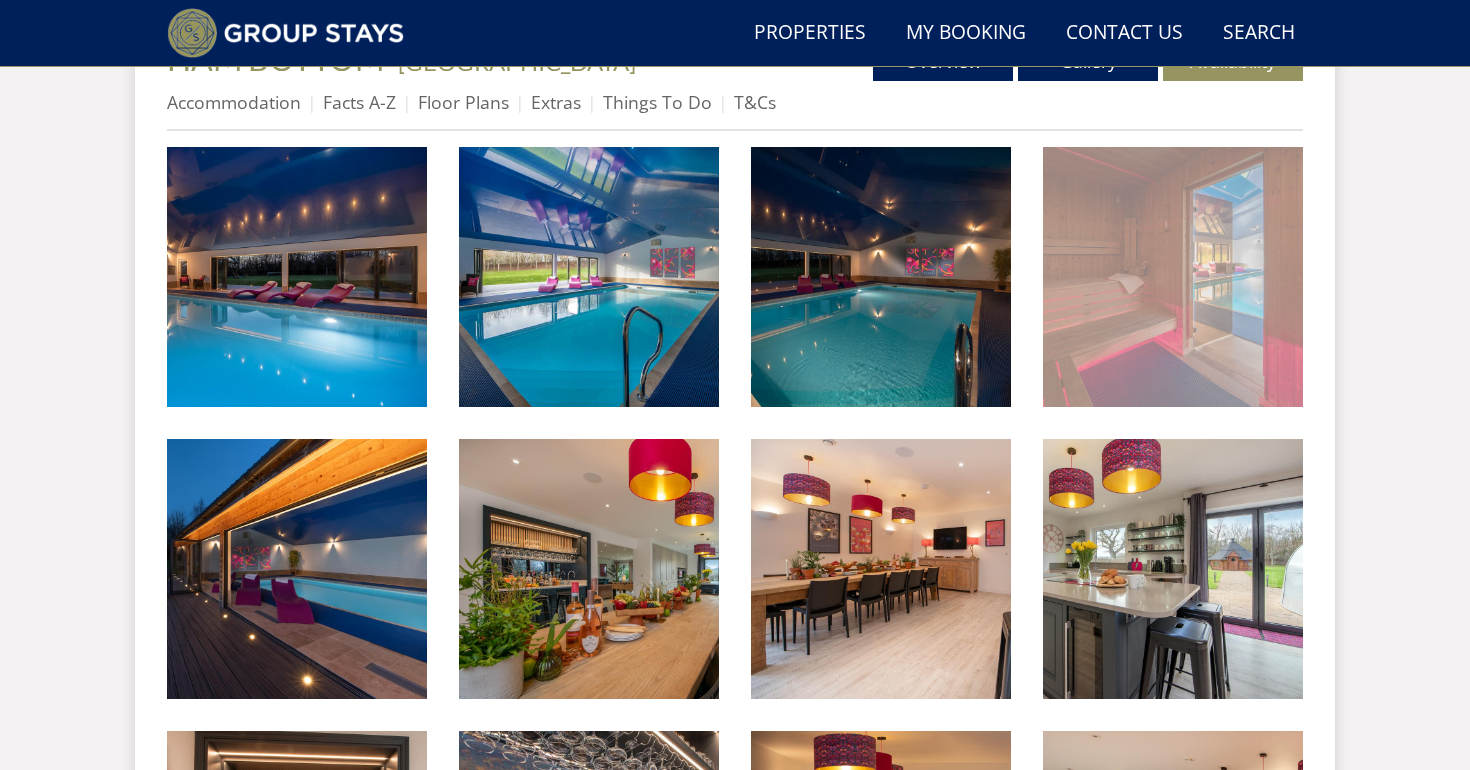 click at bounding box center [1173, 277] 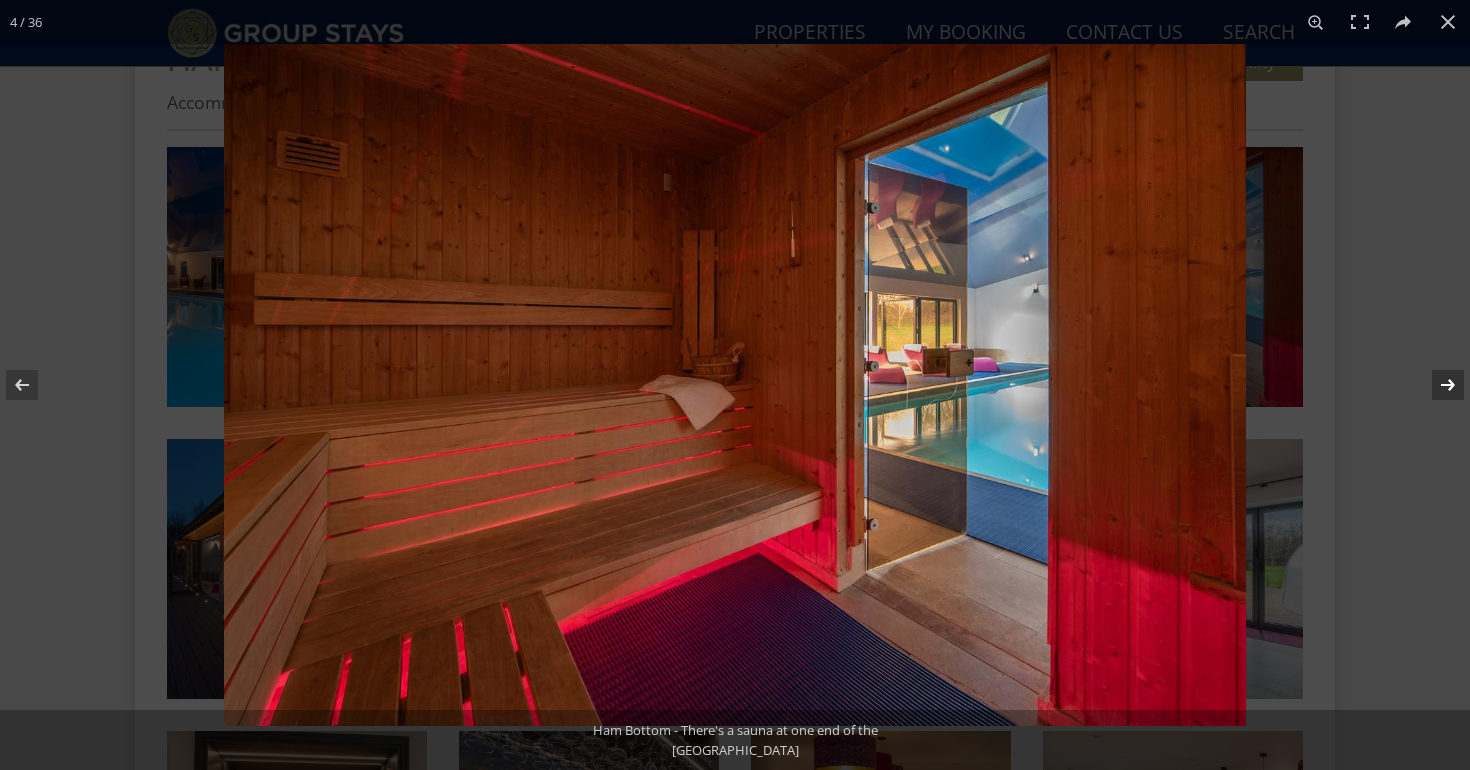 click at bounding box center [1435, 385] 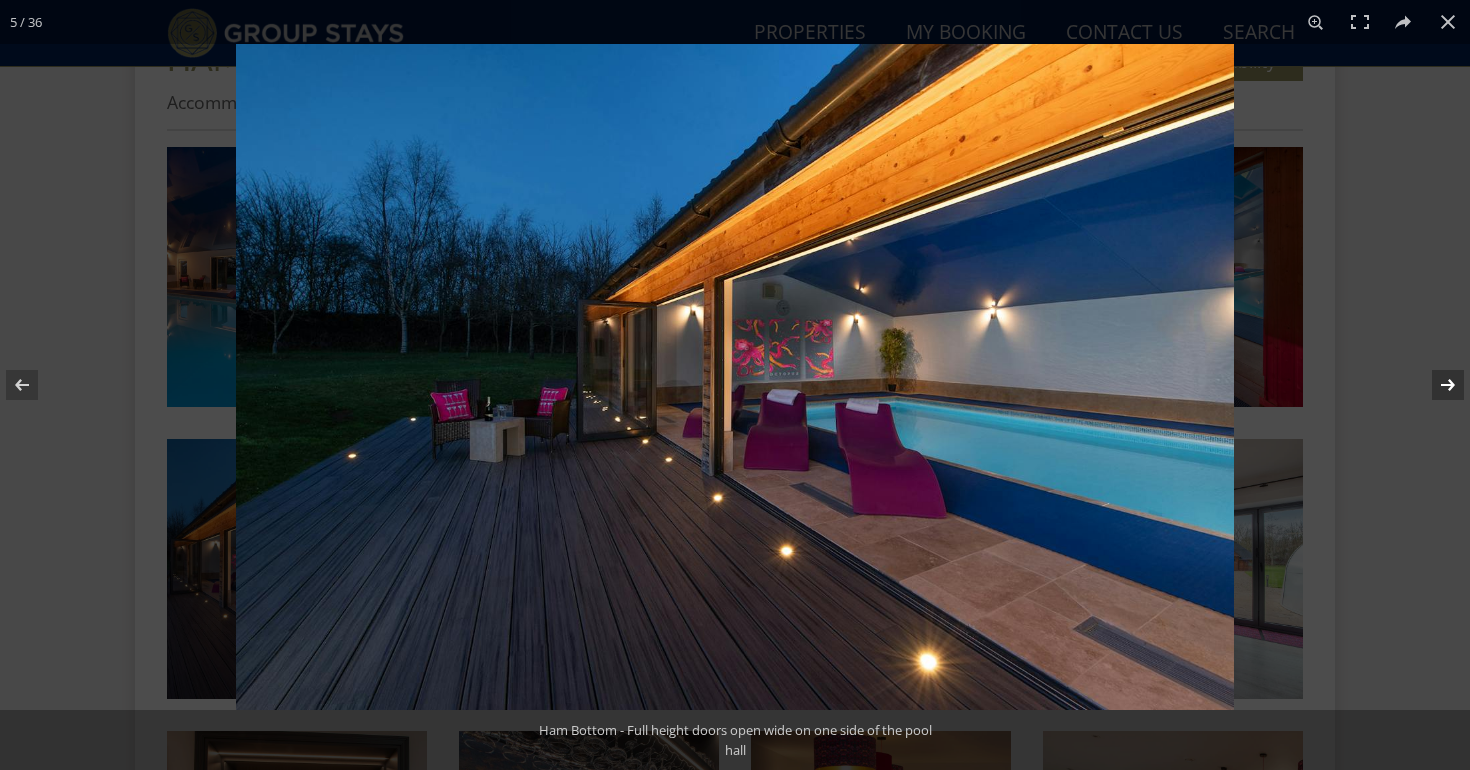 click at bounding box center (1435, 385) 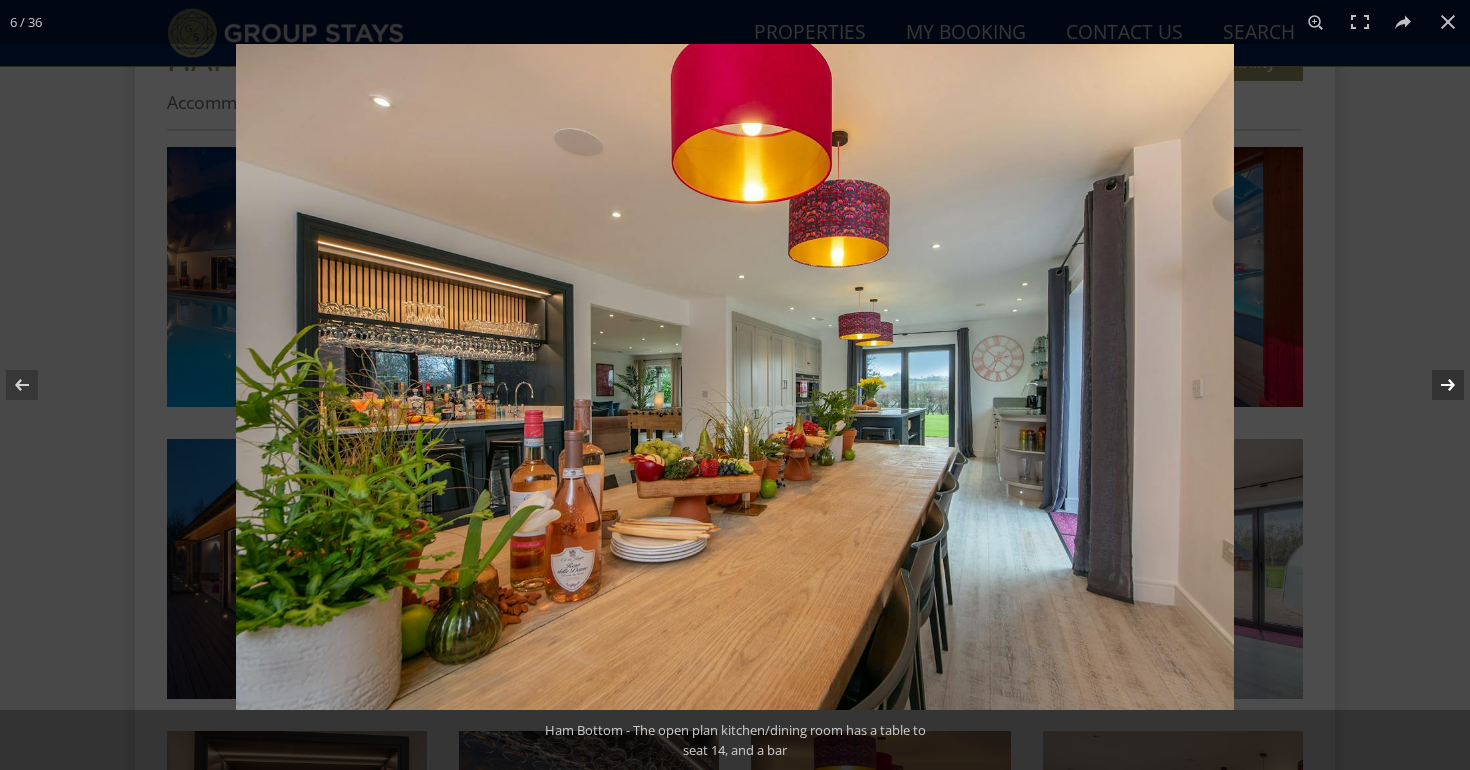 click at bounding box center (1435, 385) 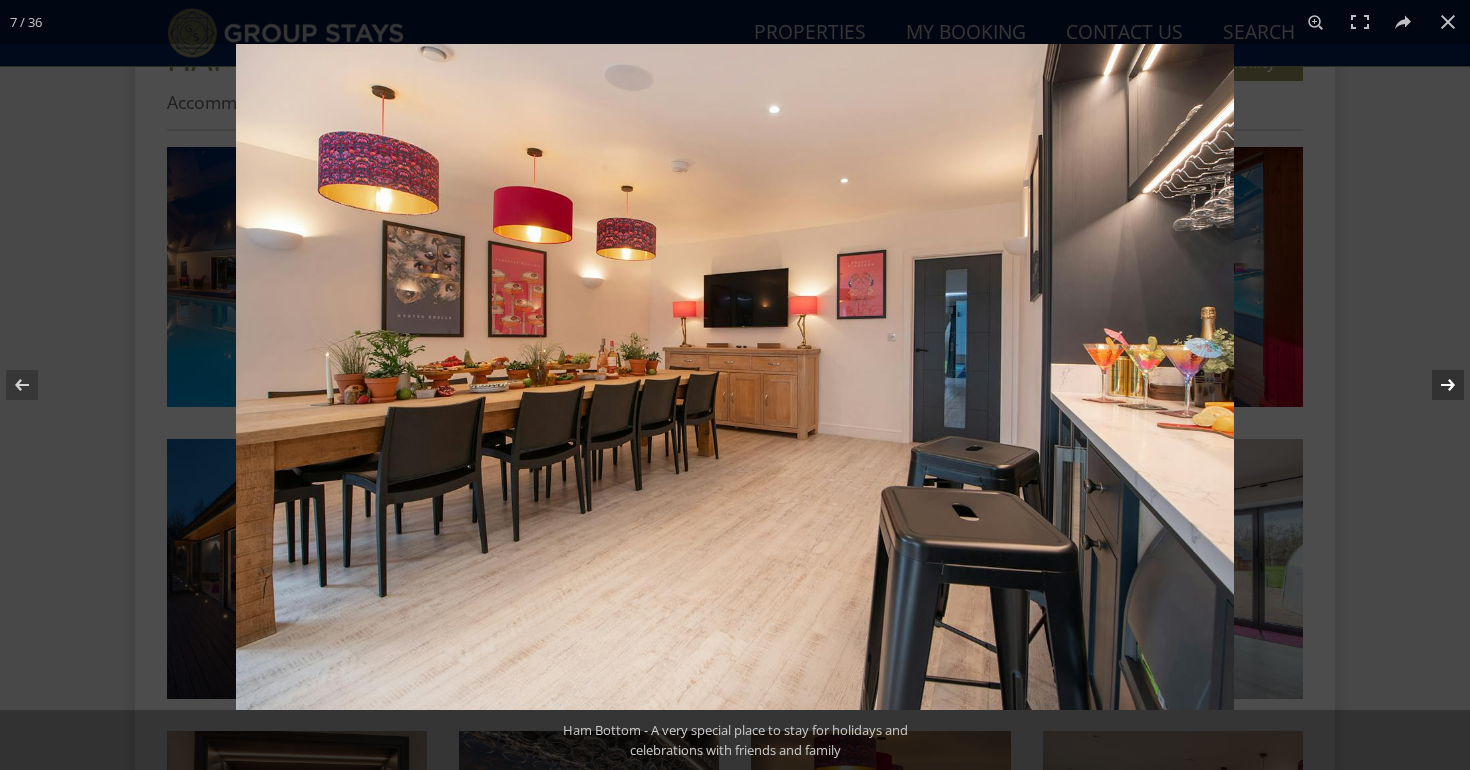 click at bounding box center [1435, 385] 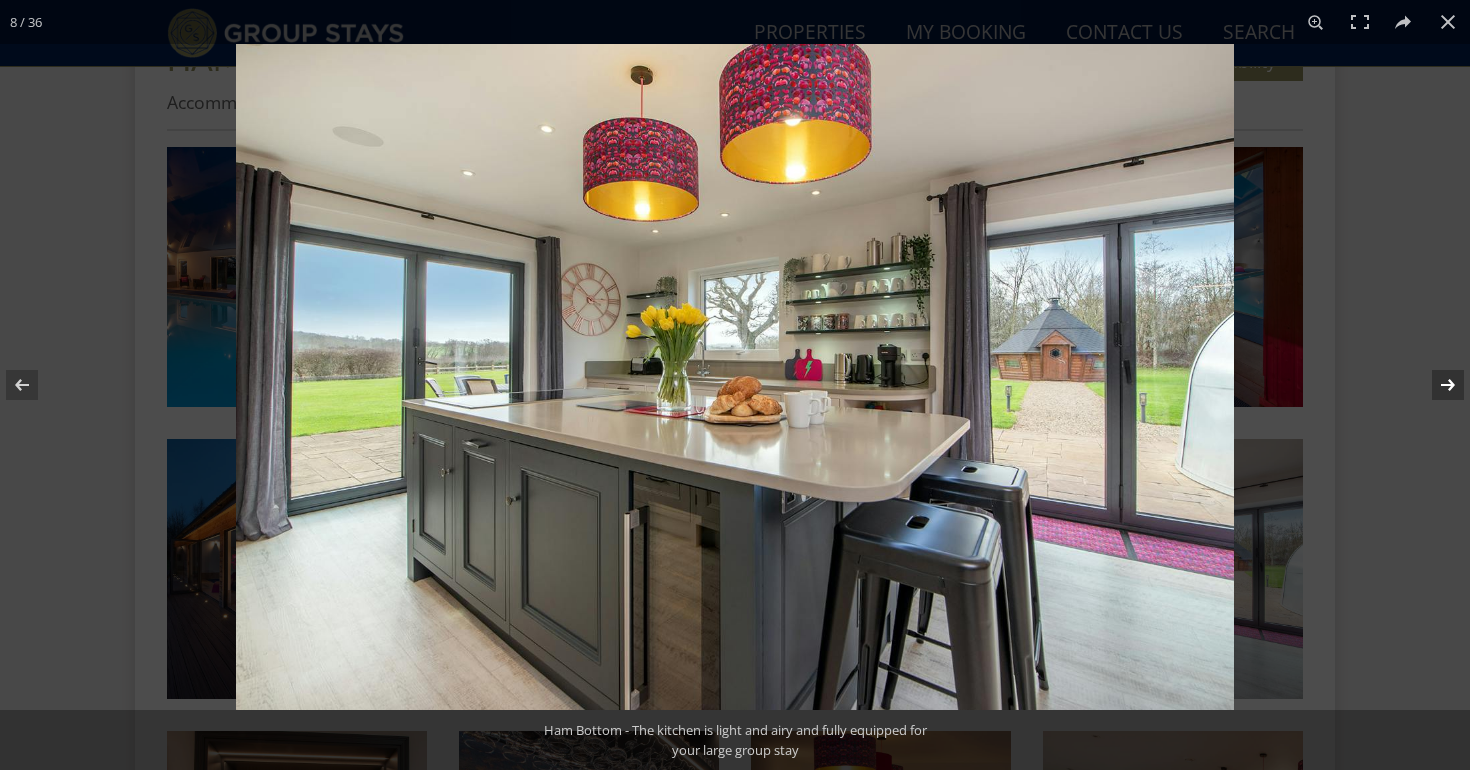 click at bounding box center (1435, 385) 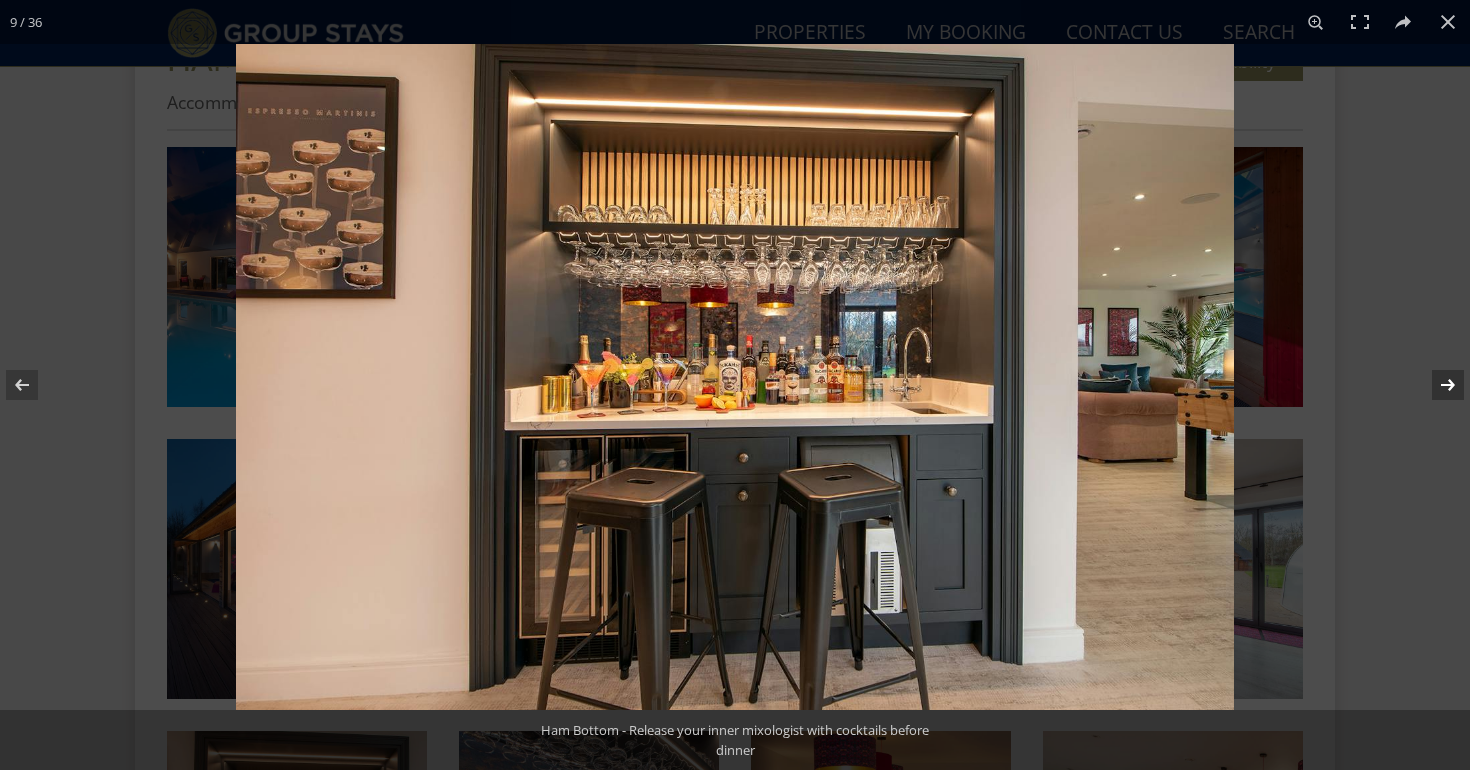 click at bounding box center [1435, 385] 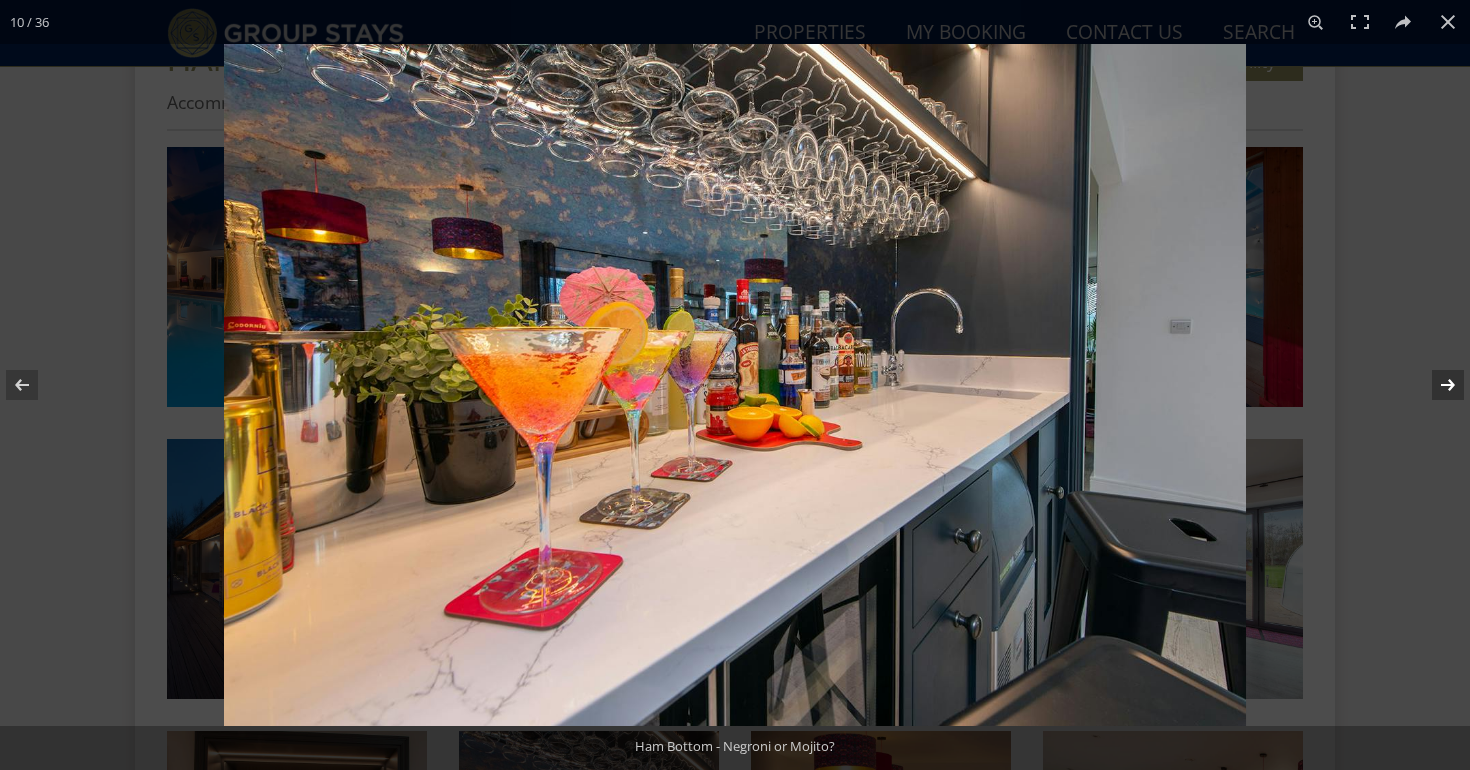 click at bounding box center [1435, 385] 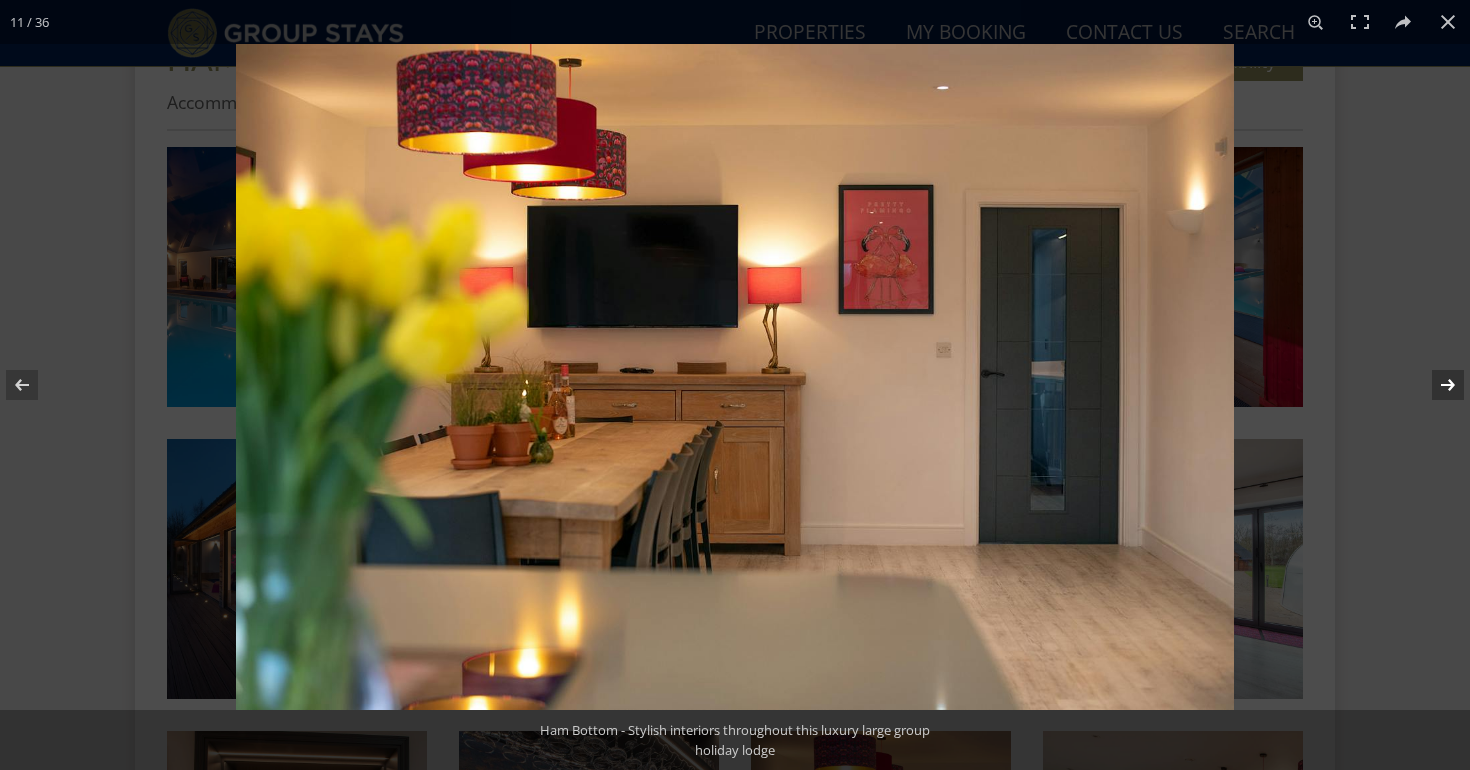 click at bounding box center (1435, 385) 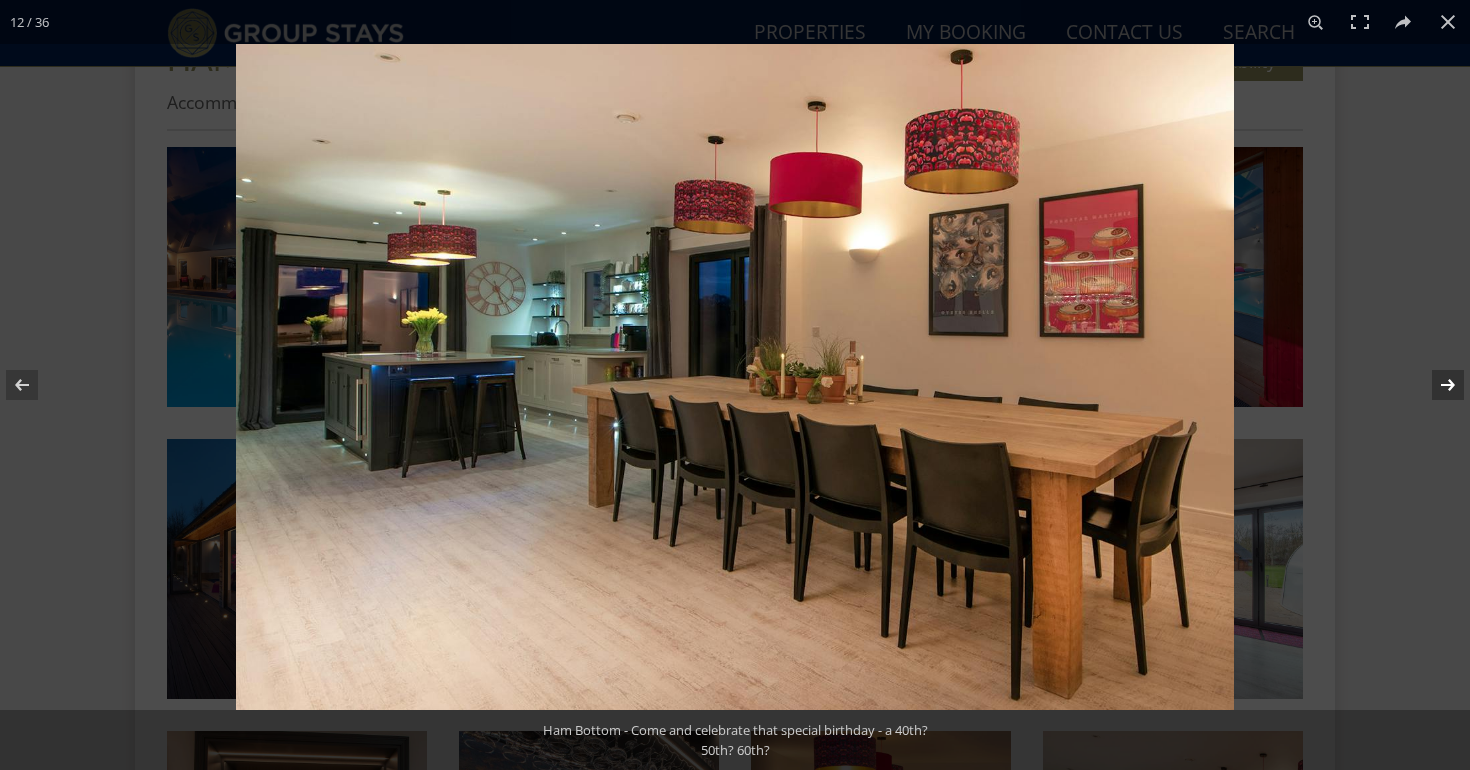 click at bounding box center (1435, 385) 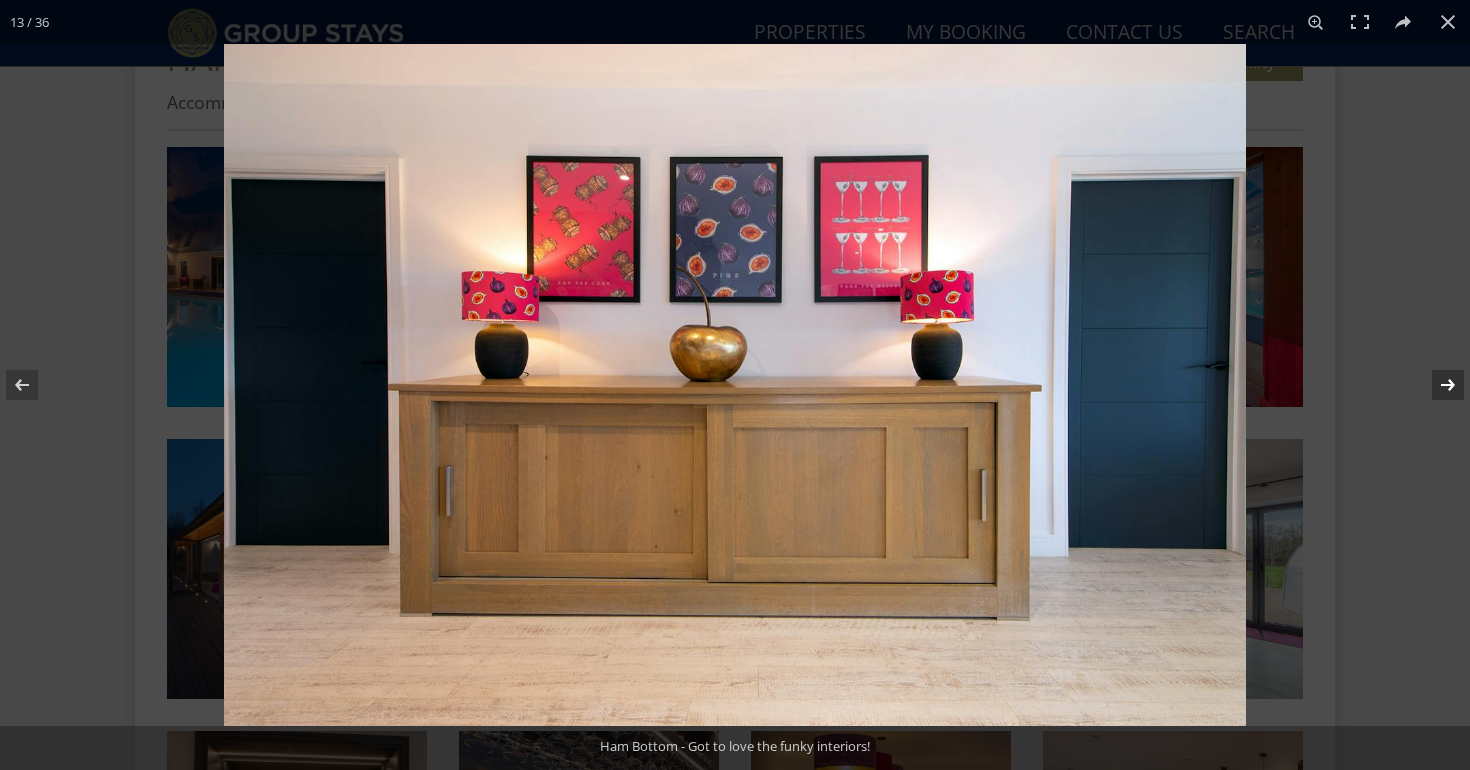 click at bounding box center [1435, 385] 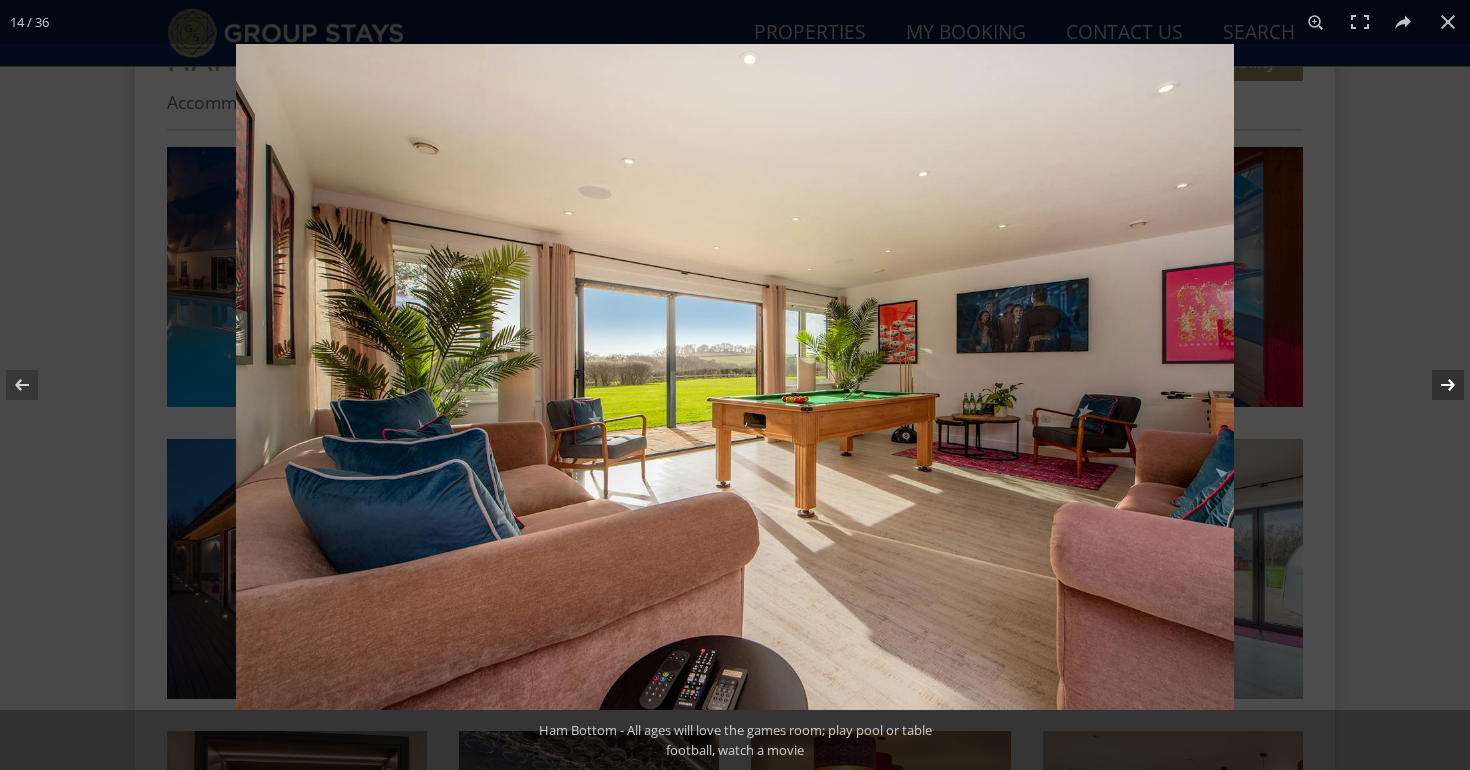 click at bounding box center [1435, 385] 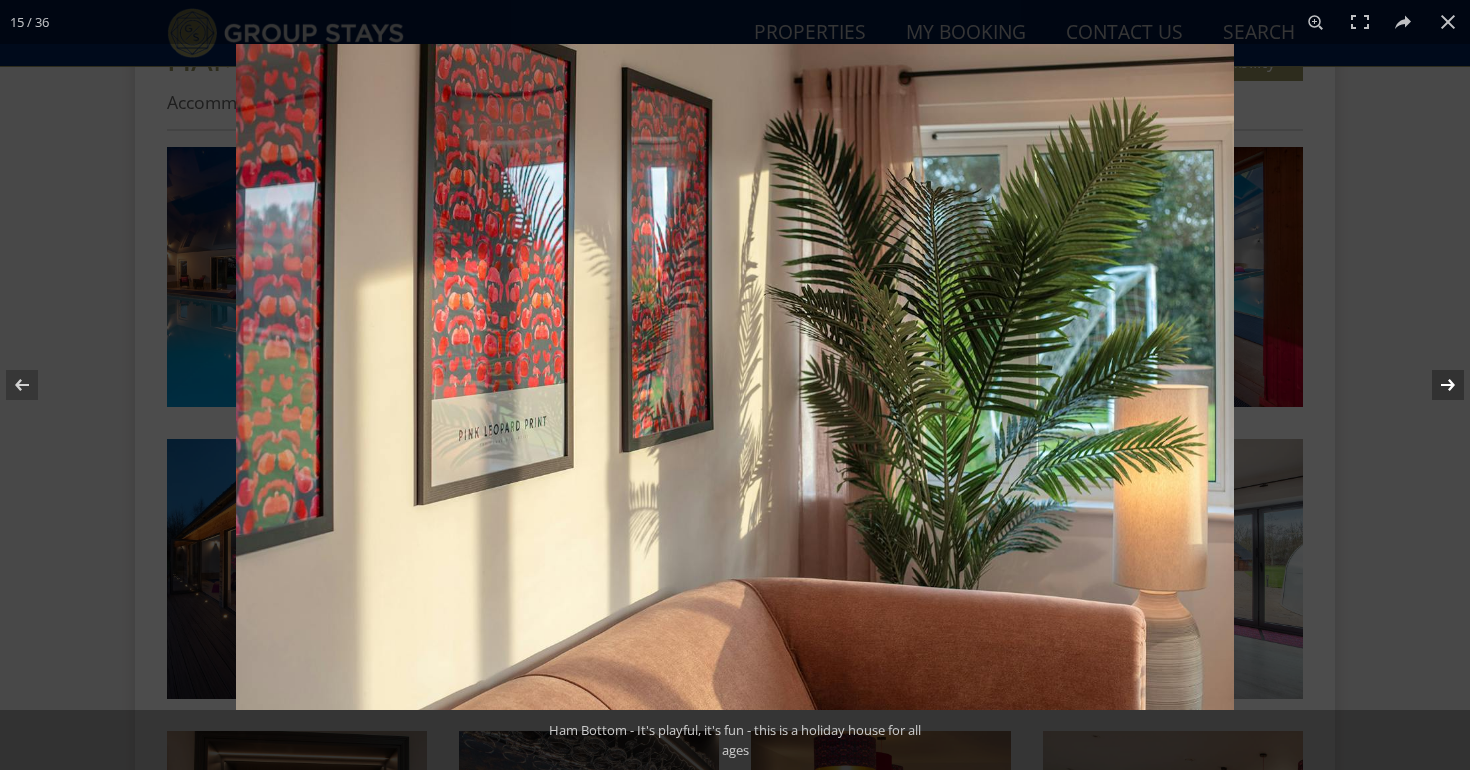 click at bounding box center [1435, 385] 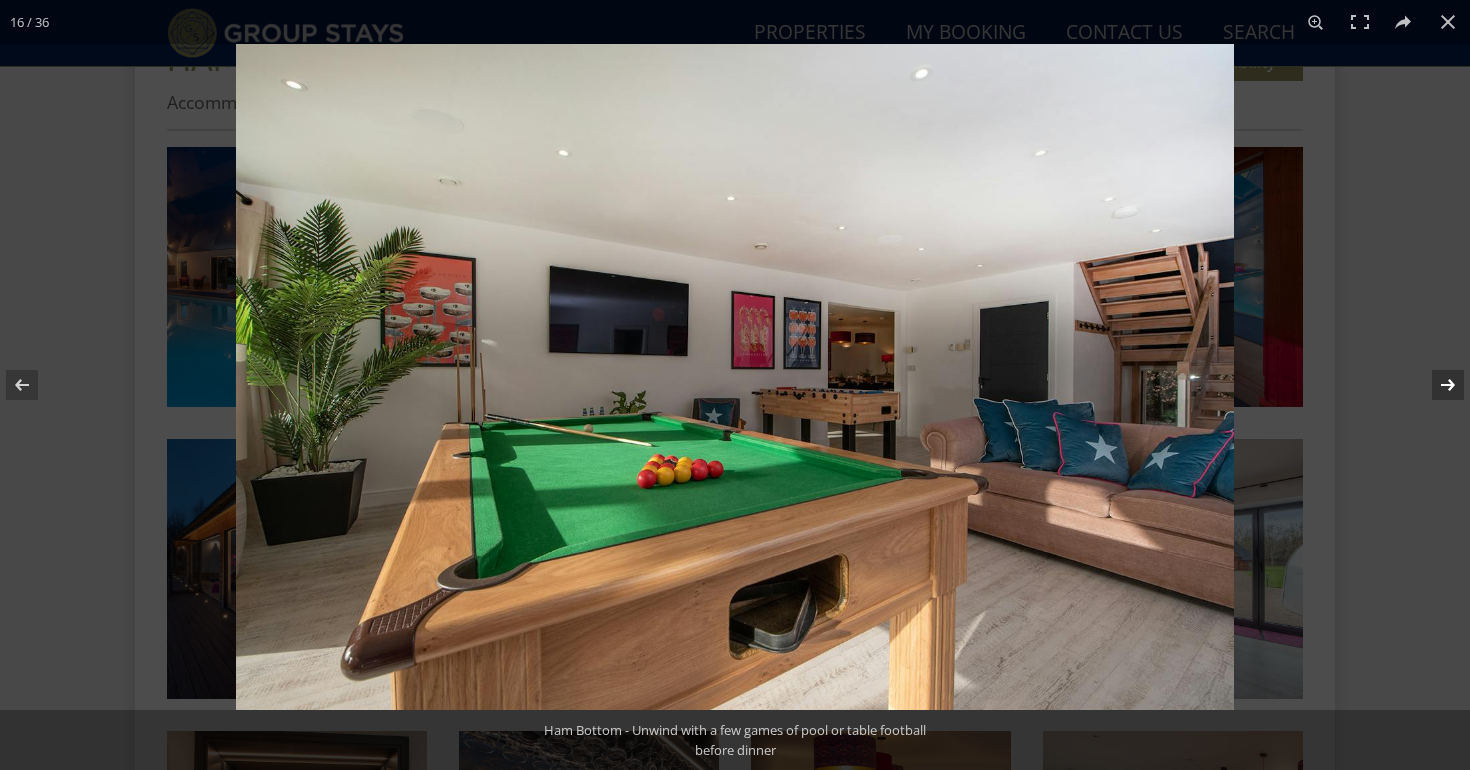 click at bounding box center [1435, 385] 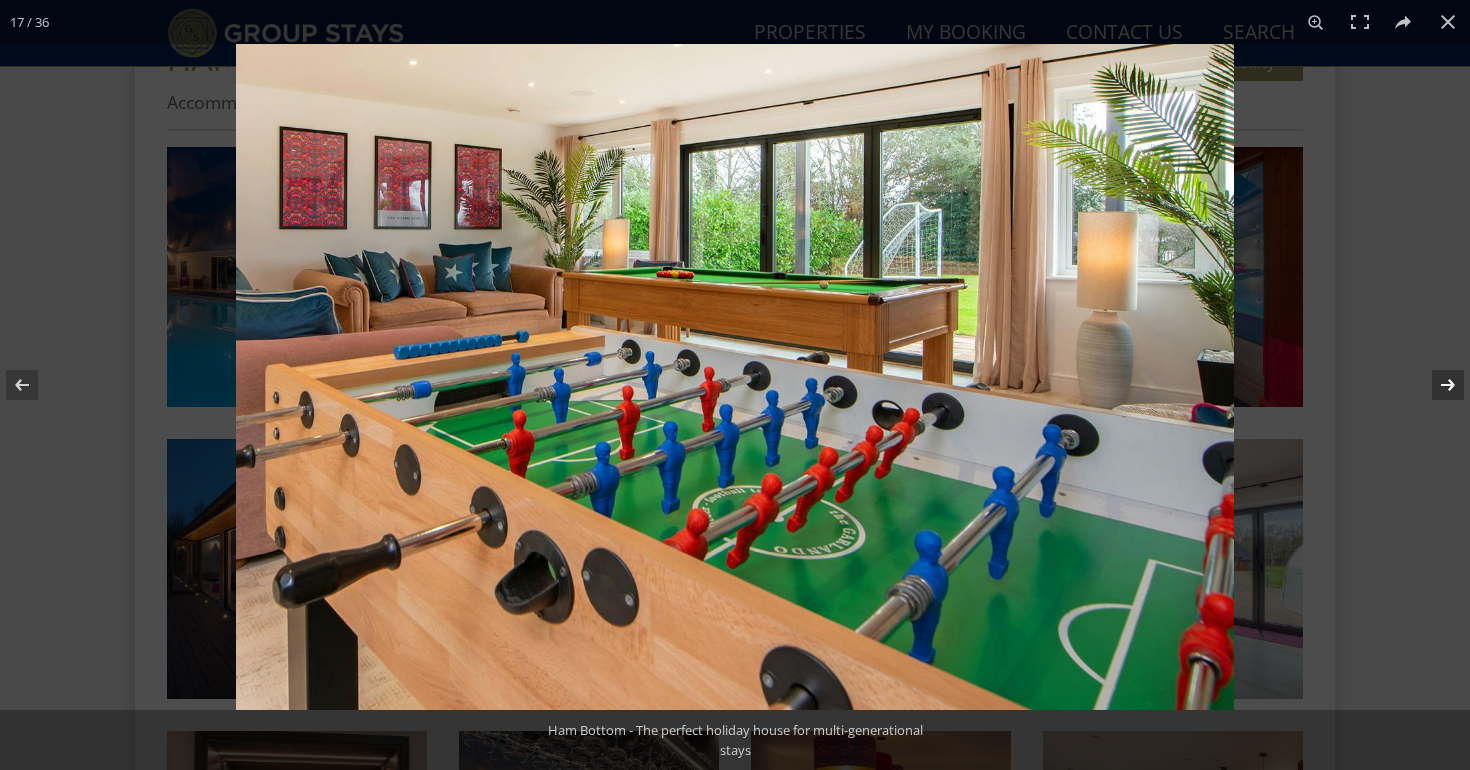 click at bounding box center (1435, 385) 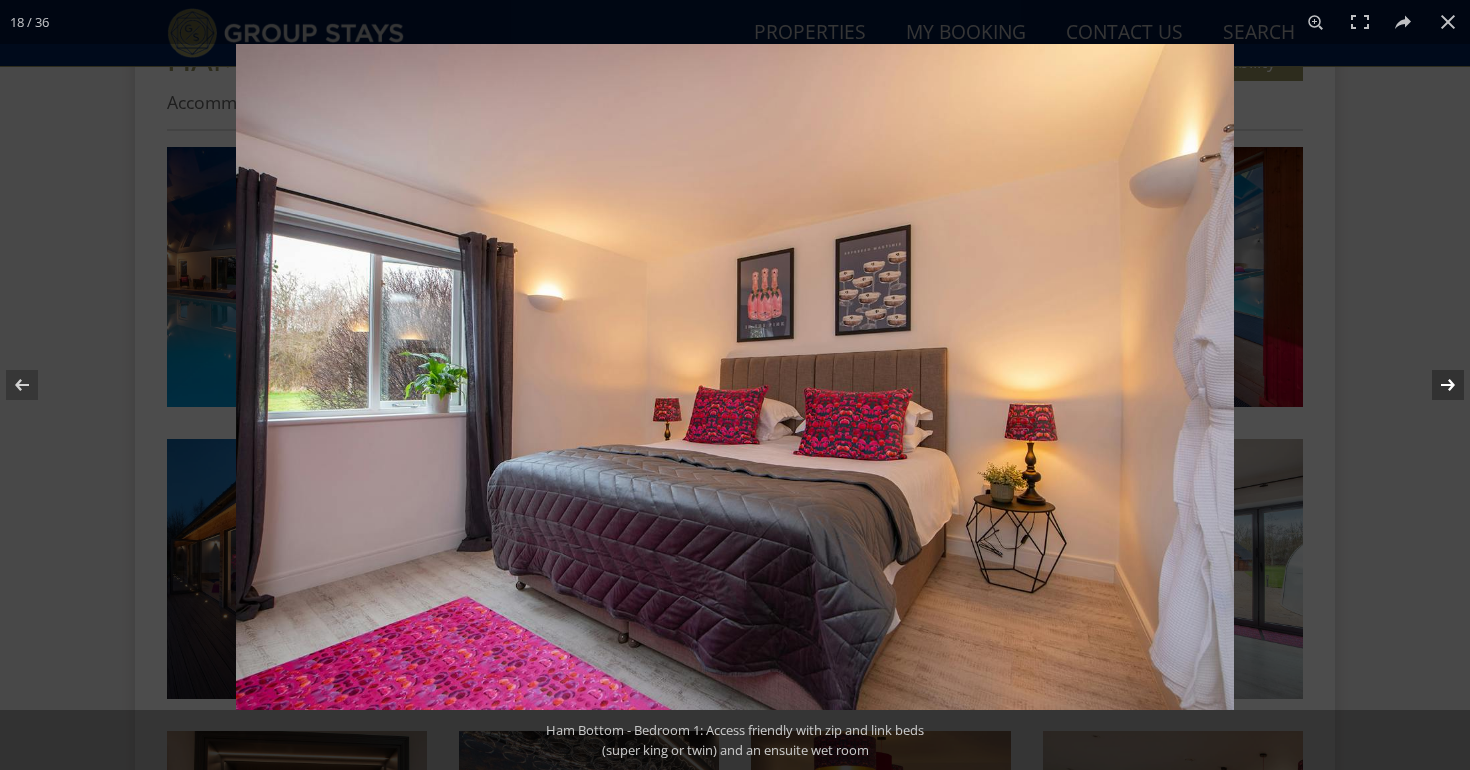 click at bounding box center [1435, 385] 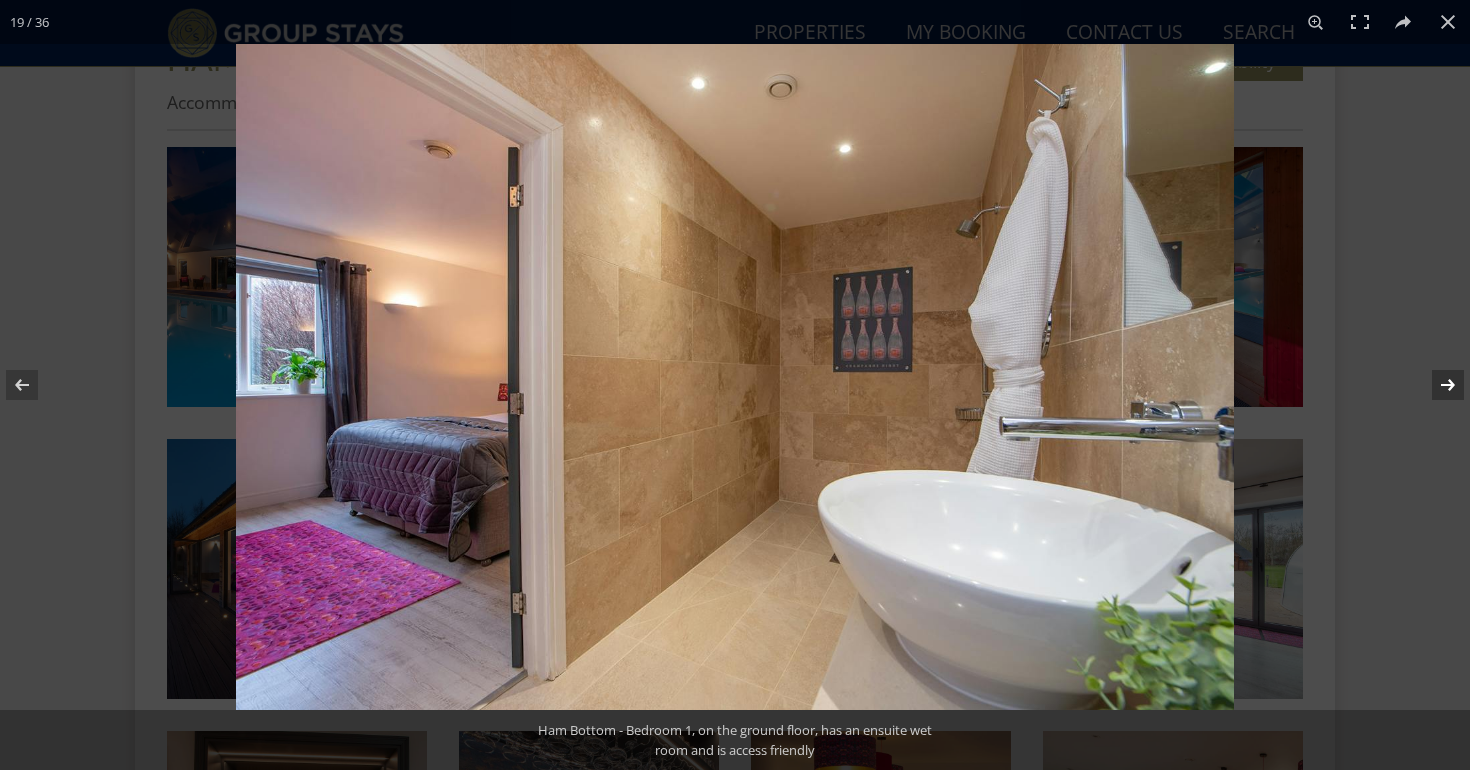 click at bounding box center (1435, 385) 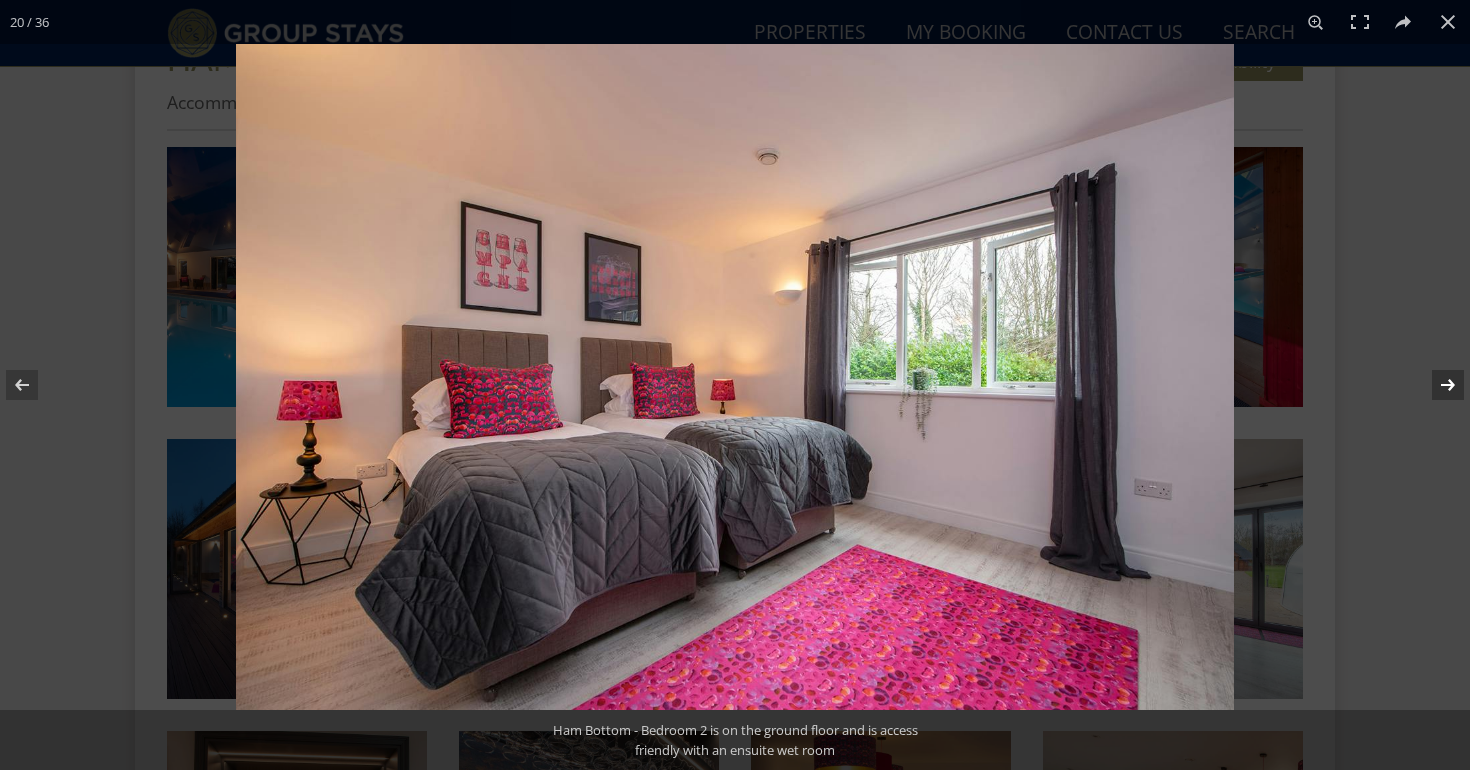 click at bounding box center [1435, 385] 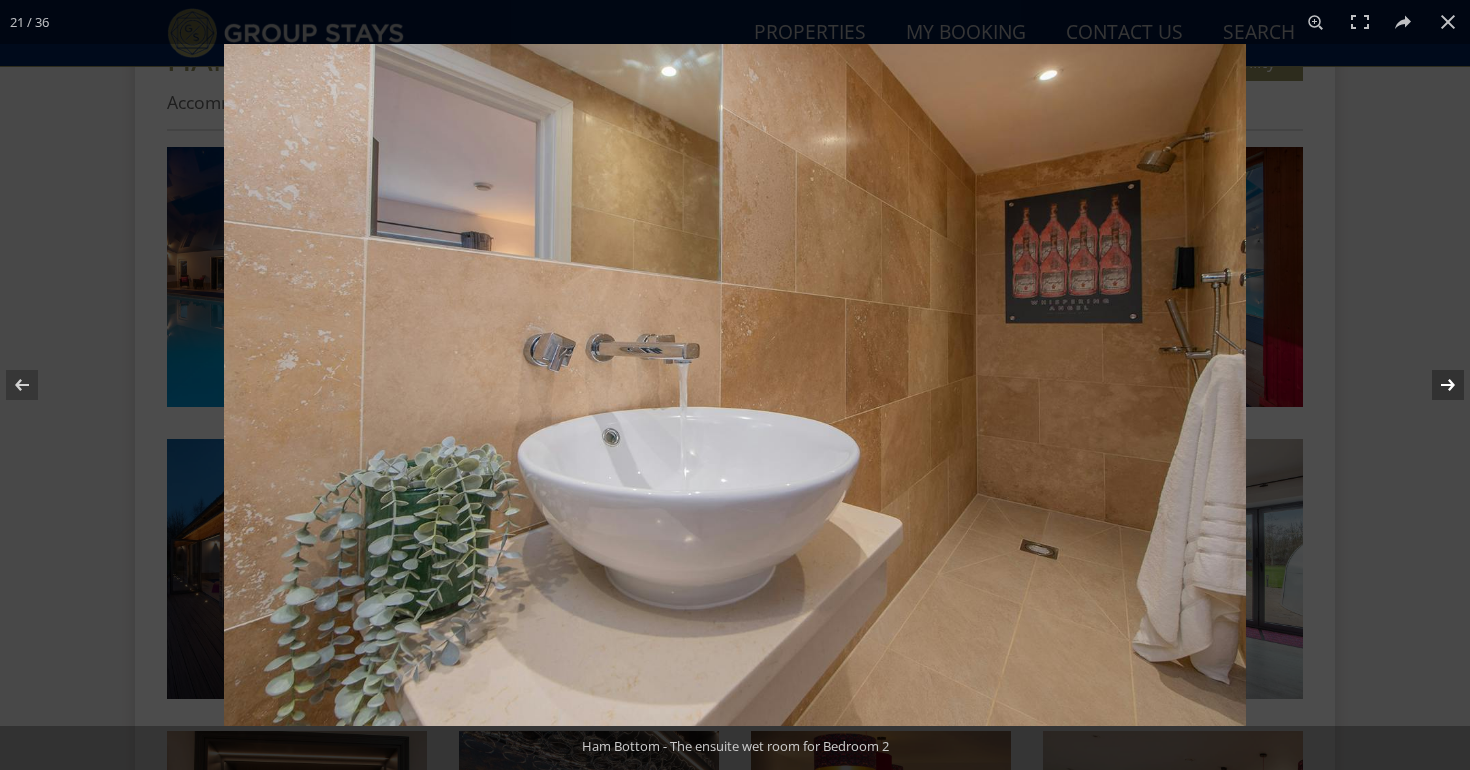 click at bounding box center (1435, 385) 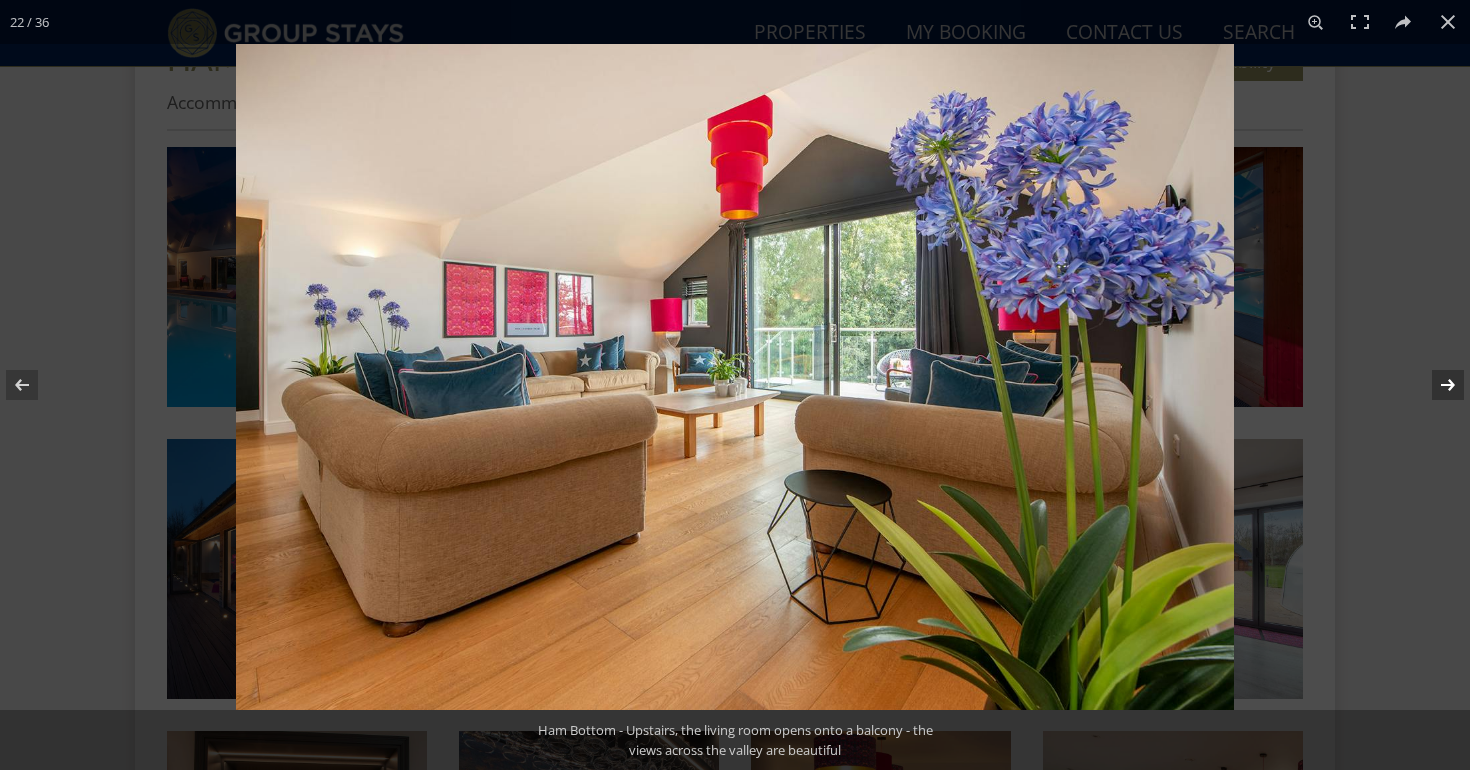 click at bounding box center [1435, 385] 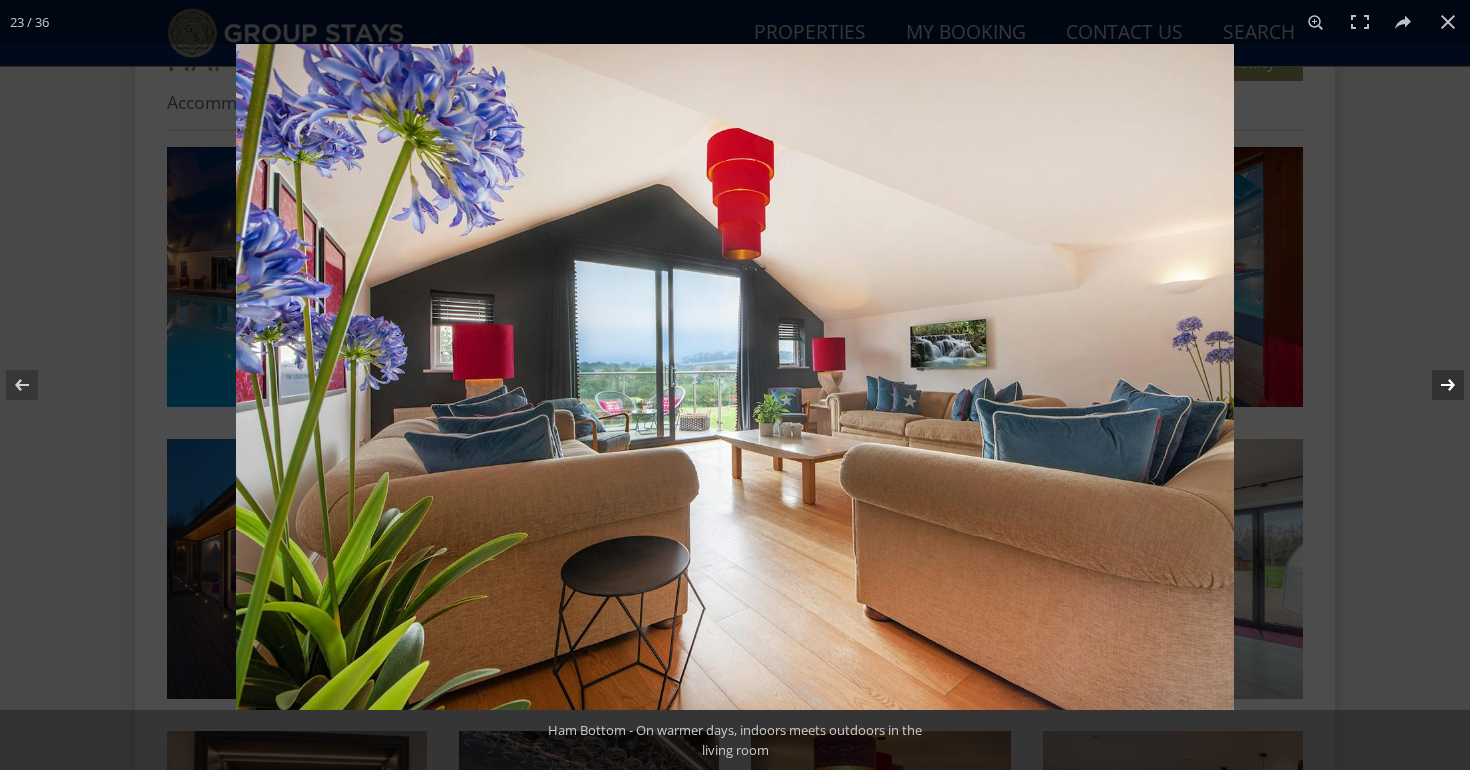 click at bounding box center (1435, 385) 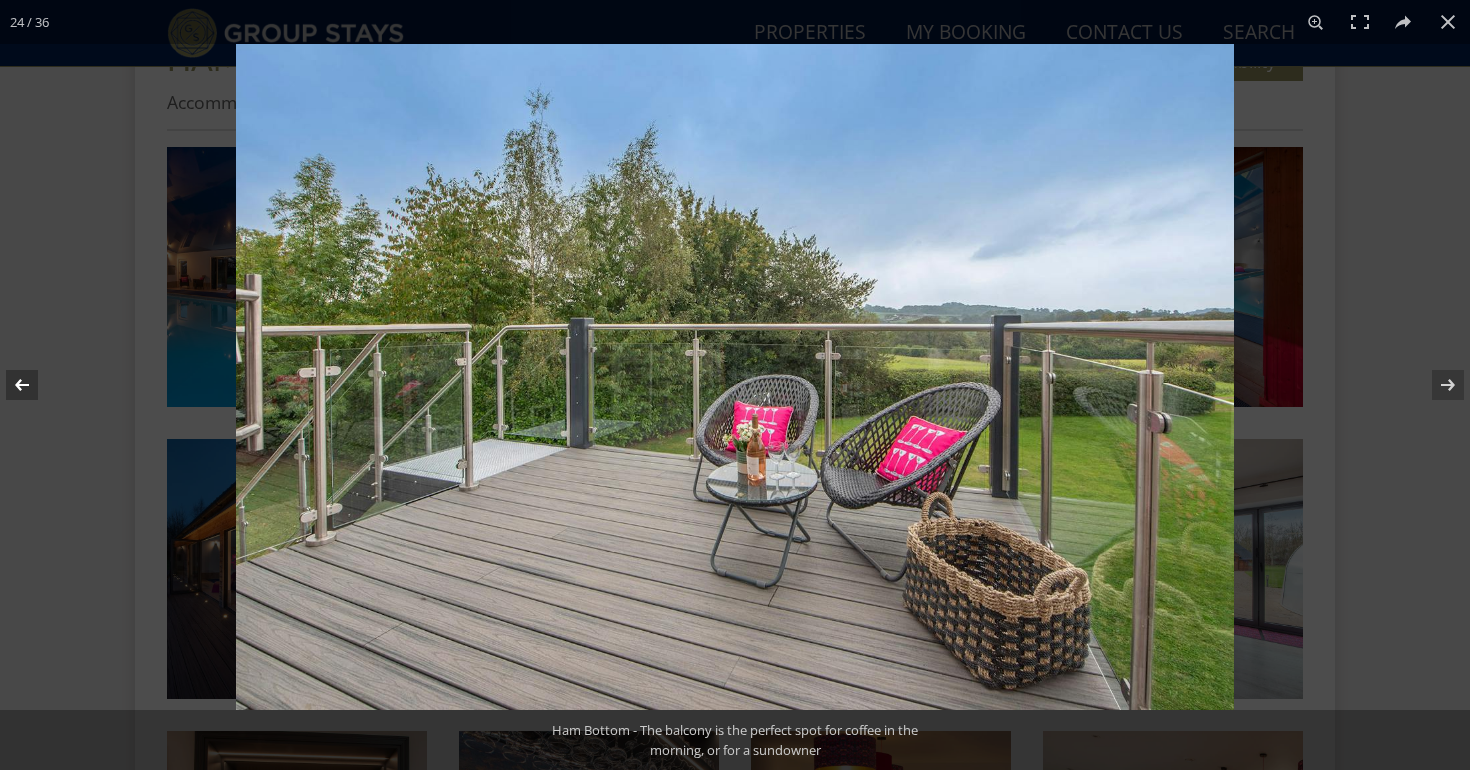 click at bounding box center [35, 385] 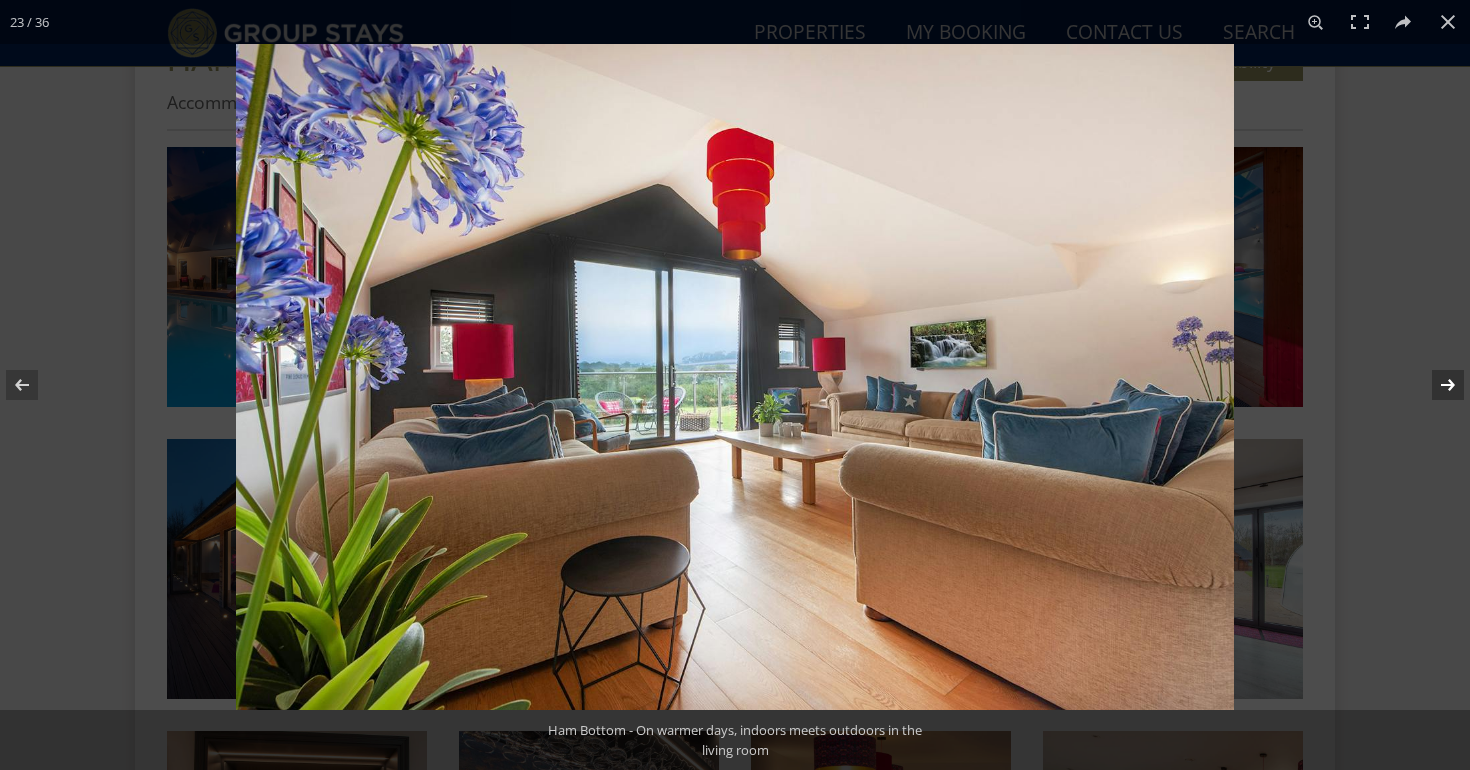 click at bounding box center [1435, 385] 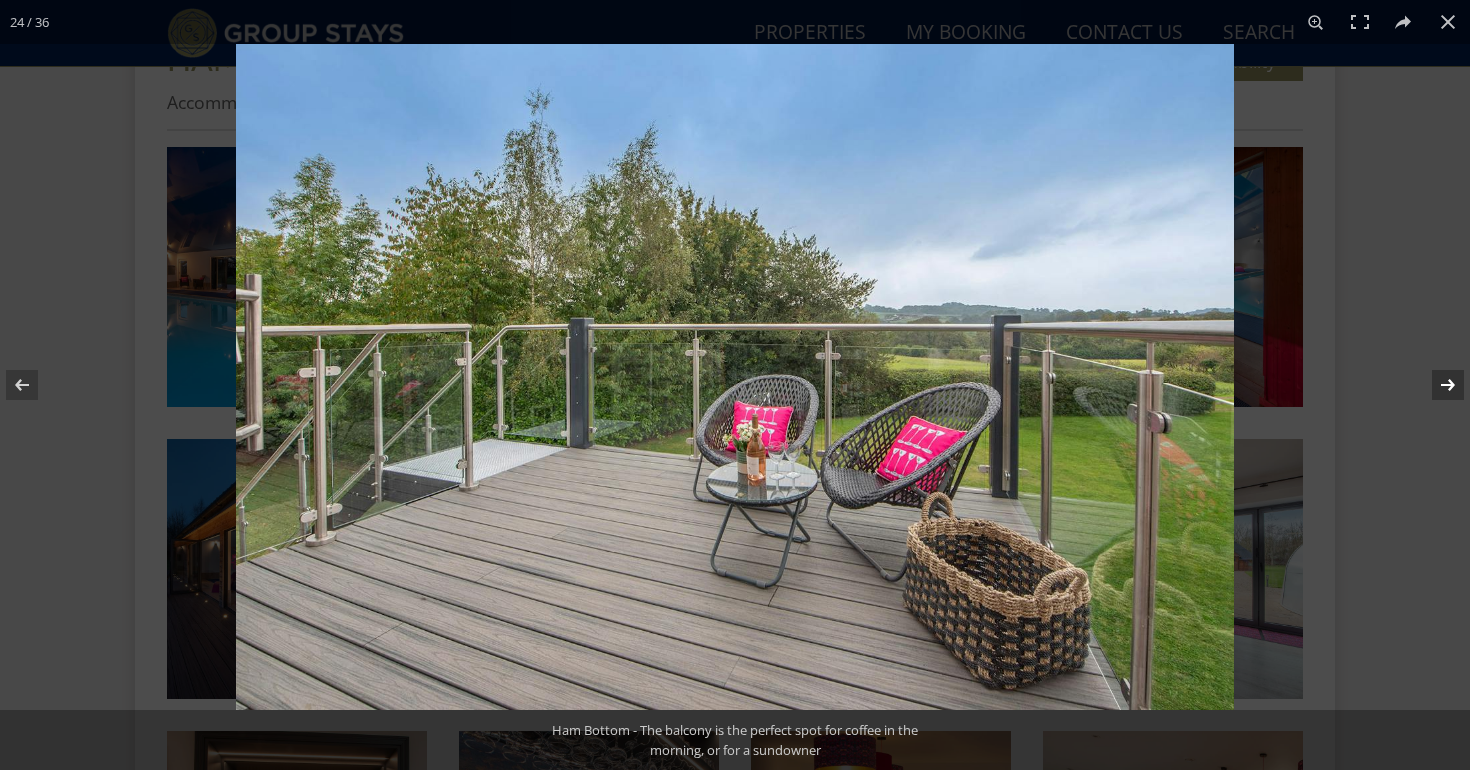 click at bounding box center [1435, 385] 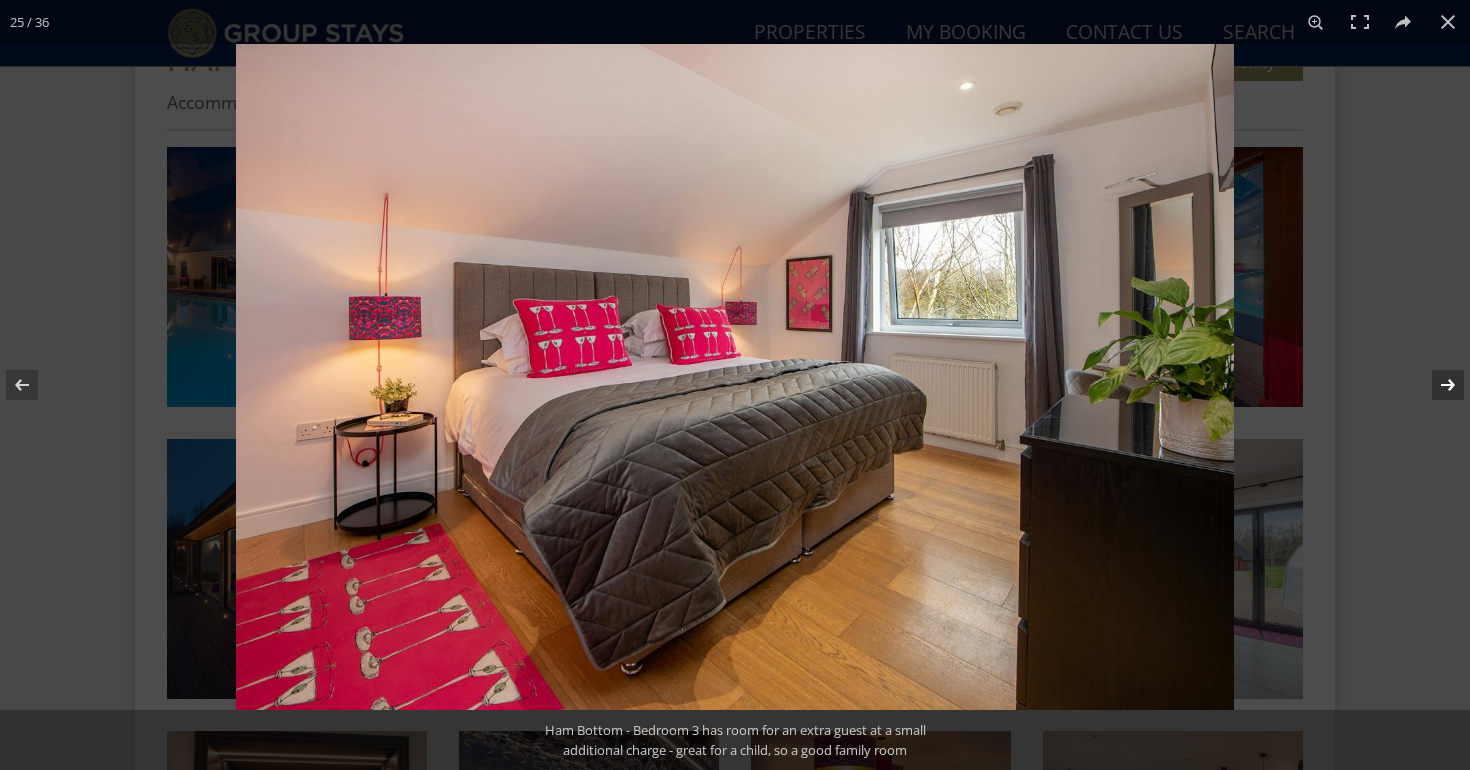 click at bounding box center (1435, 385) 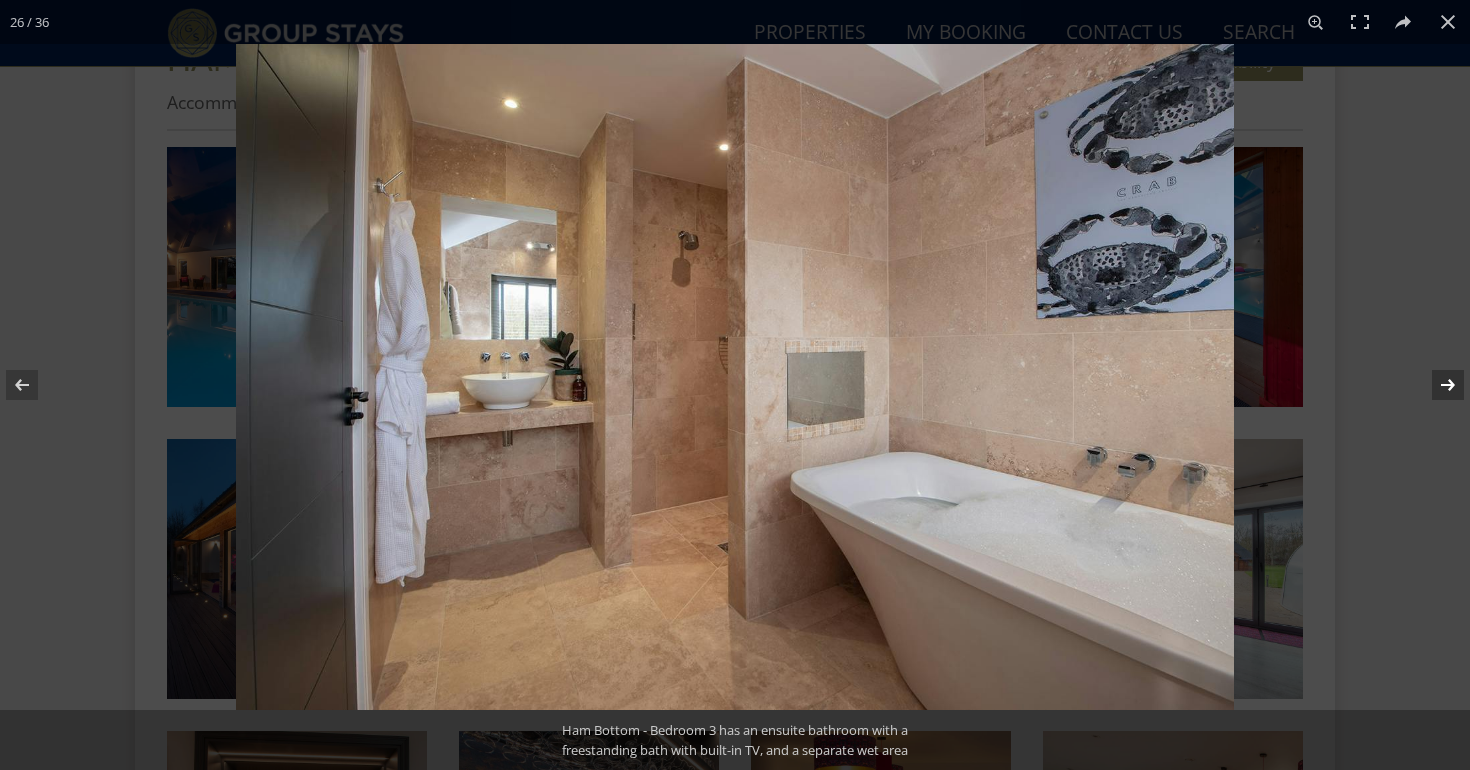click at bounding box center (1435, 385) 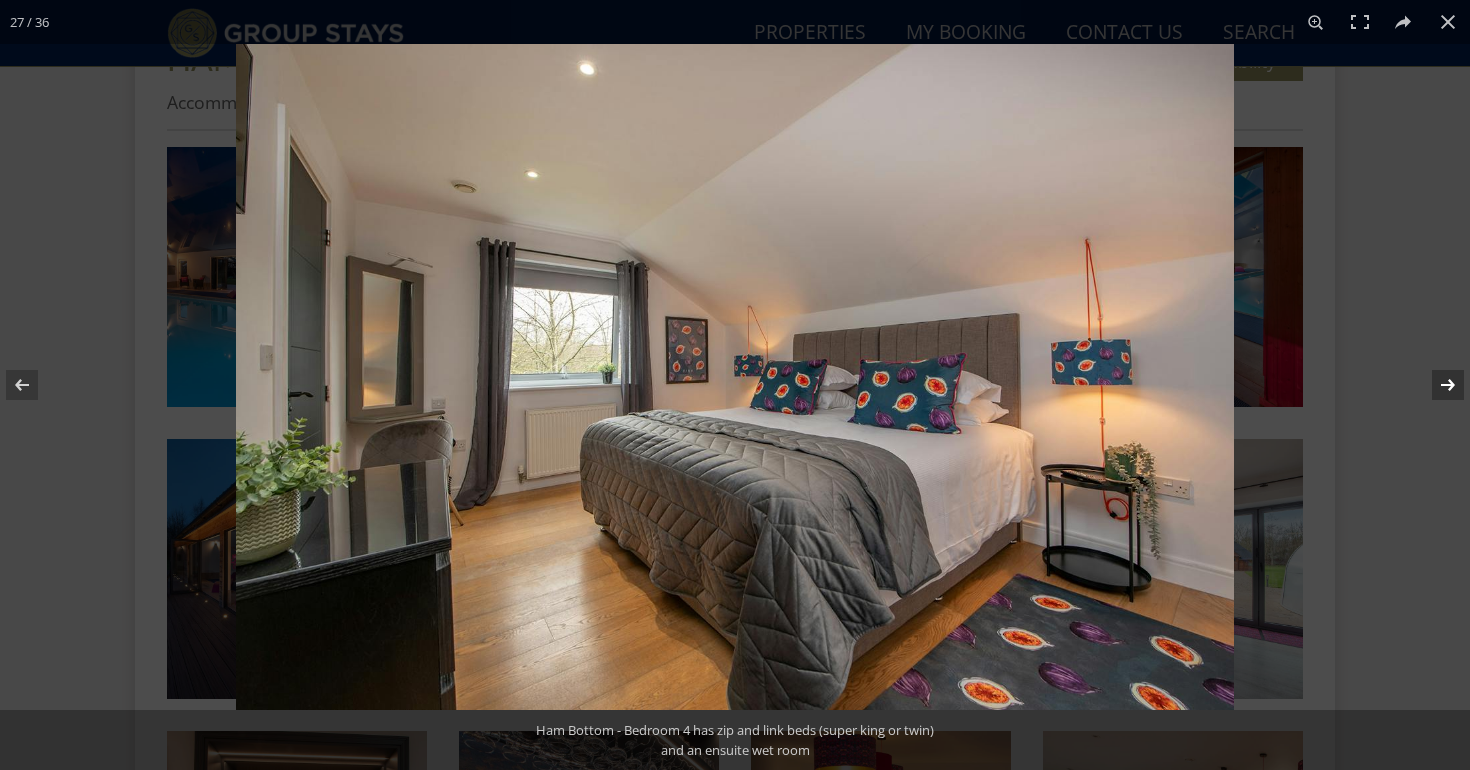 click at bounding box center [1435, 385] 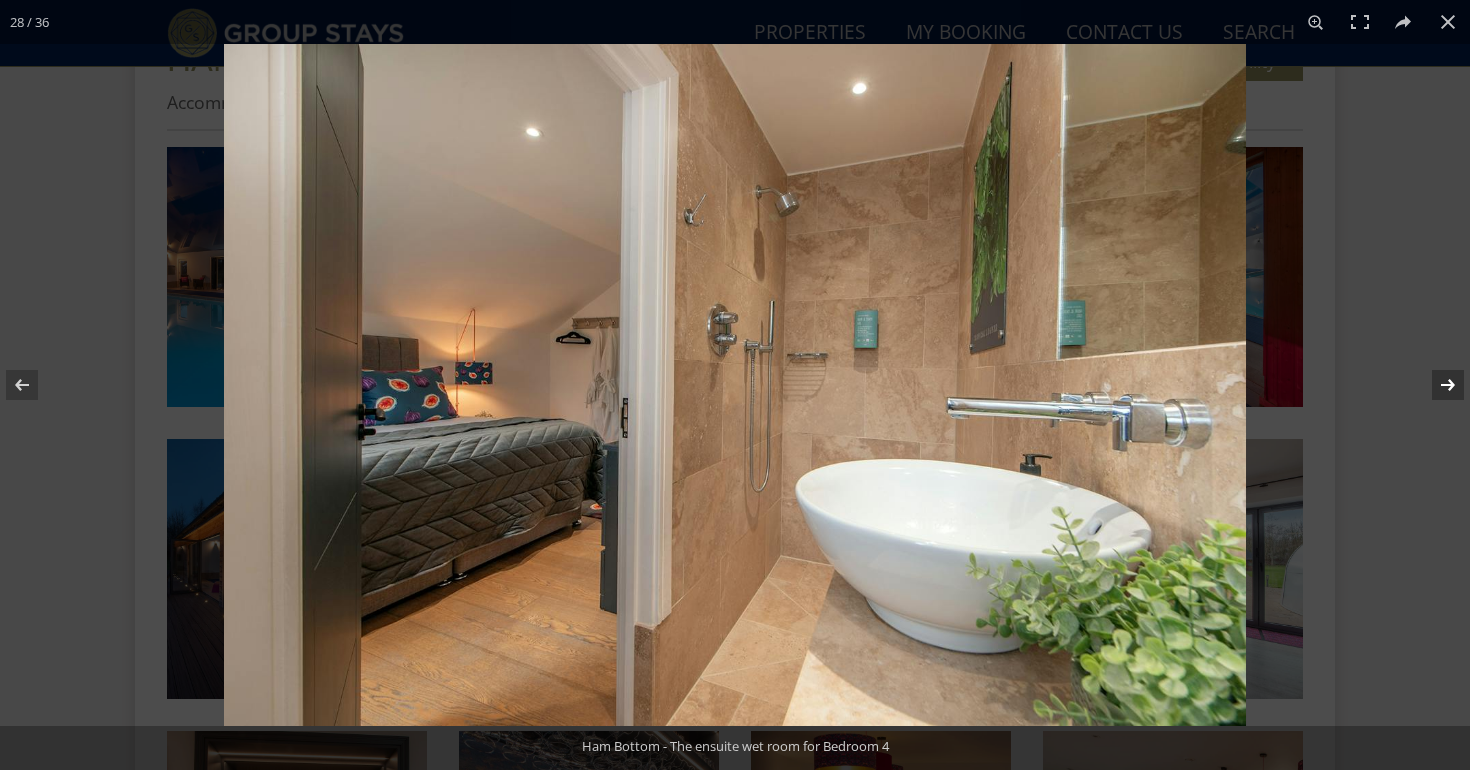 click at bounding box center [1435, 385] 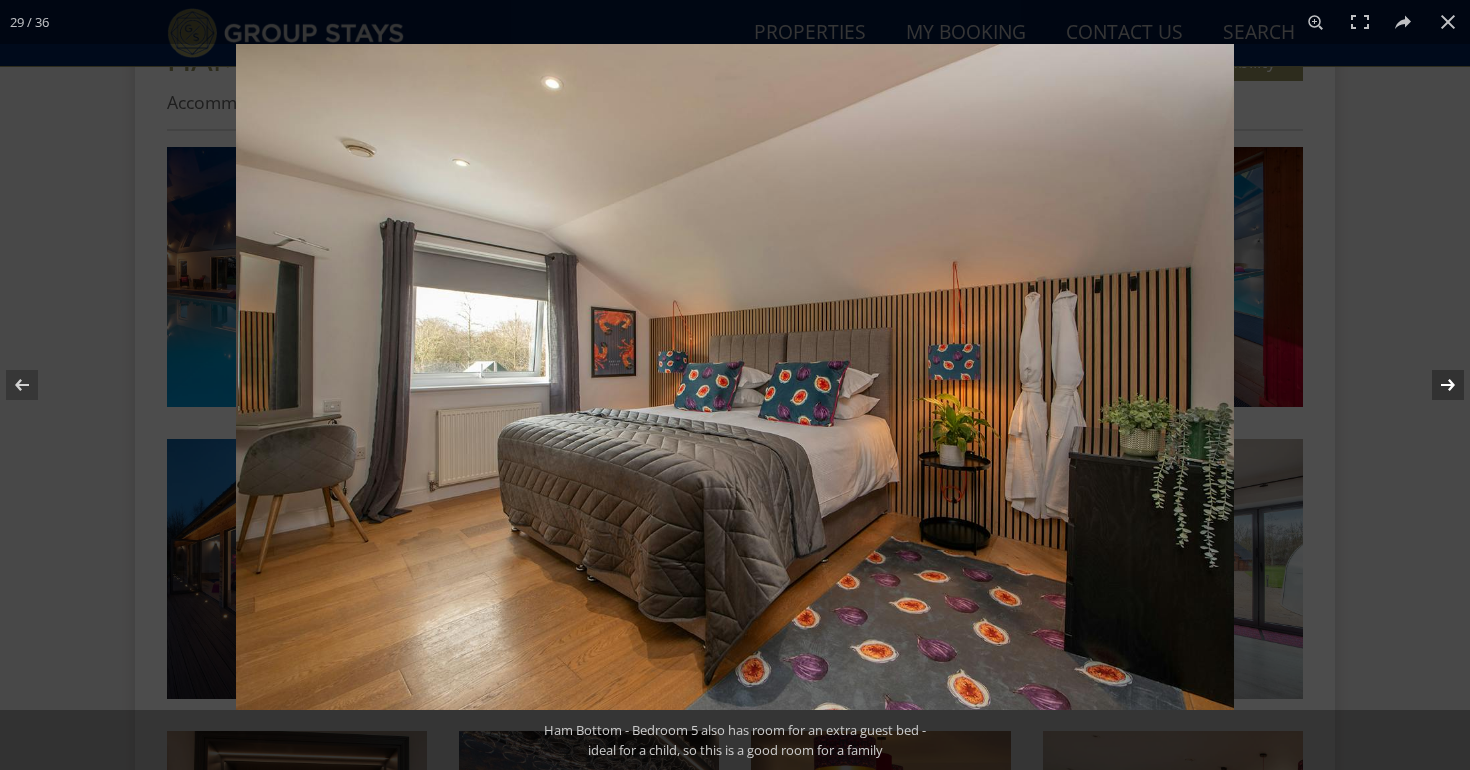 click at bounding box center [1435, 385] 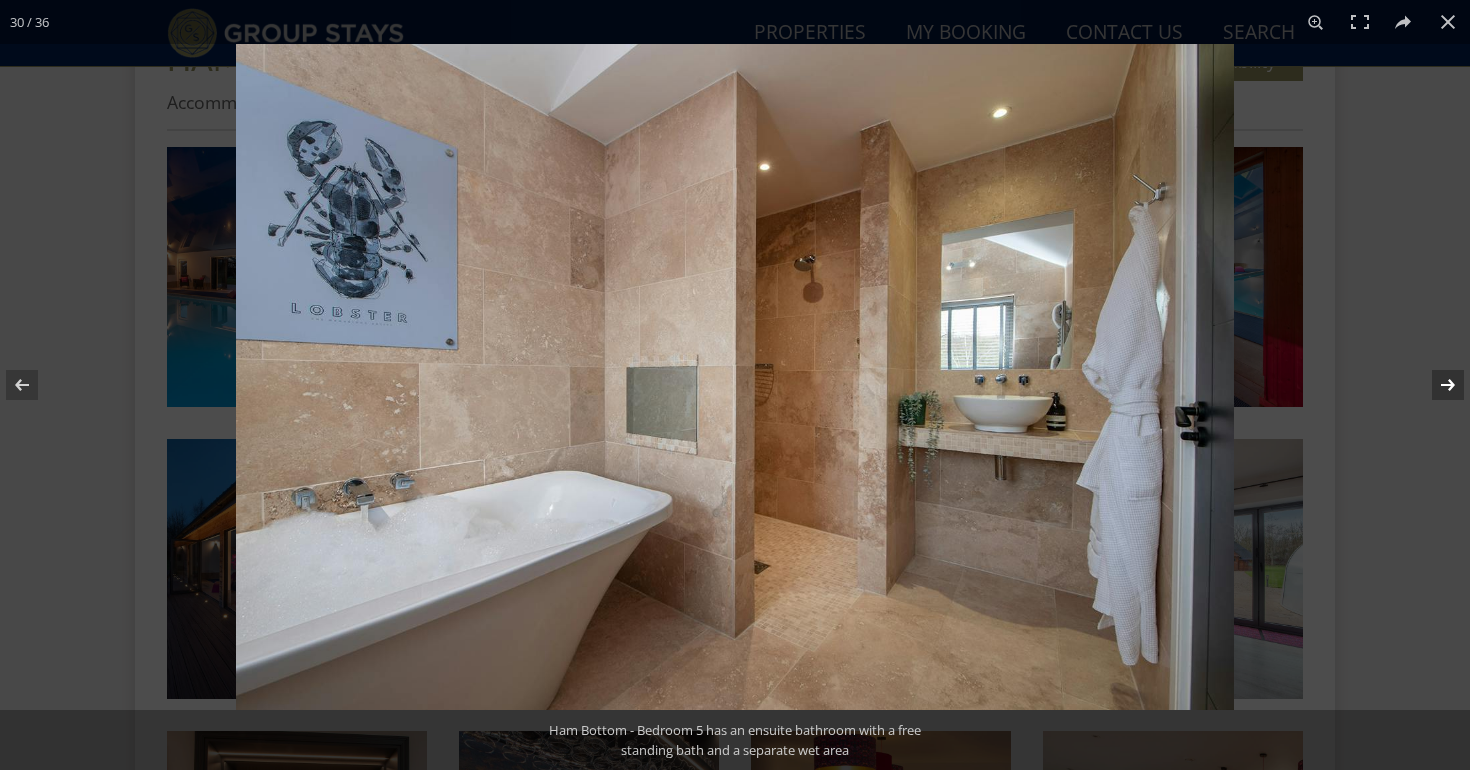 click at bounding box center [1435, 385] 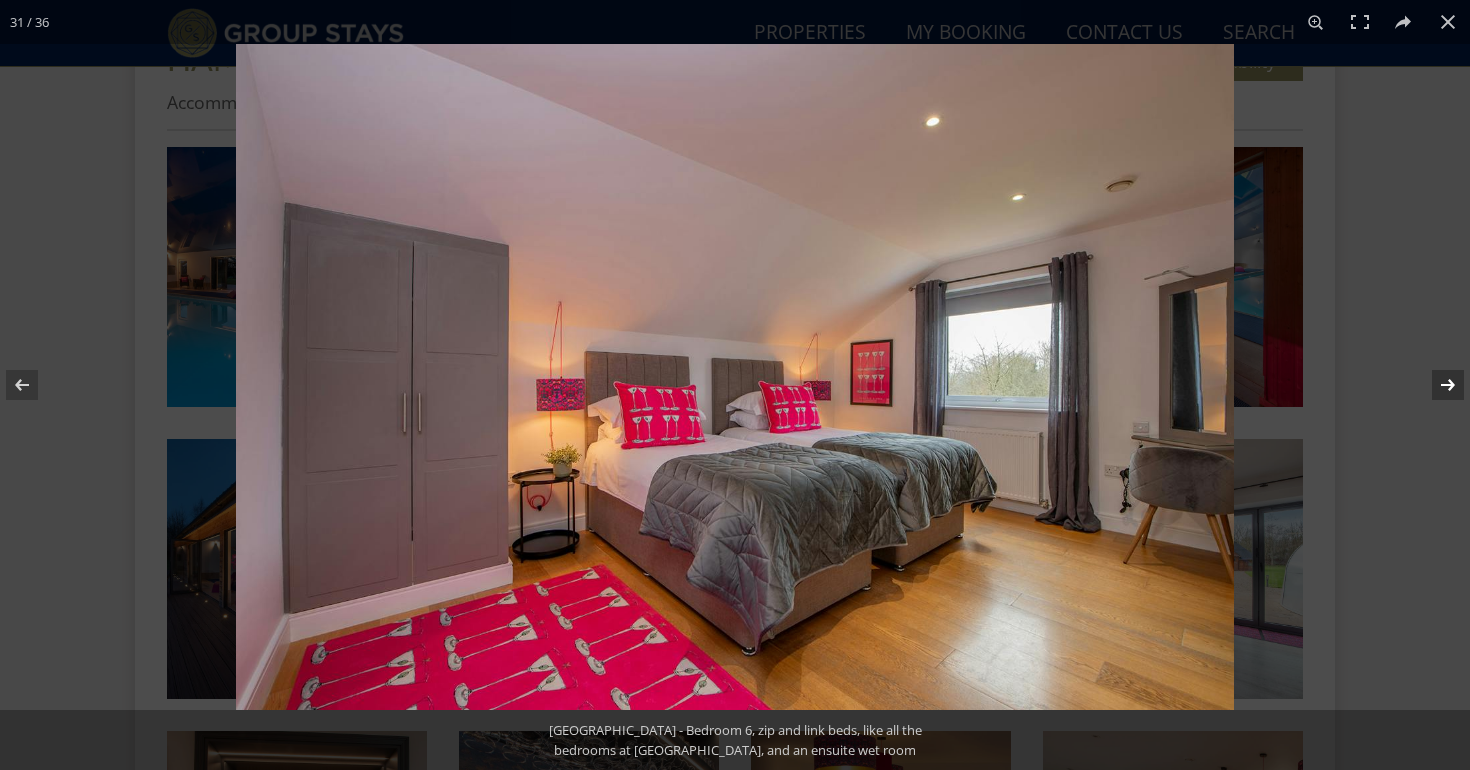click at bounding box center [1435, 385] 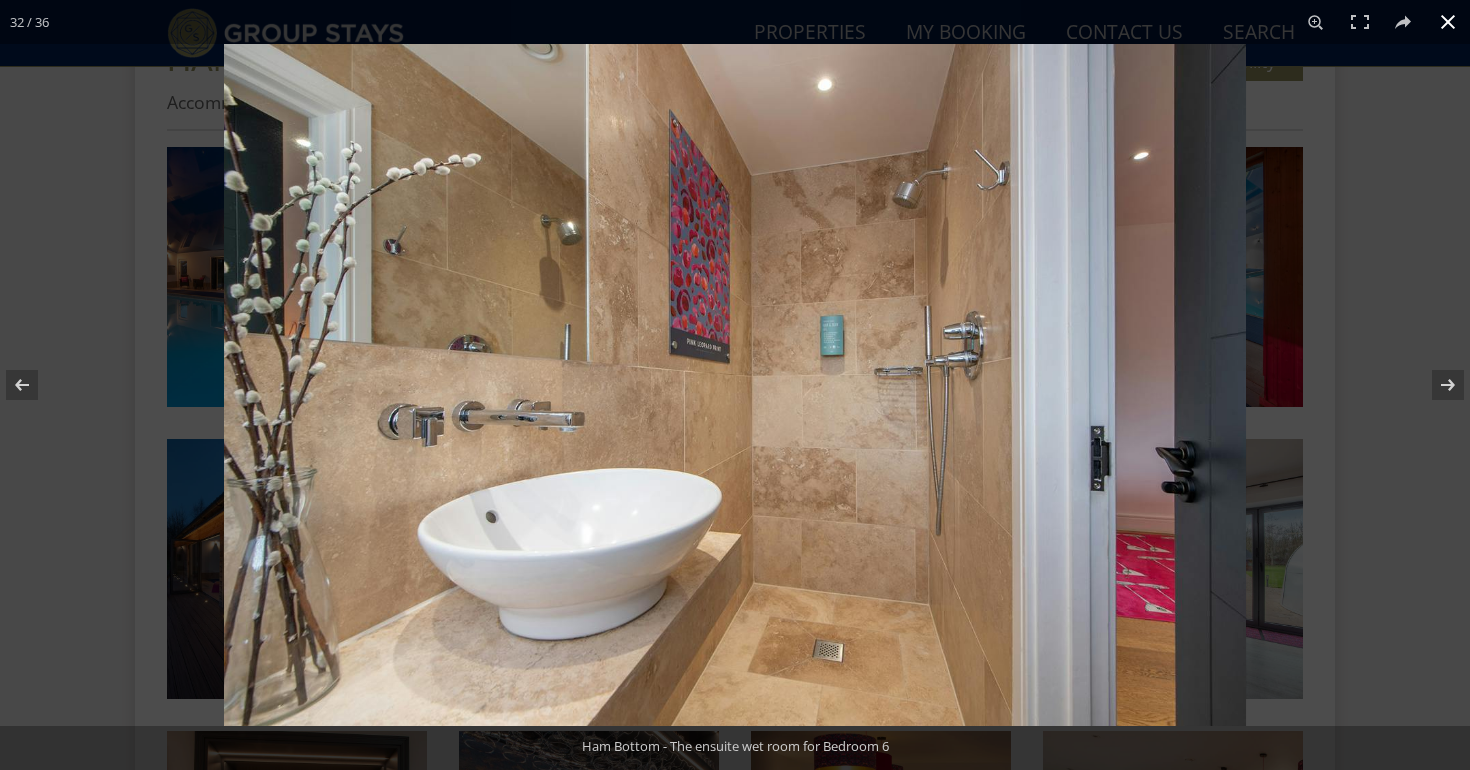 click at bounding box center [1448, 22] 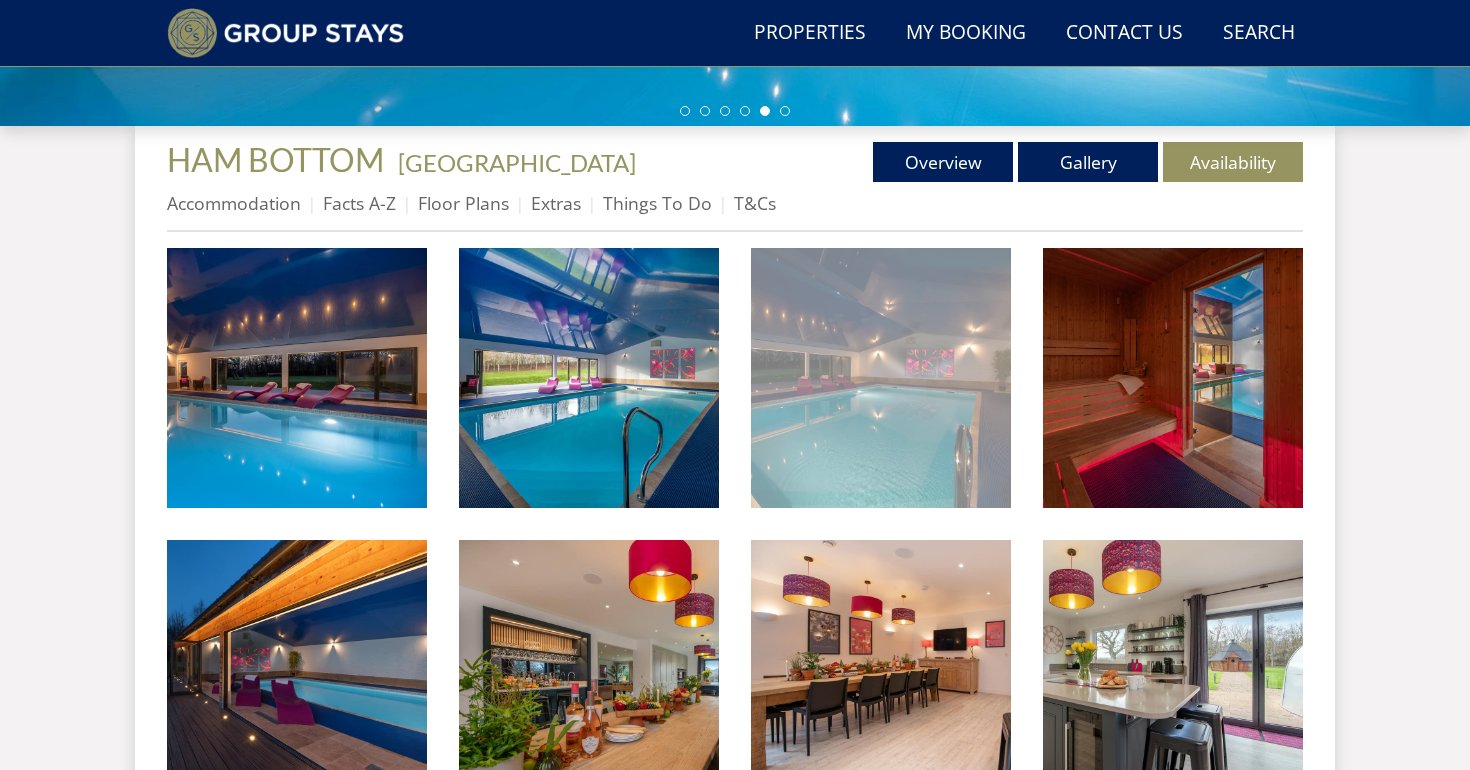 scroll, scrollTop: 684, scrollLeft: 0, axis: vertical 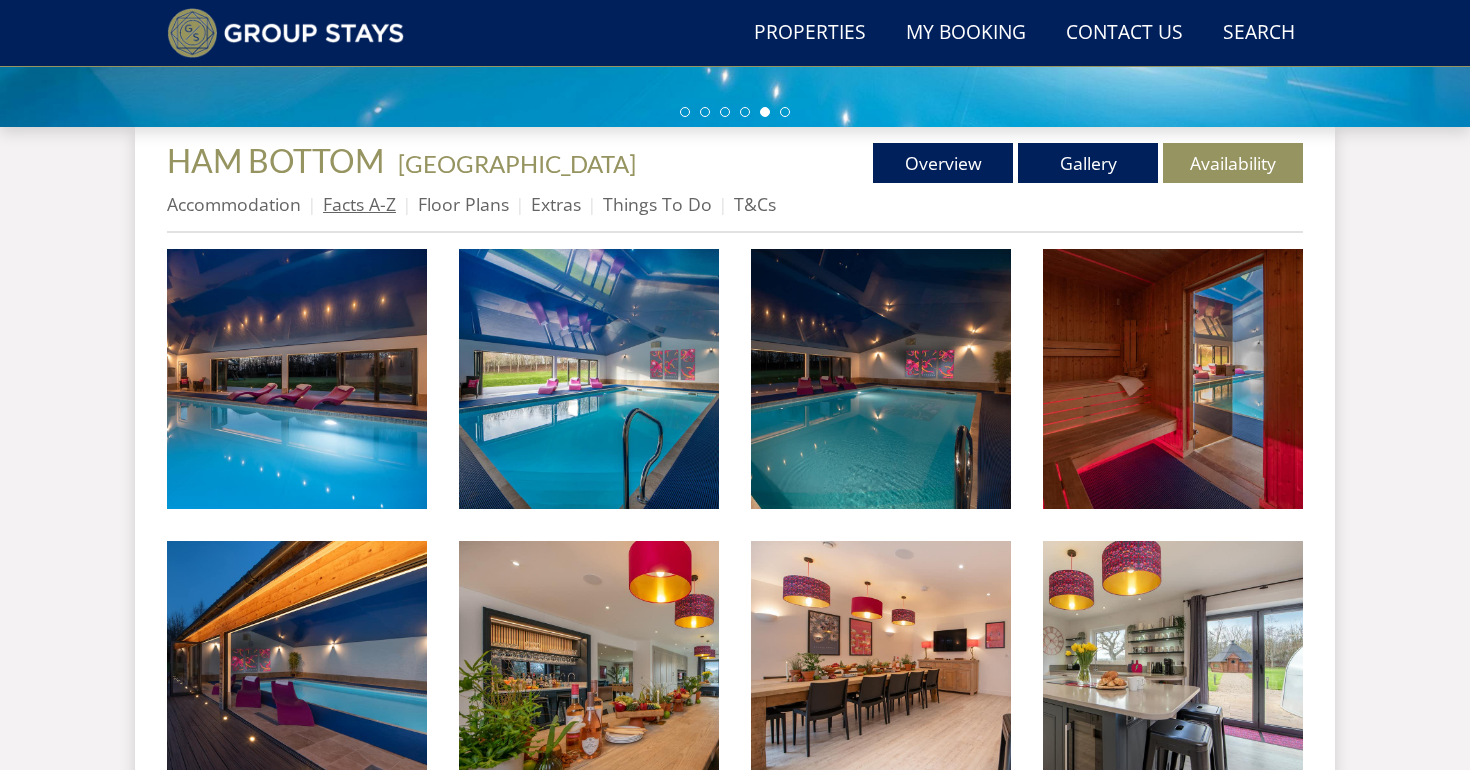 click on "Facts A-Z" at bounding box center (359, 204) 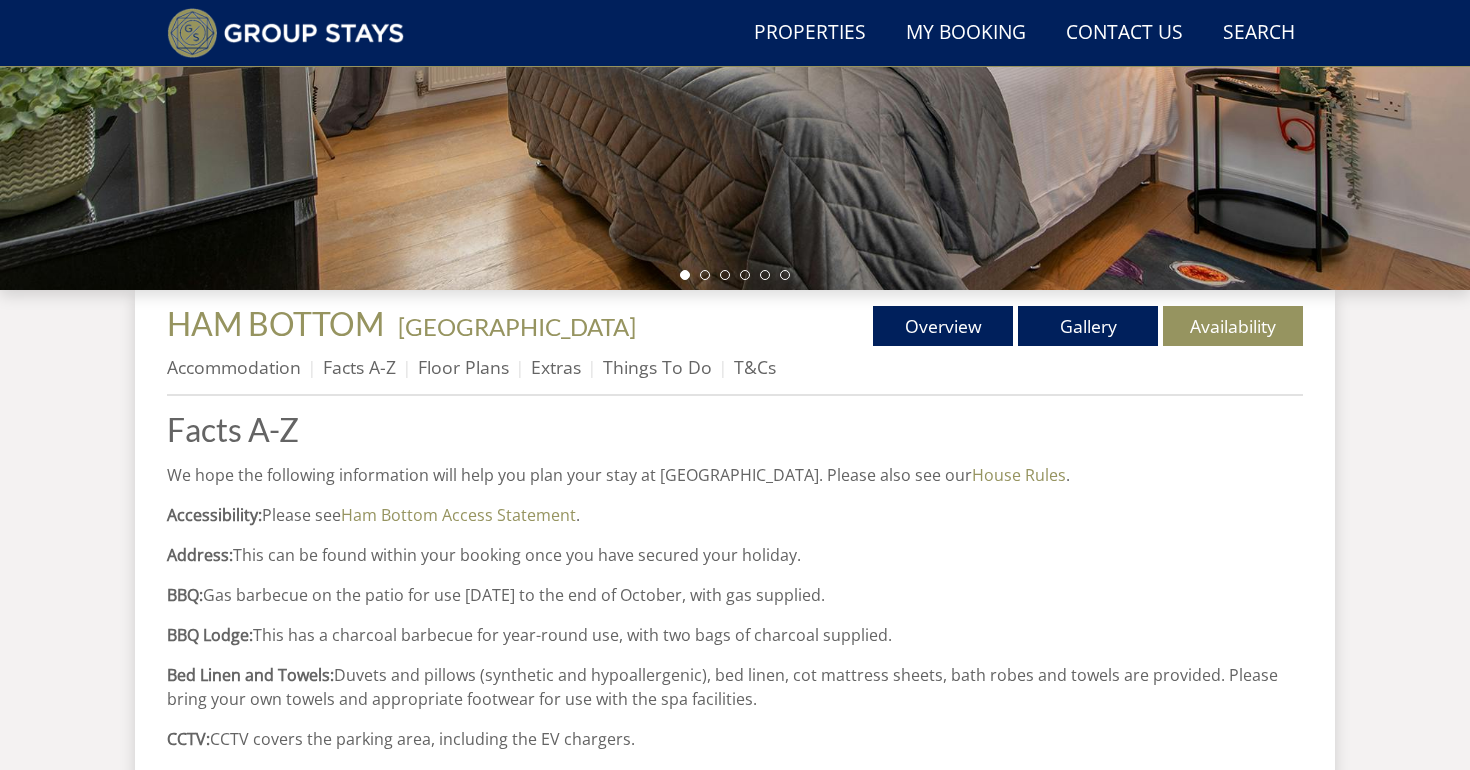 scroll, scrollTop: 370, scrollLeft: 0, axis: vertical 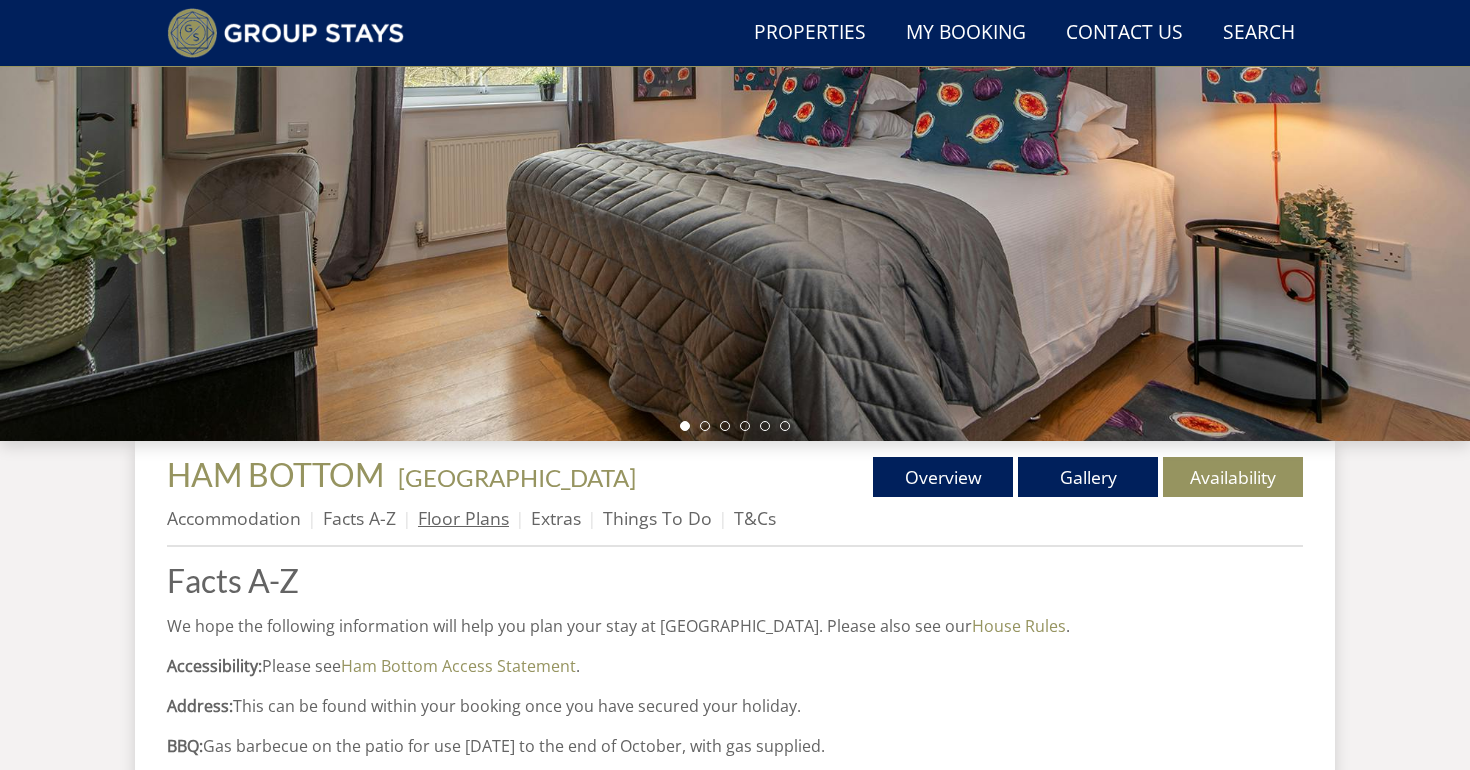 click on "Floor Plans" at bounding box center (463, 518) 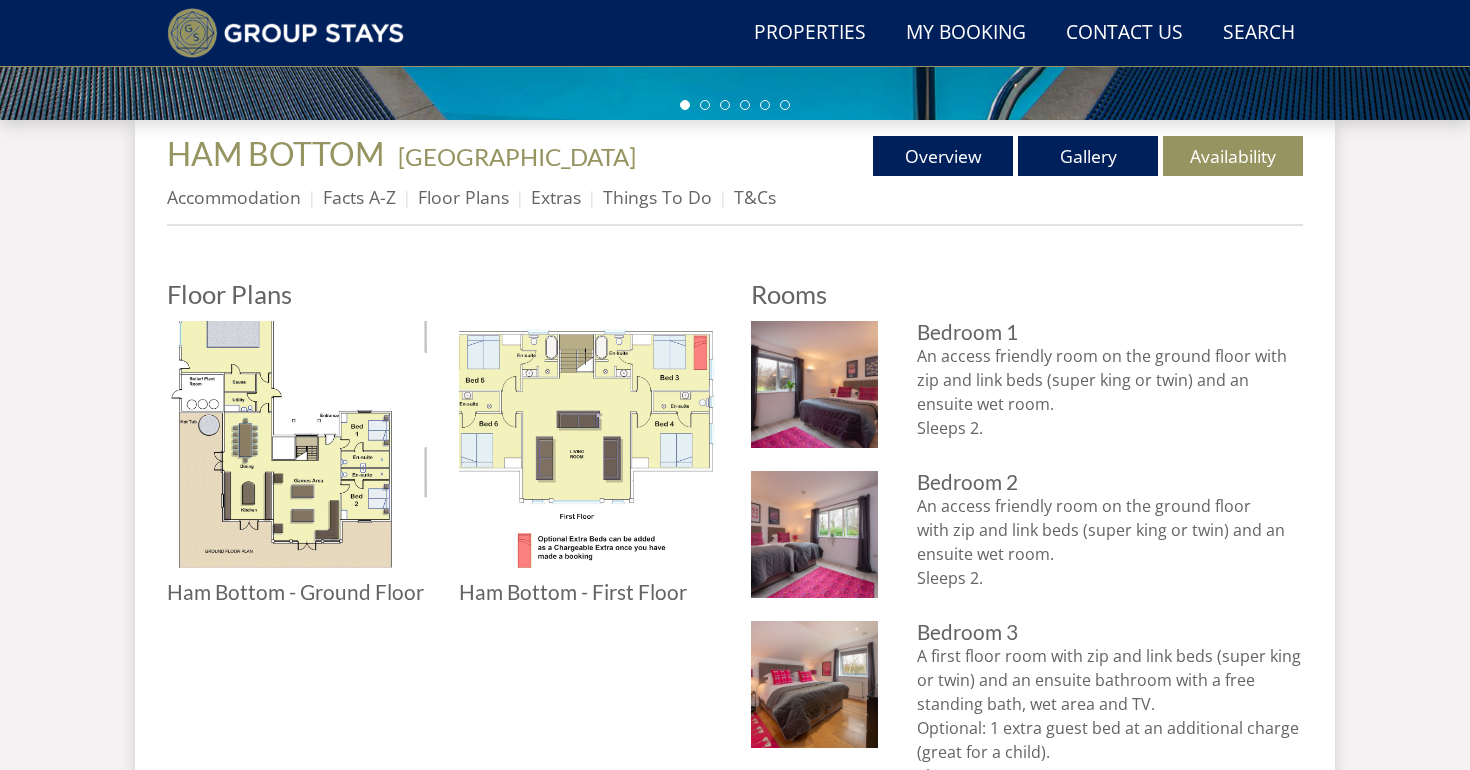 scroll, scrollTop: 693, scrollLeft: 0, axis: vertical 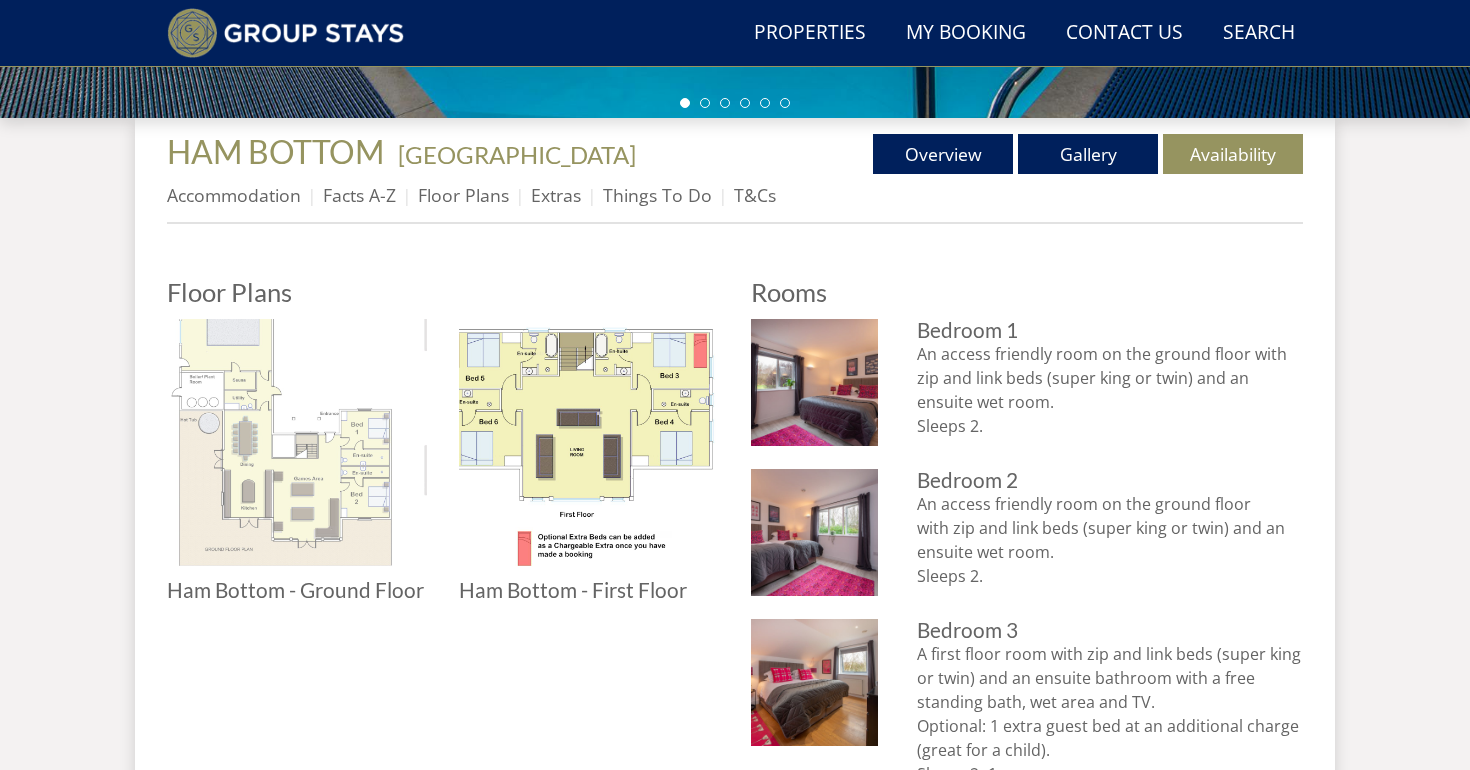 click at bounding box center [297, 449] 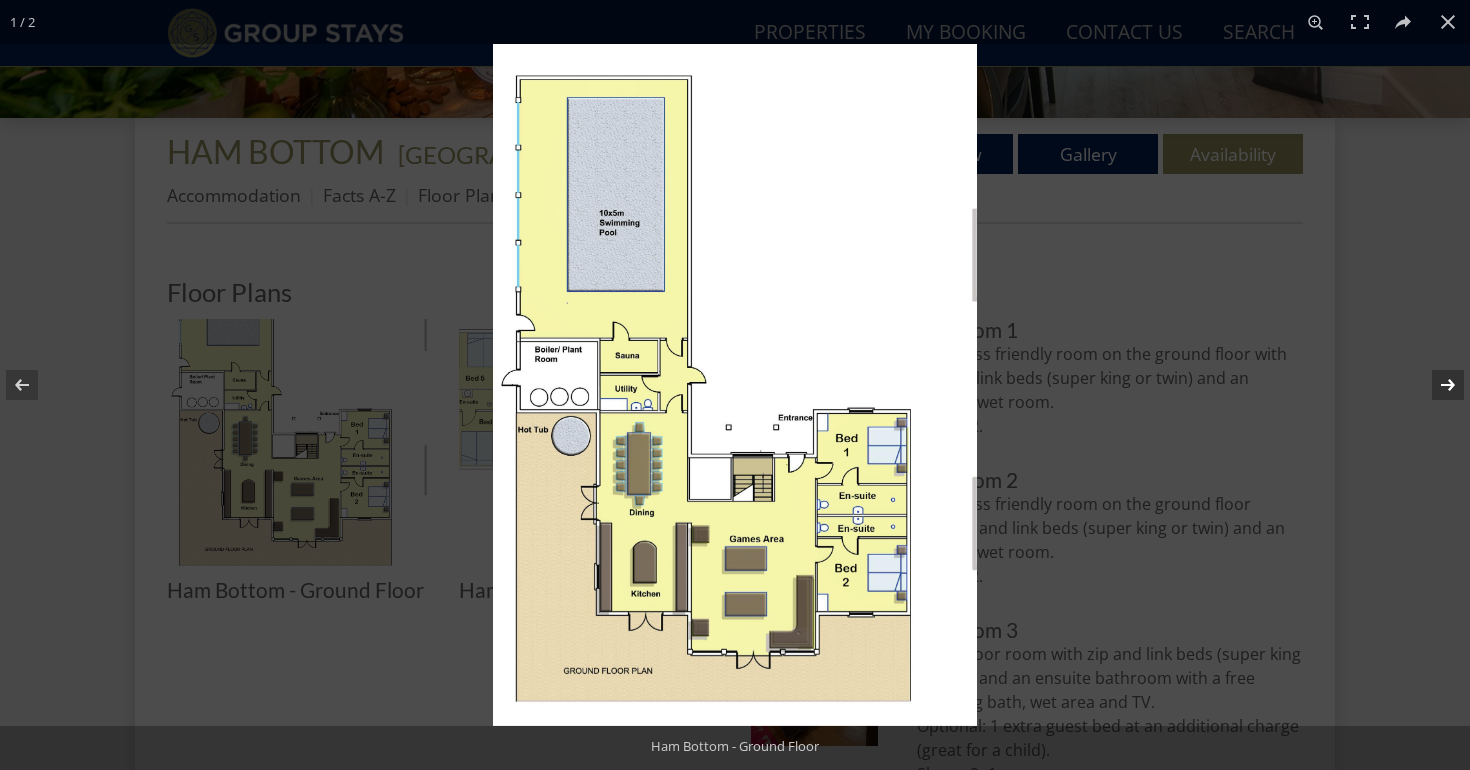 click at bounding box center [1435, 385] 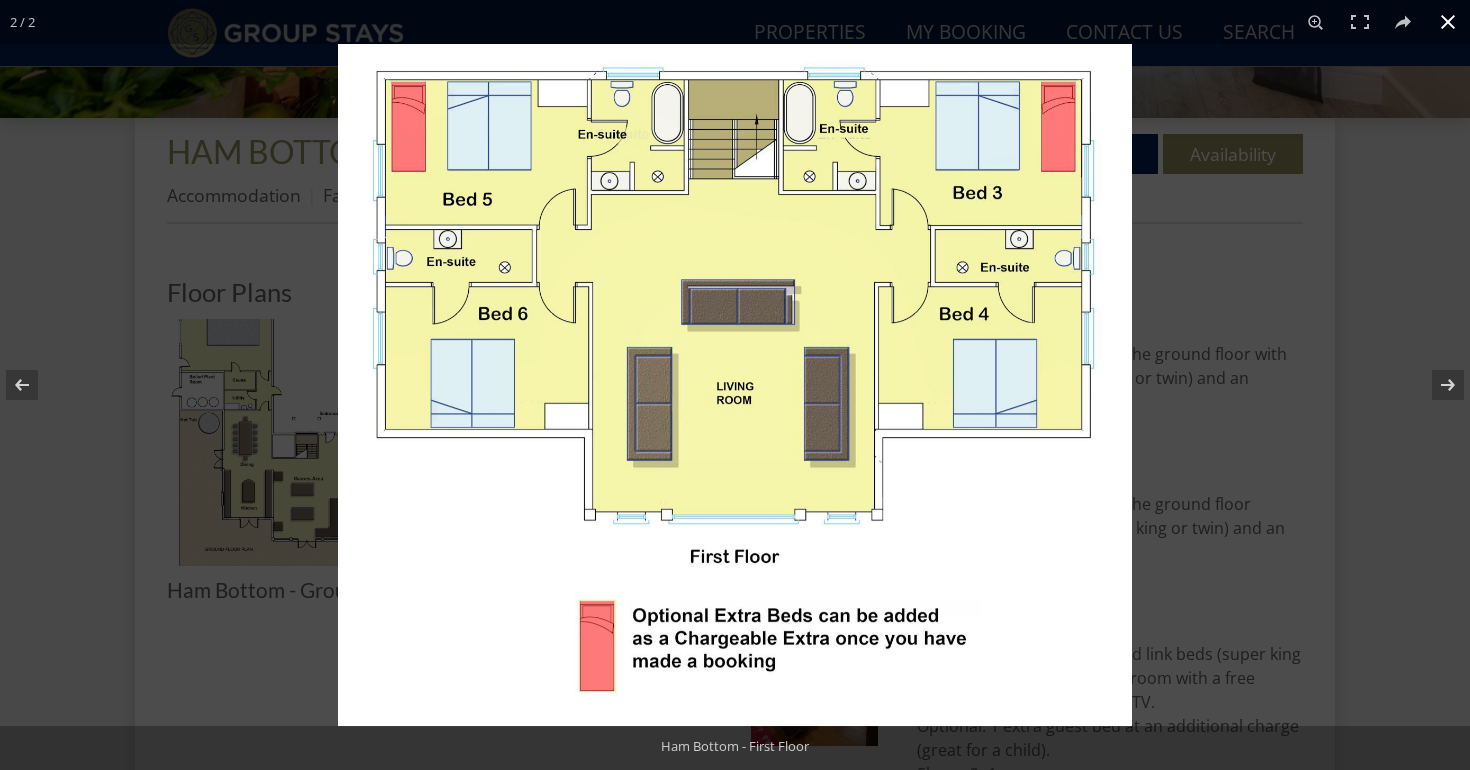 click at bounding box center [1448, 22] 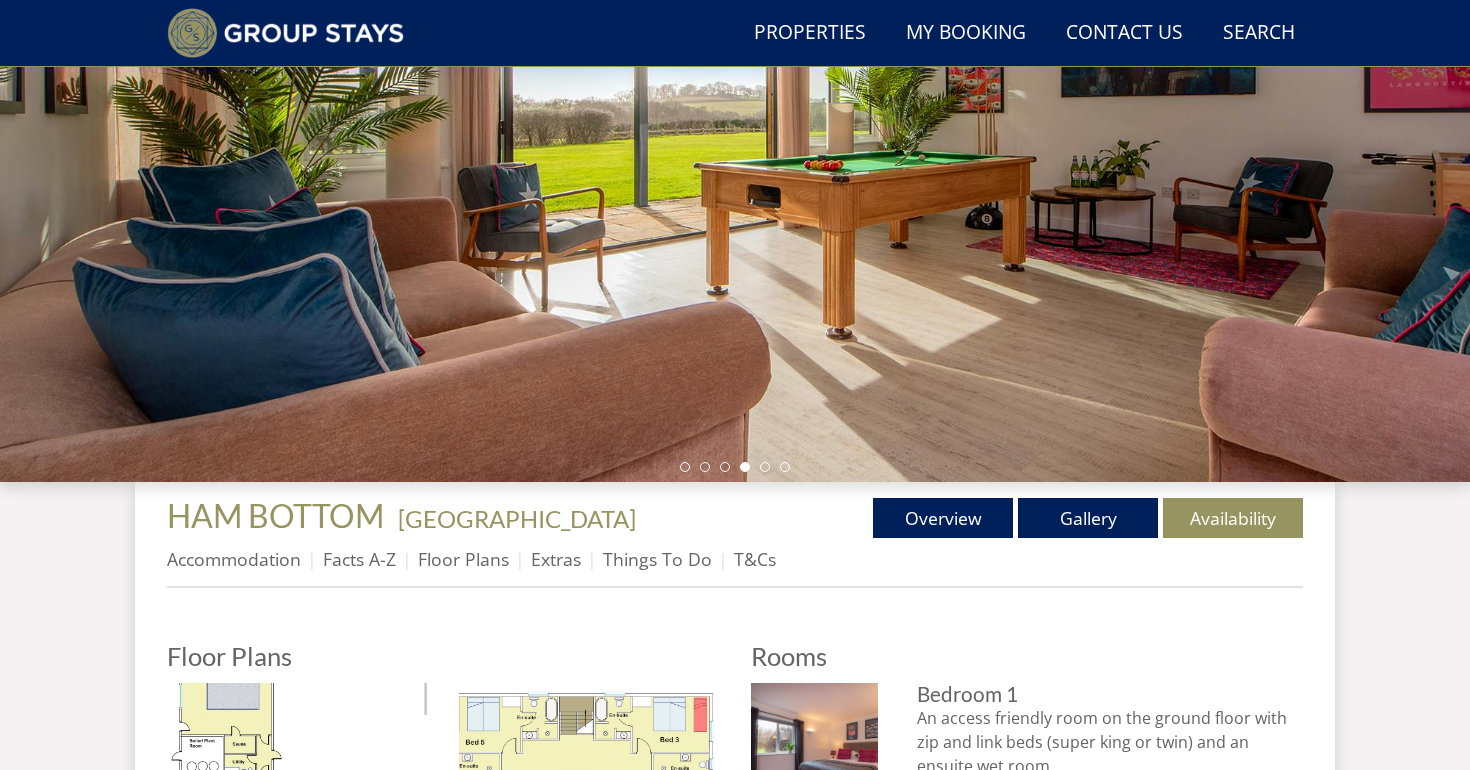 scroll, scrollTop: 336, scrollLeft: 0, axis: vertical 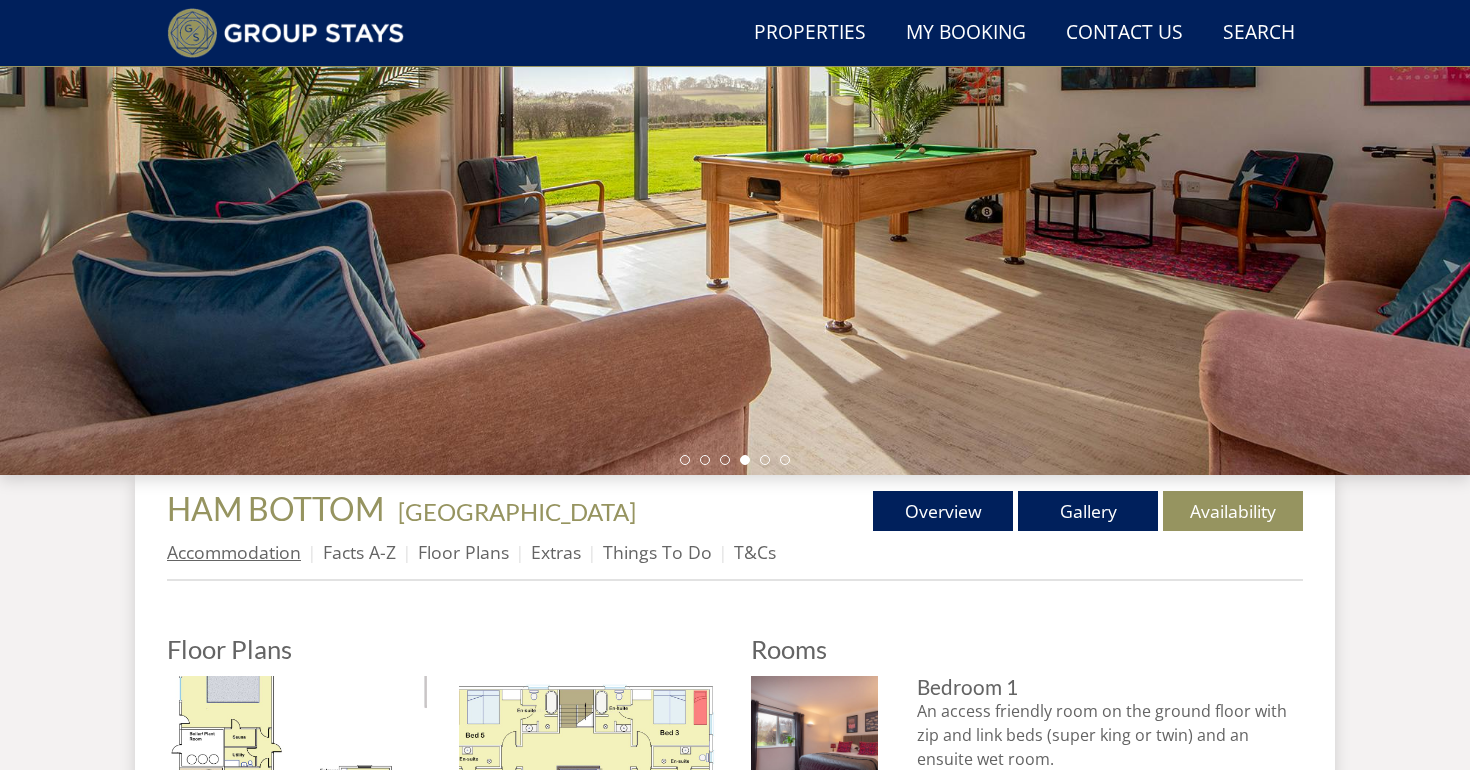 click on "Accommodation" at bounding box center (234, 552) 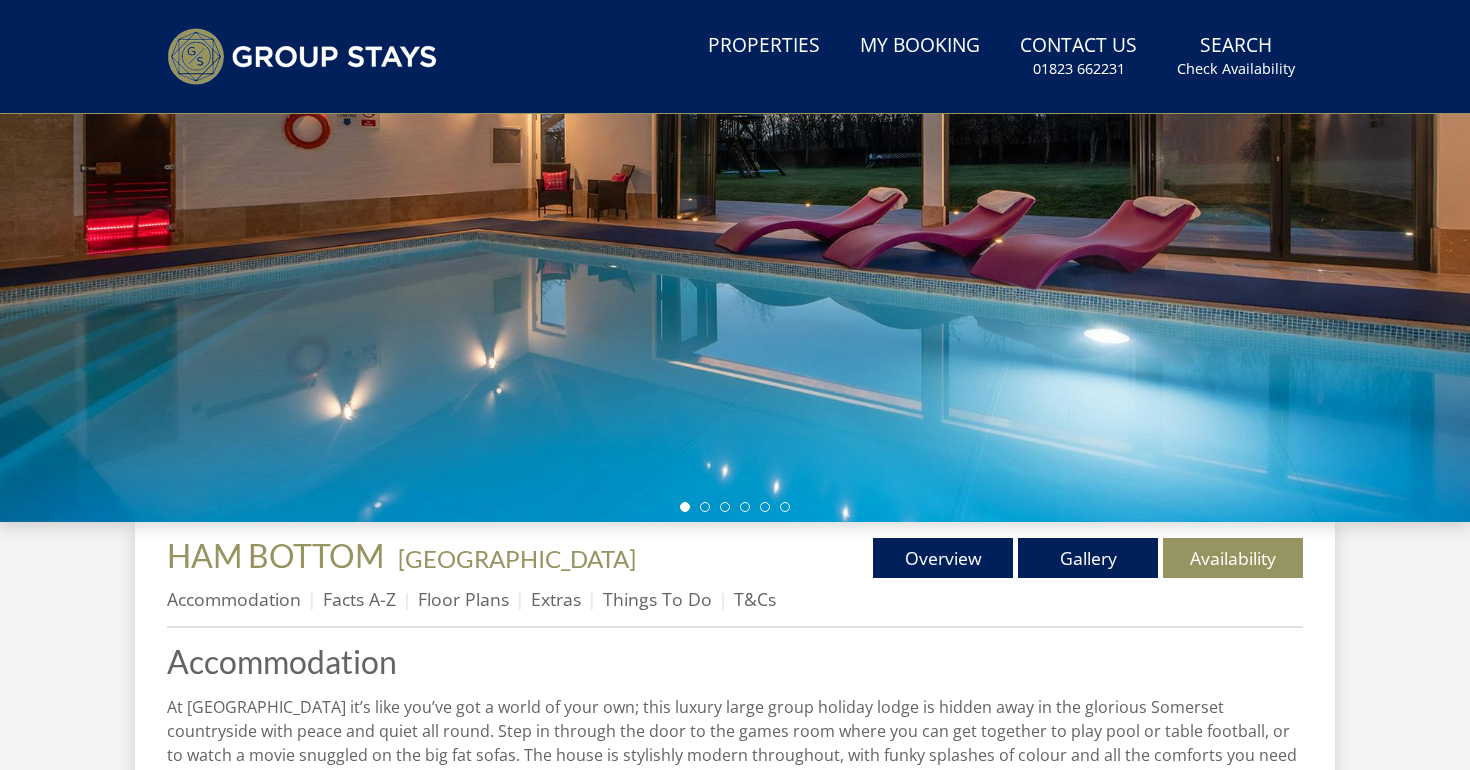scroll, scrollTop: 0, scrollLeft: 0, axis: both 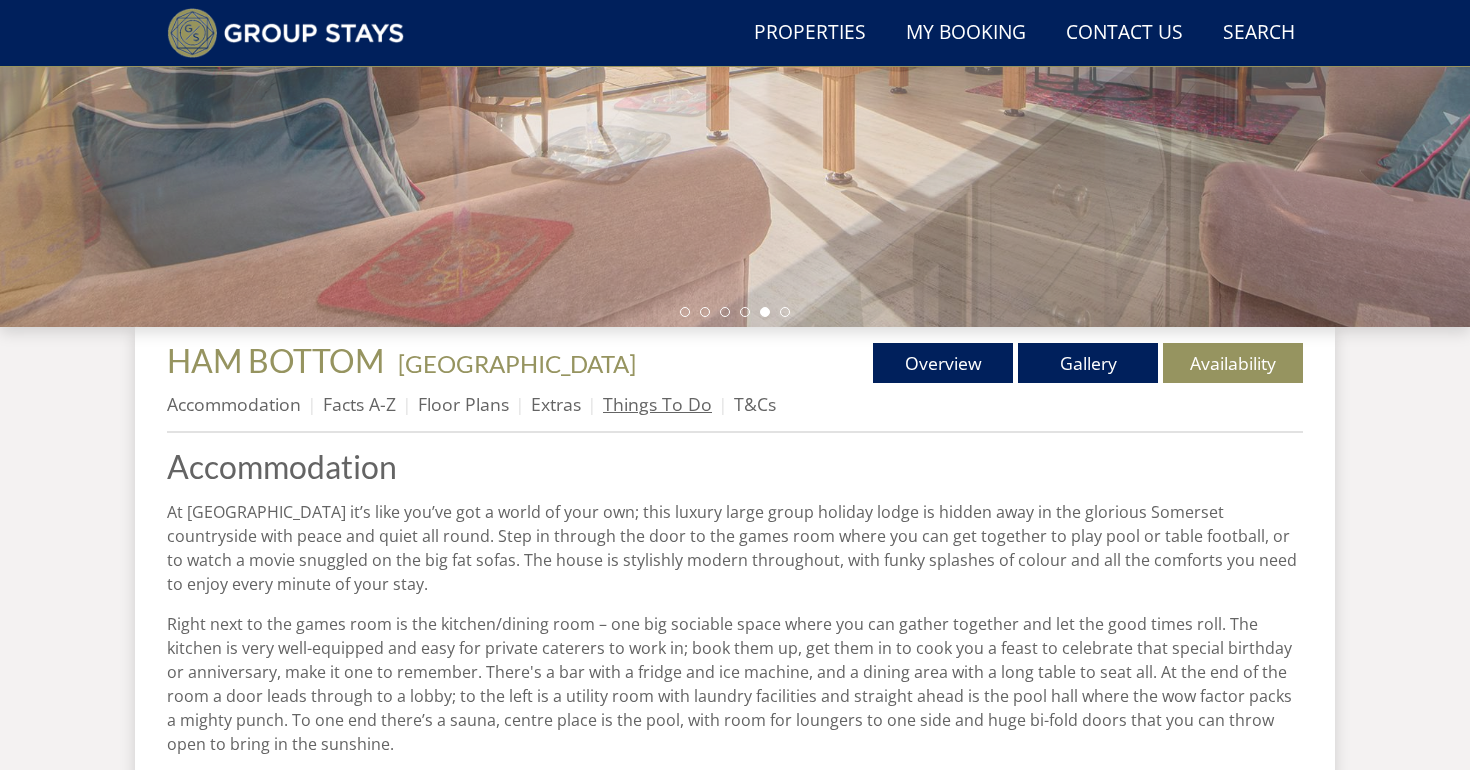click on "Things To Do" at bounding box center [657, 404] 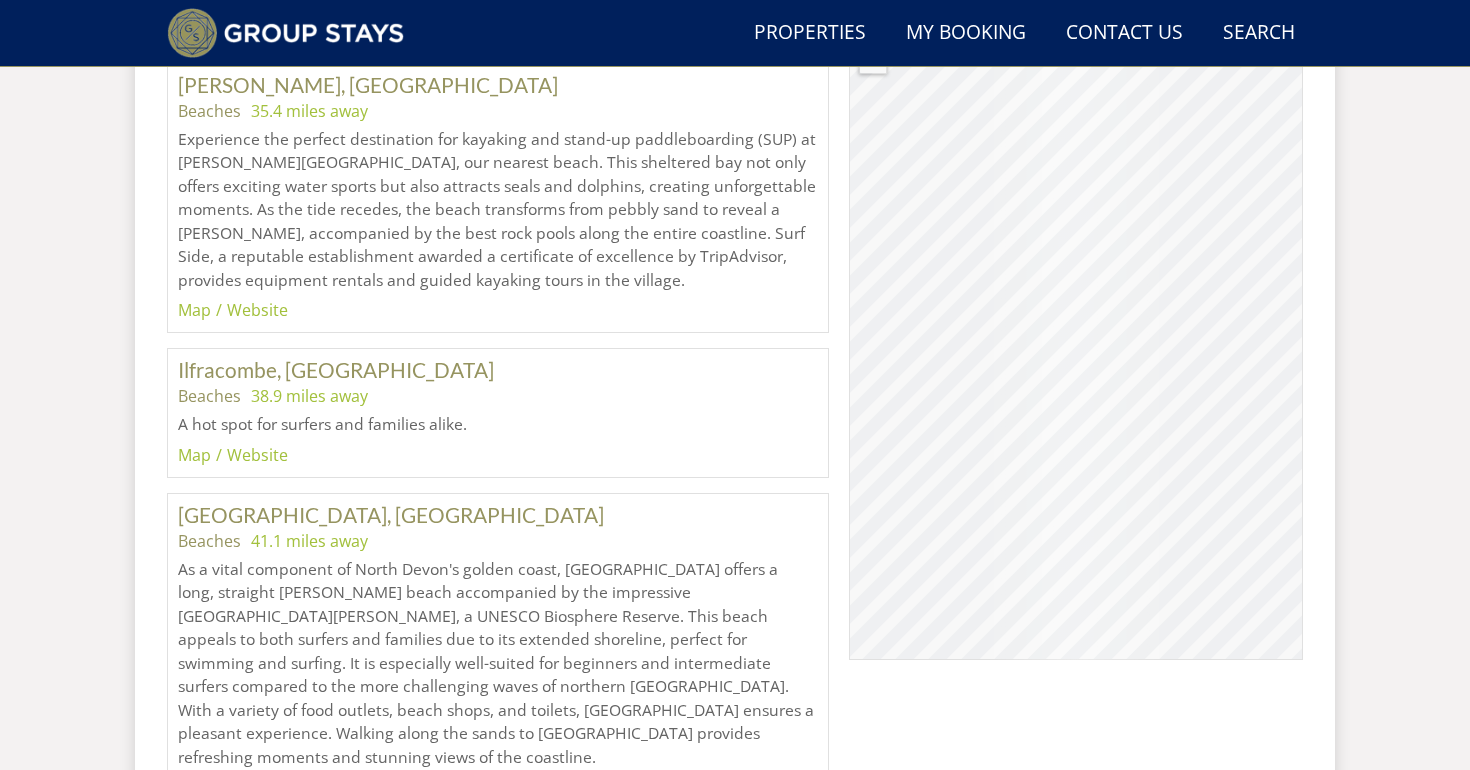 scroll, scrollTop: 1173, scrollLeft: 0, axis: vertical 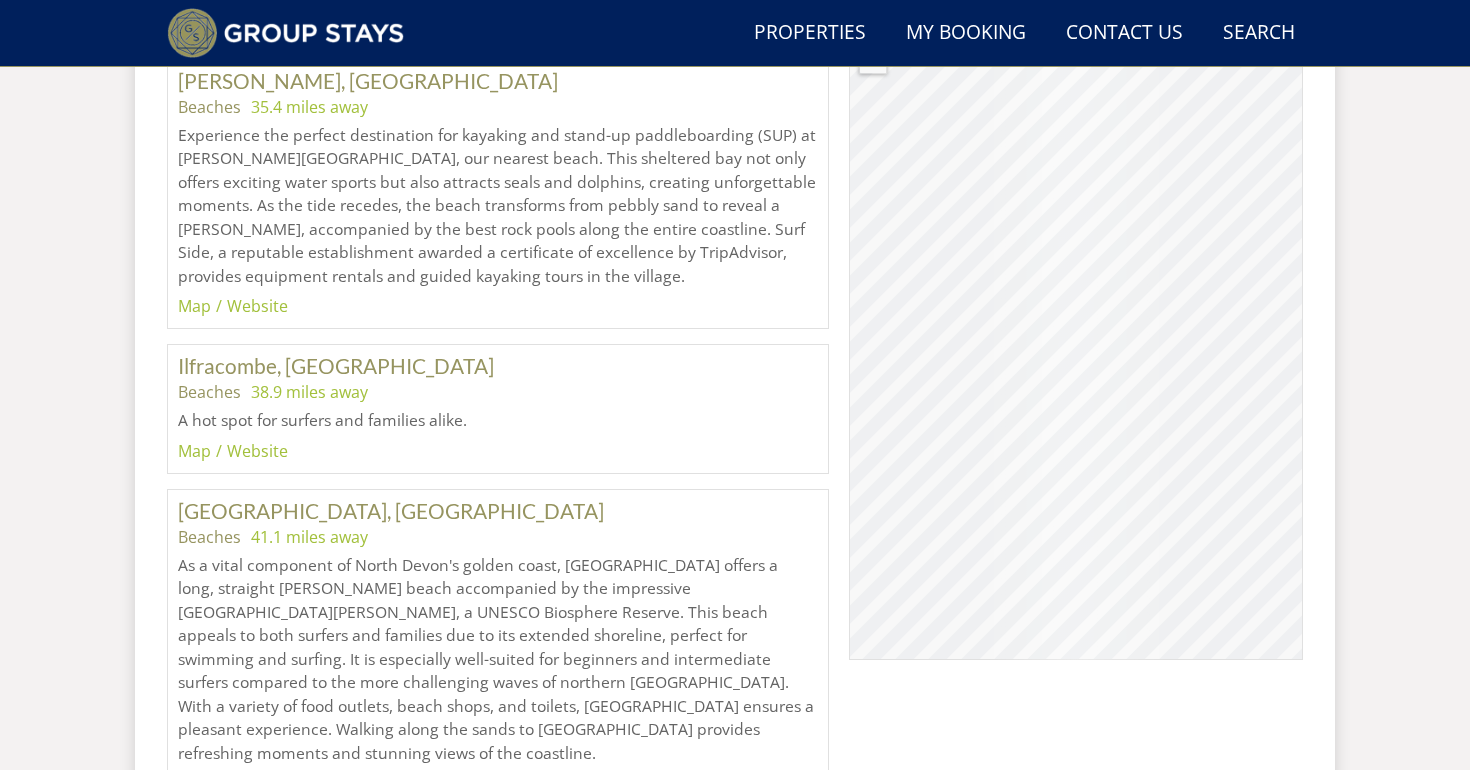 click on "© MapTiler   © OpenStreetMap contributors" at bounding box center (1076, 335) 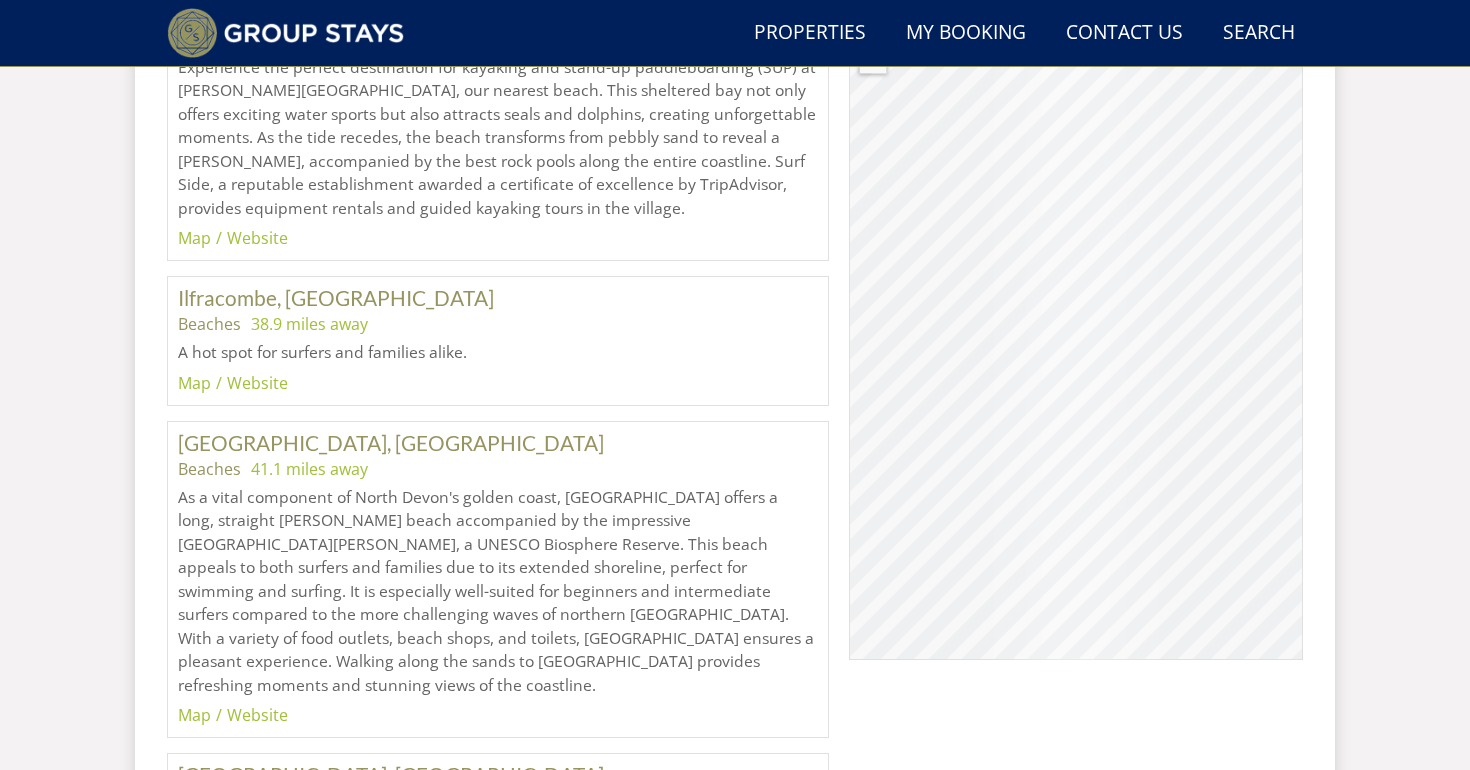 scroll, scrollTop: 1245, scrollLeft: 0, axis: vertical 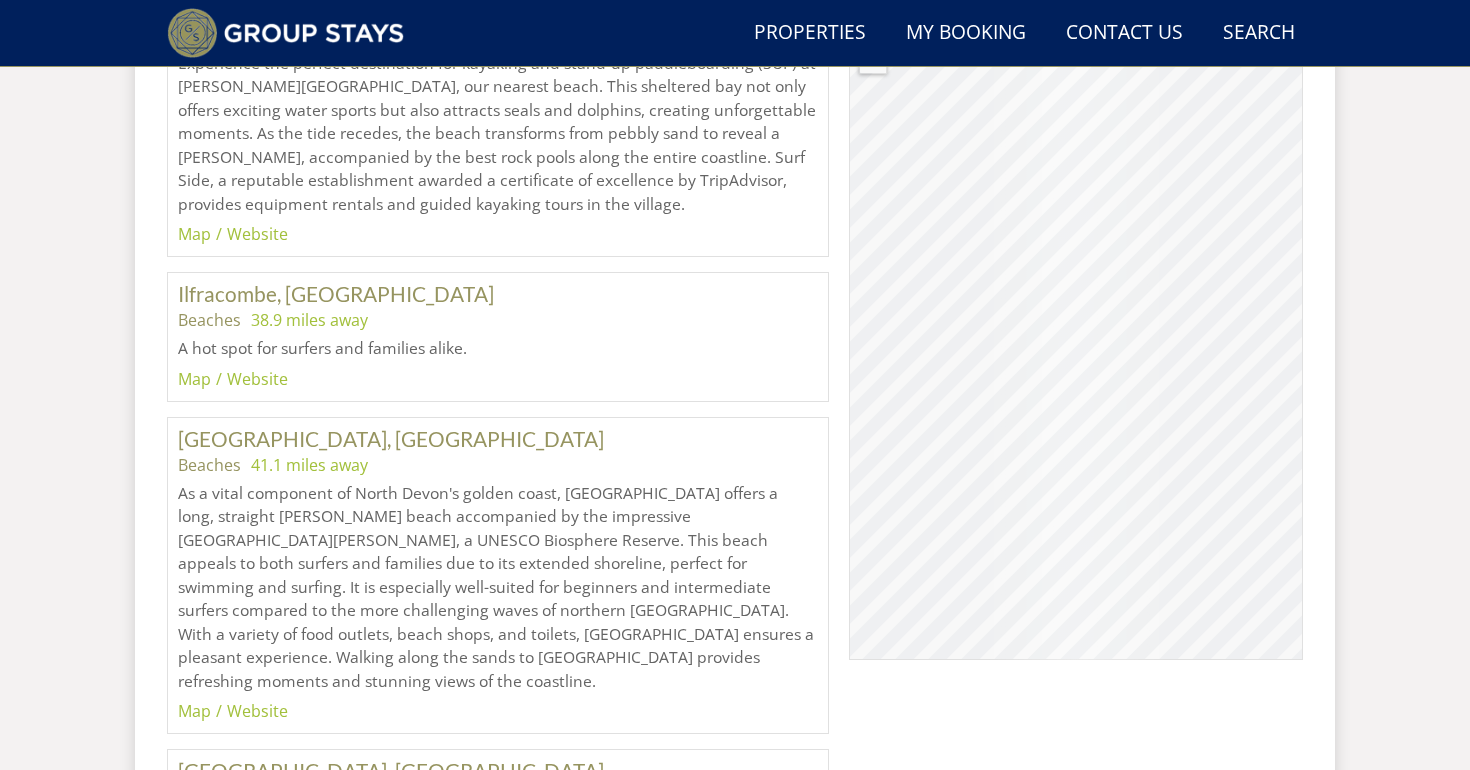 click on "© MapTiler   © OpenStreetMap contributors" at bounding box center [1076, 335] 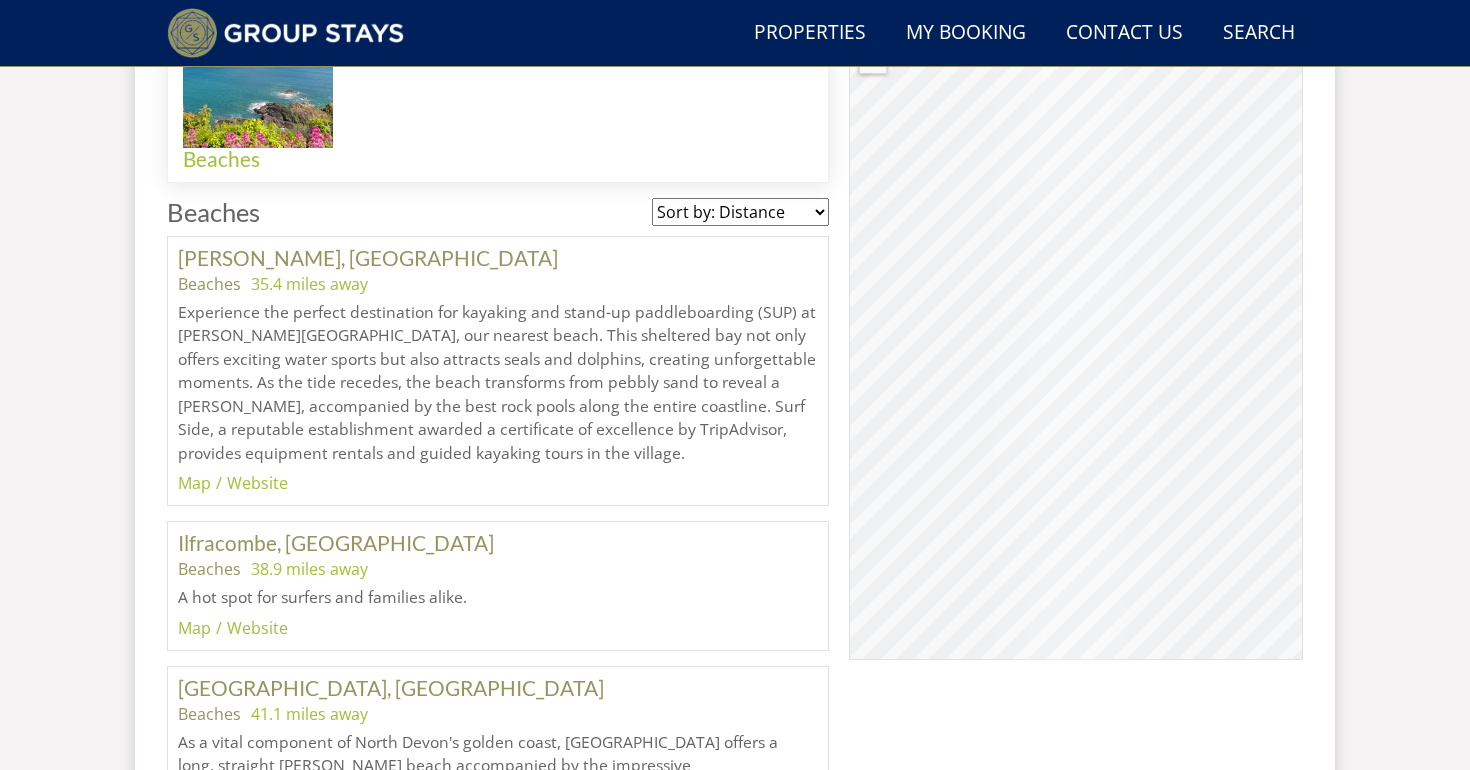 scroll, scrollTop: 571, scrollLeft: 0, axis: vertical 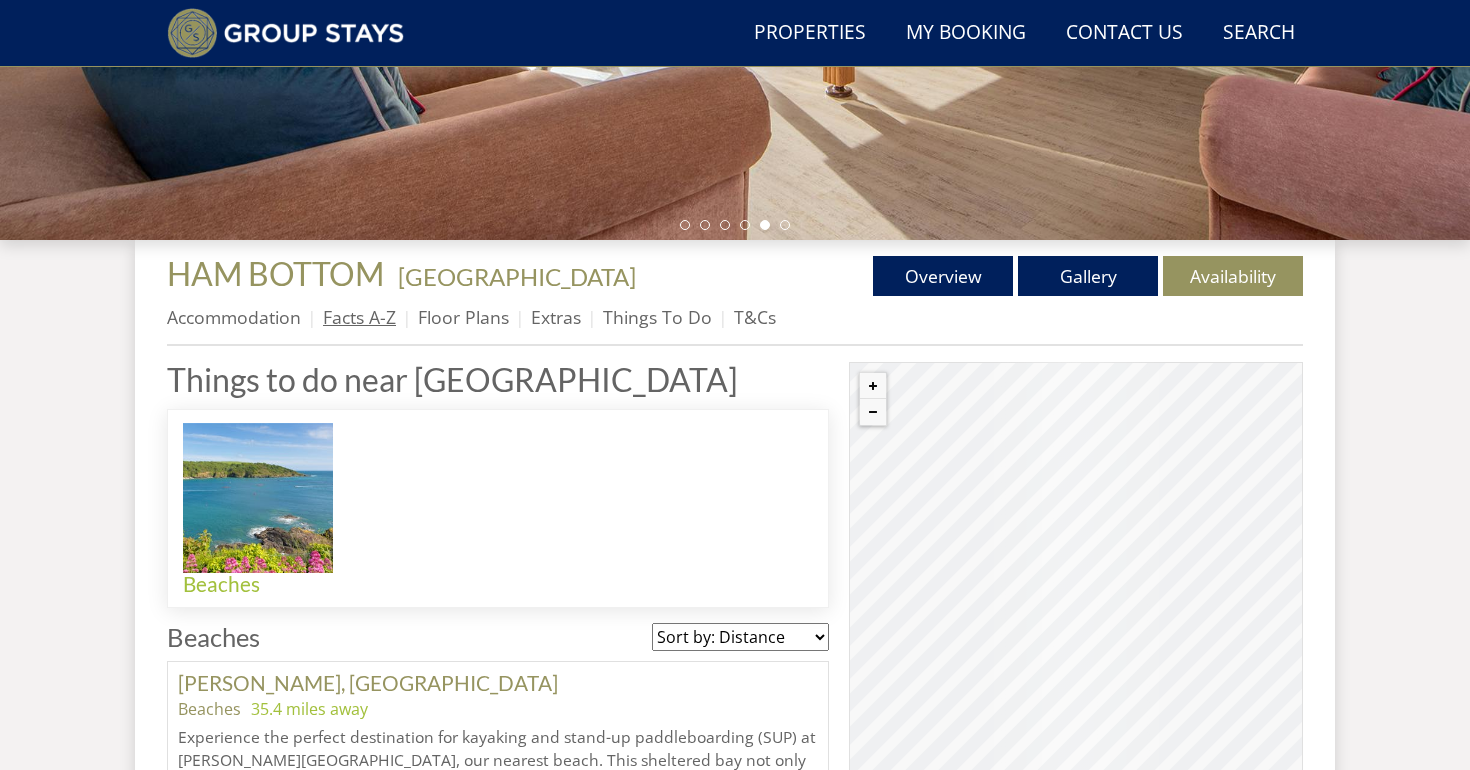 click on "Facts A-Z" at bounding box center (359, 317) 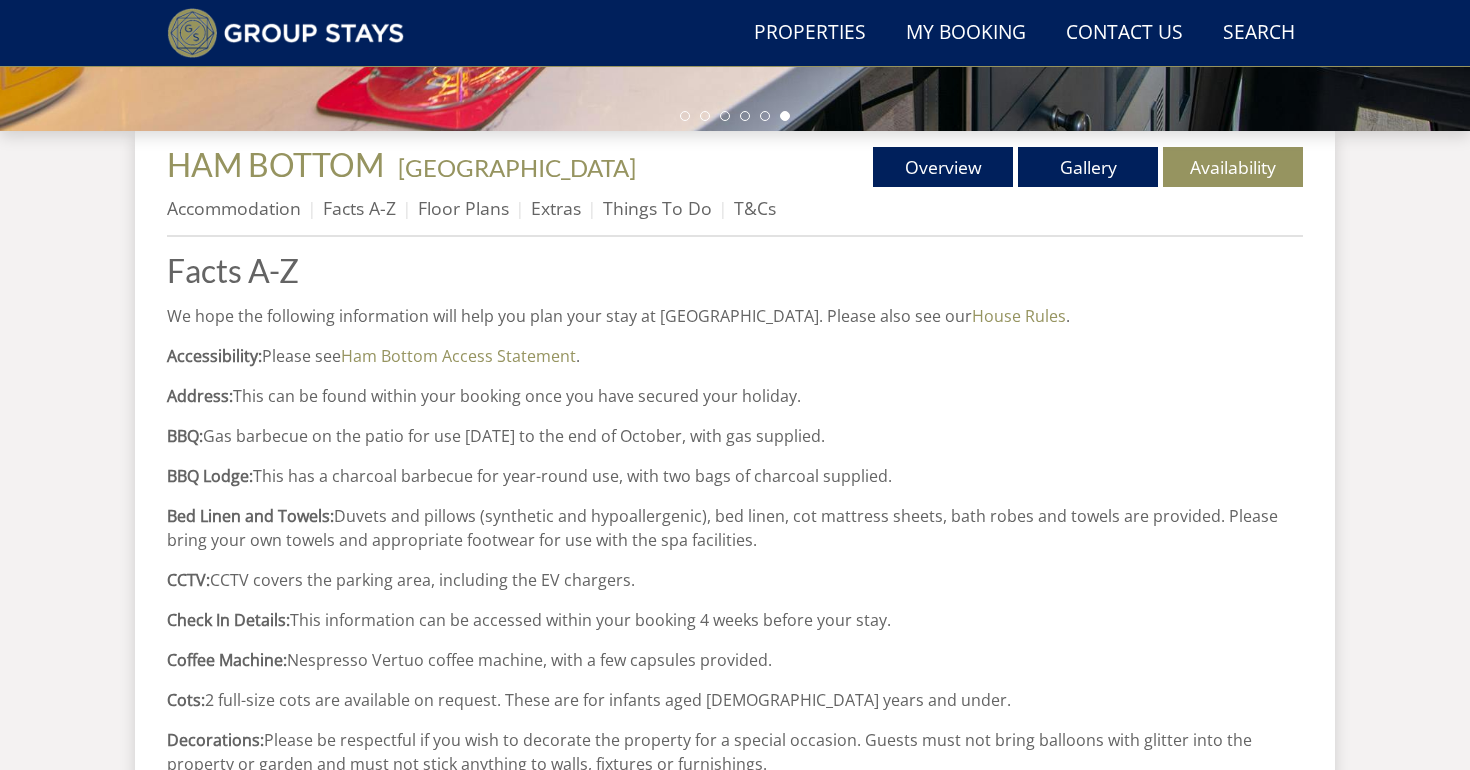 scroll, scrollTop: 701, scrollLeft: 0, axis: vertical 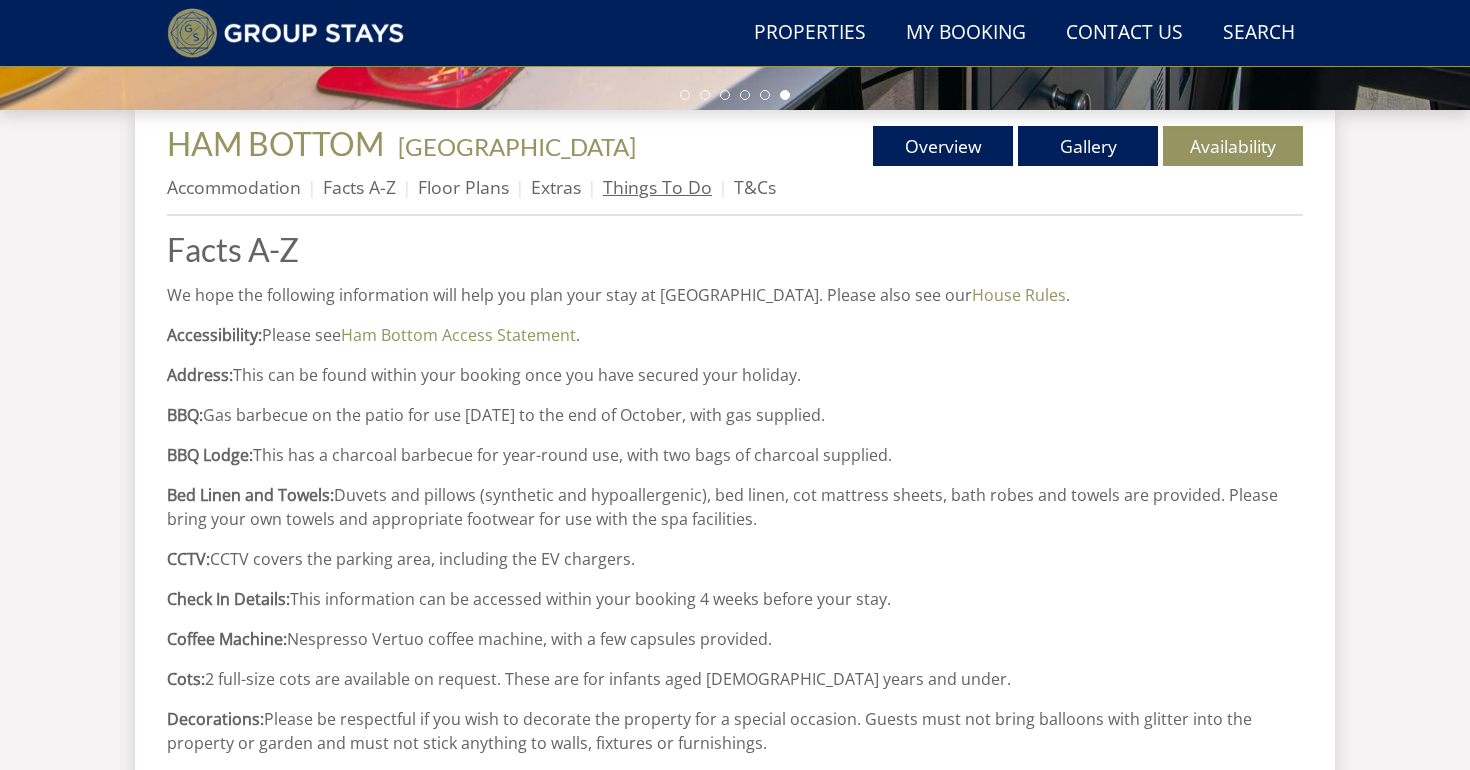 click on "Things To Do" at bounding box center [657, 187] 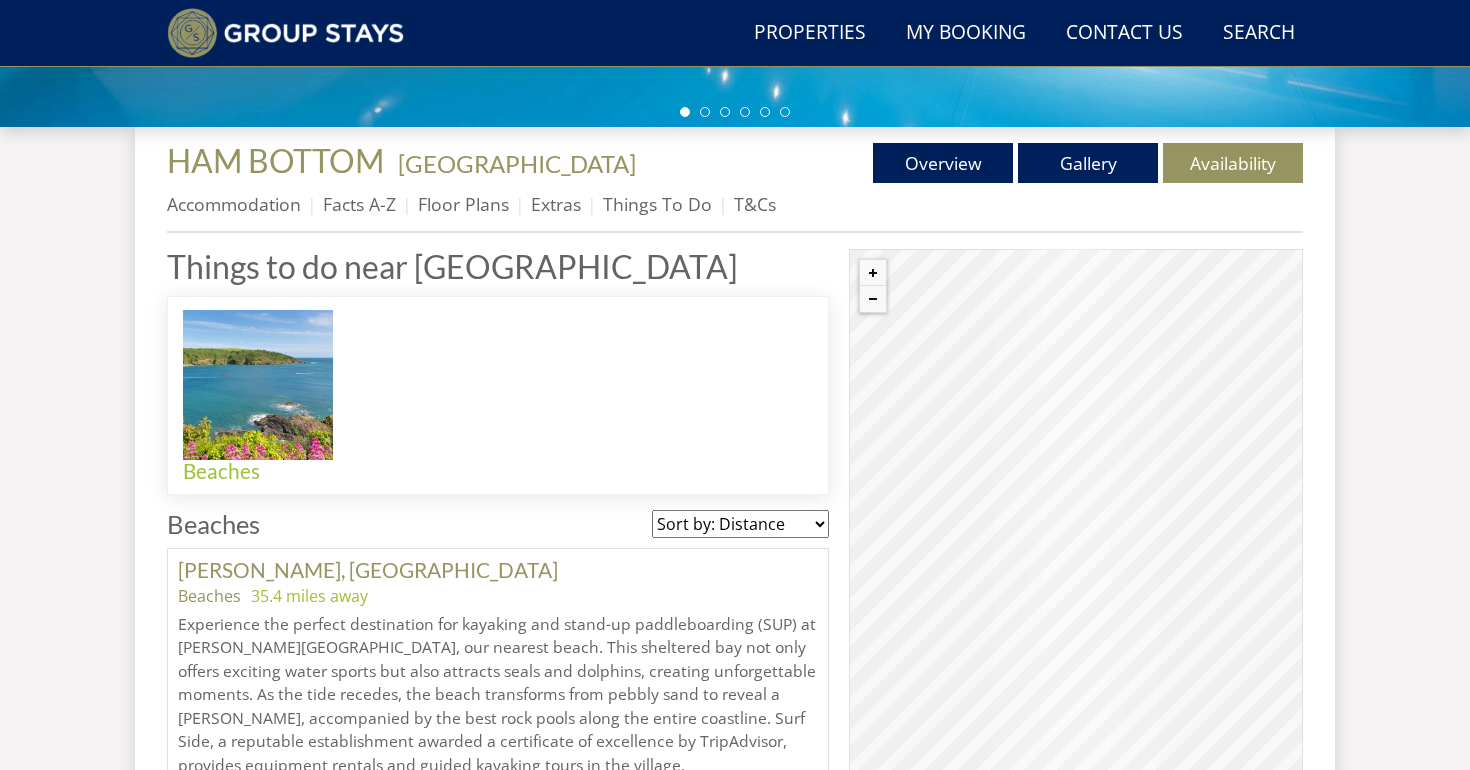 scroll, scrollTop: 699, scrollLeft: 0, axis: vertical 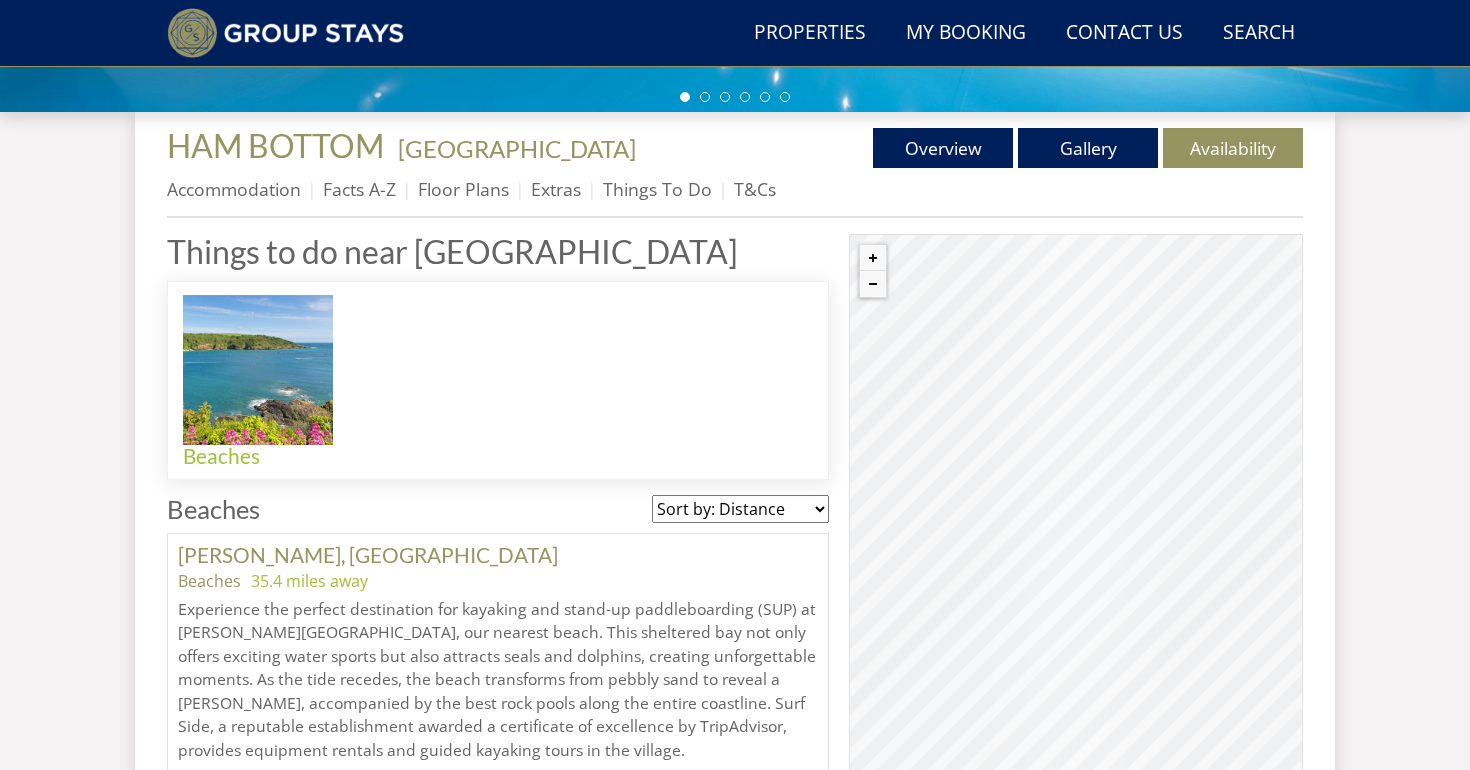 click on "© MapTiler   © OpenStreetMap contributors" at bounding box center [1076, 559] 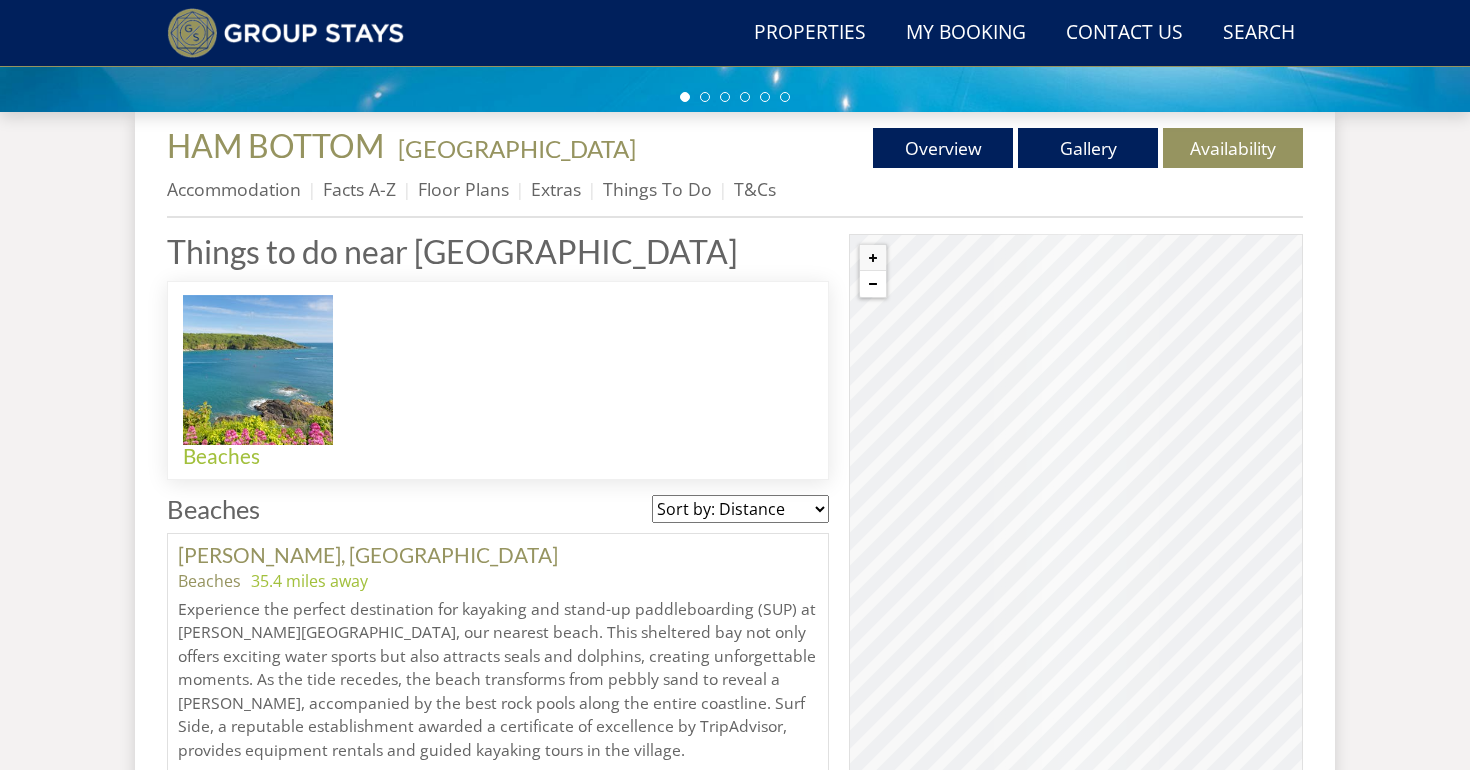 click at bounding box center [873, 284] 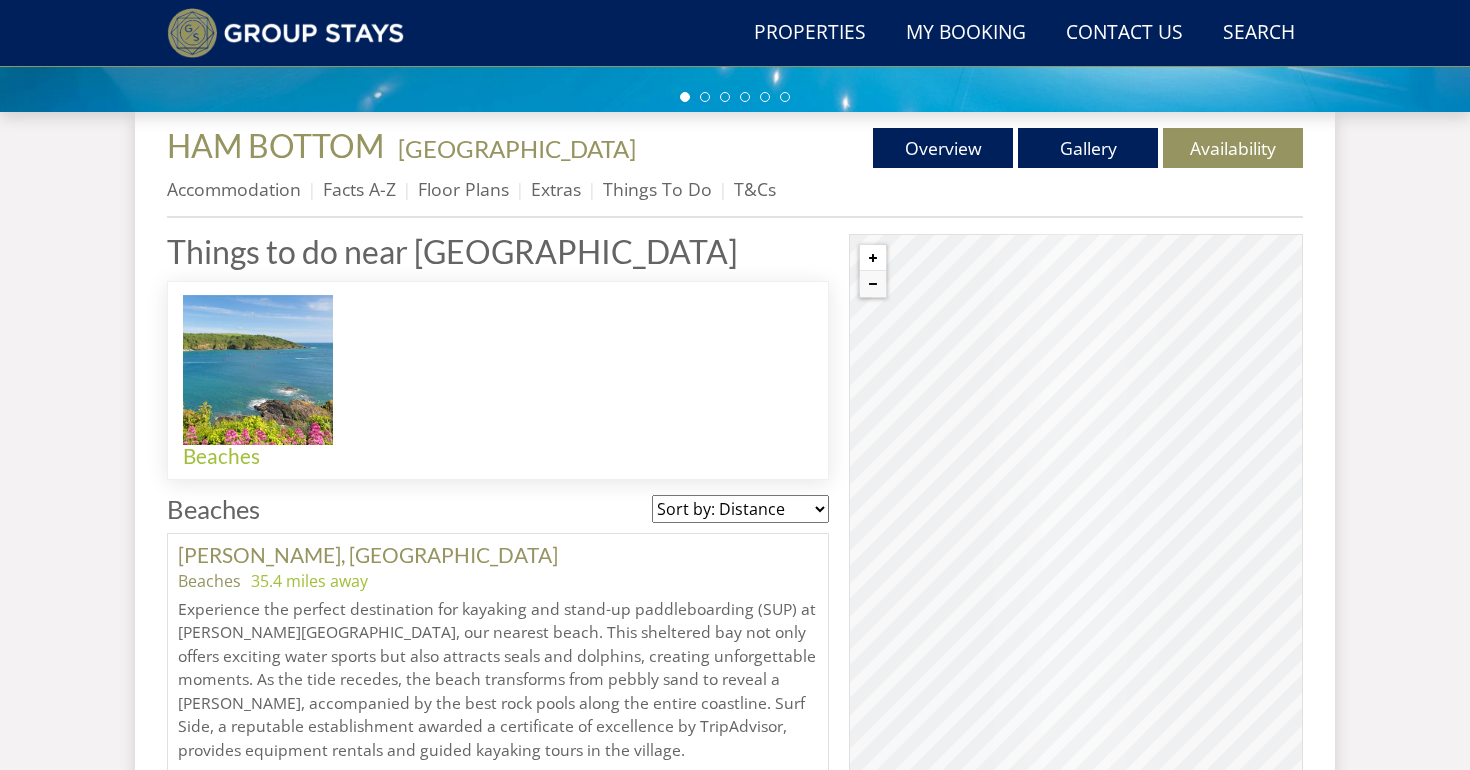 click at bounding box center (873, 258) 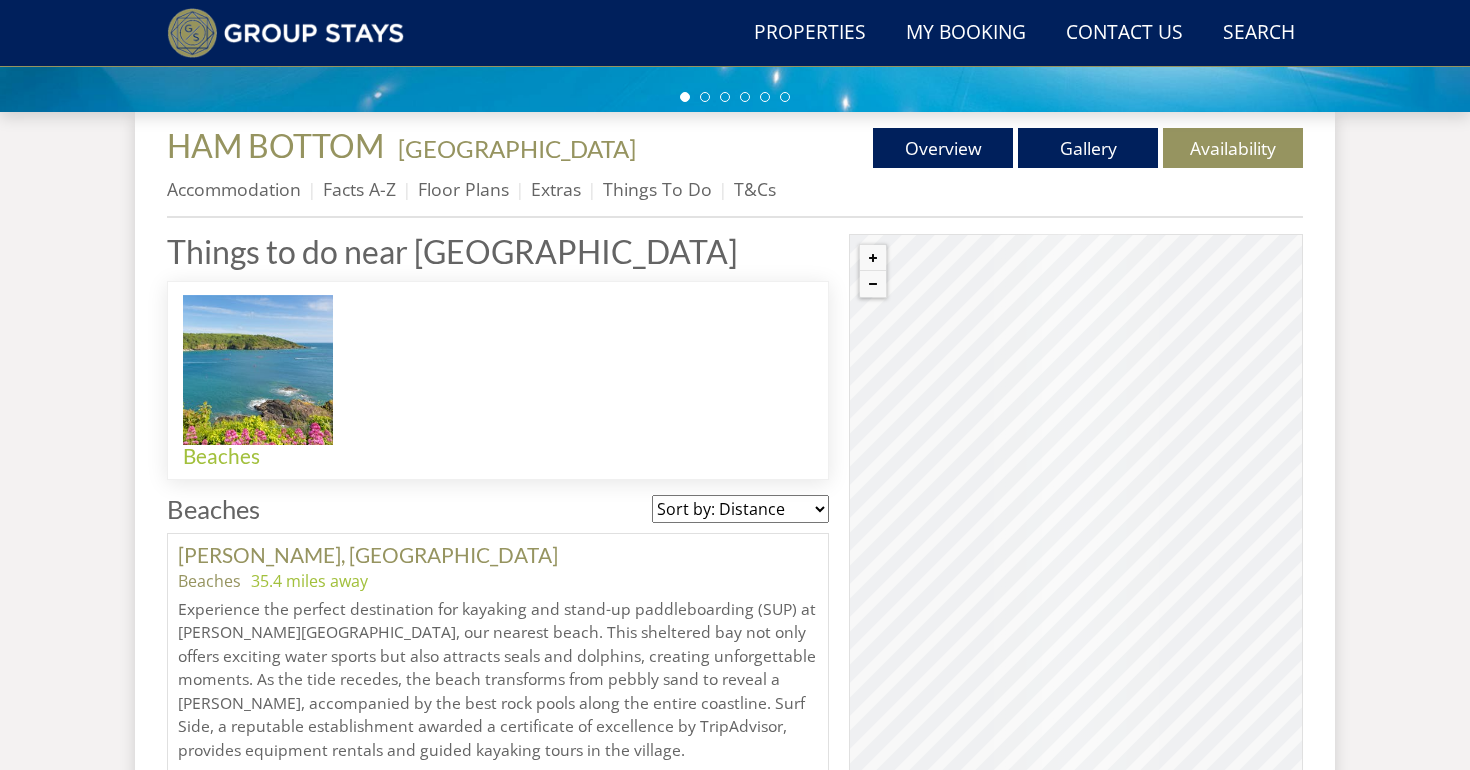 click on "© MapTiler   © OpenStreetMap contributors" at bounding box center [1076, 559] 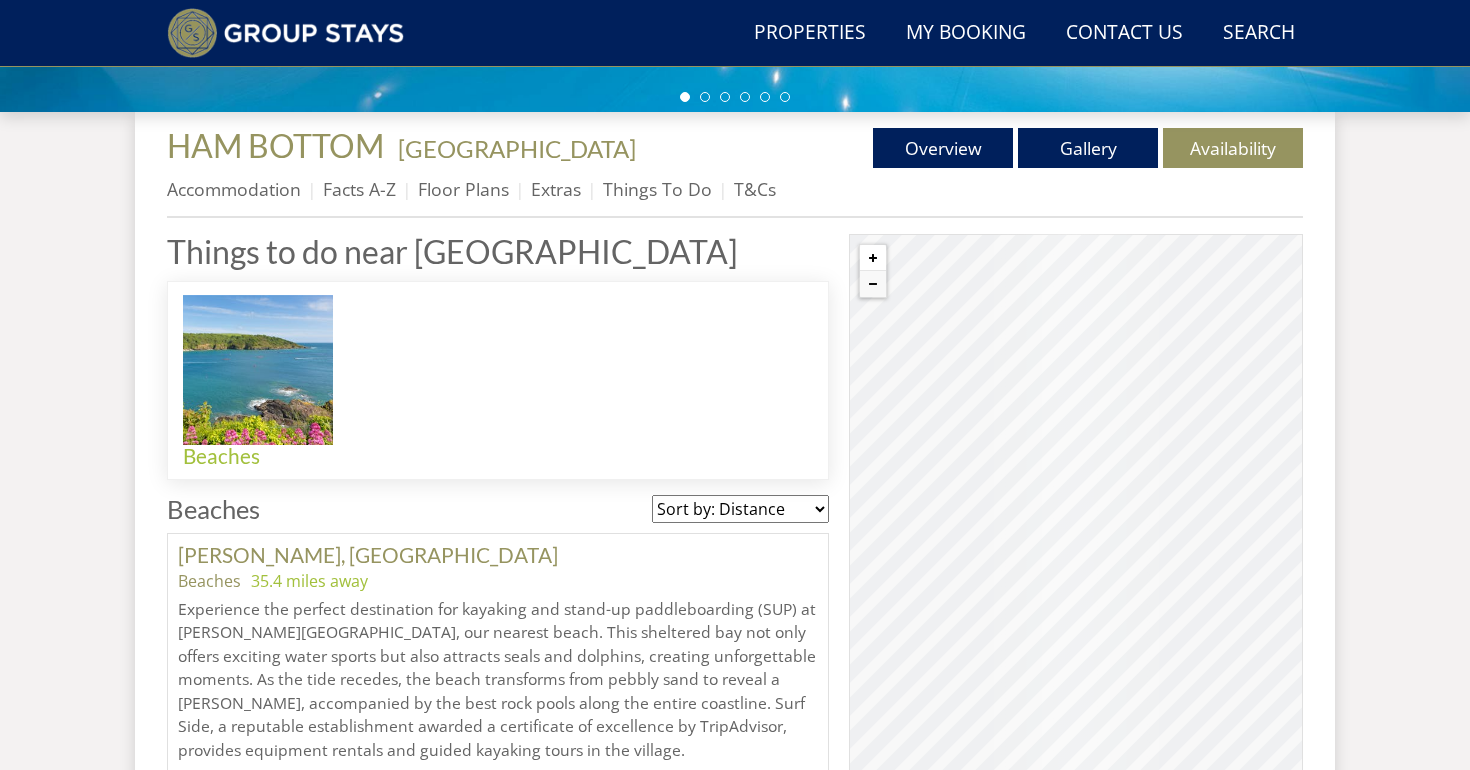 click at bounding box center (873, 258) 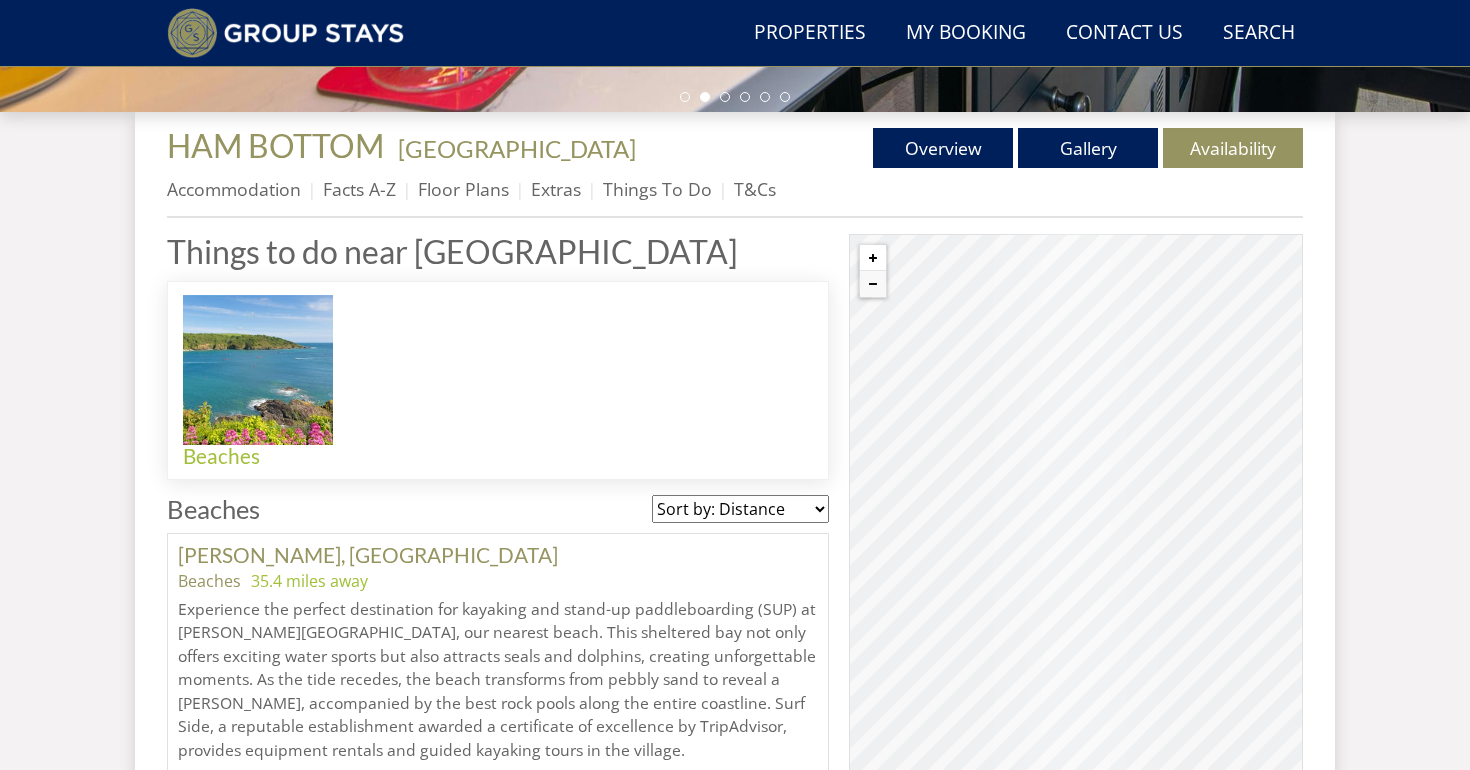 click at bounding box center [873, 258] 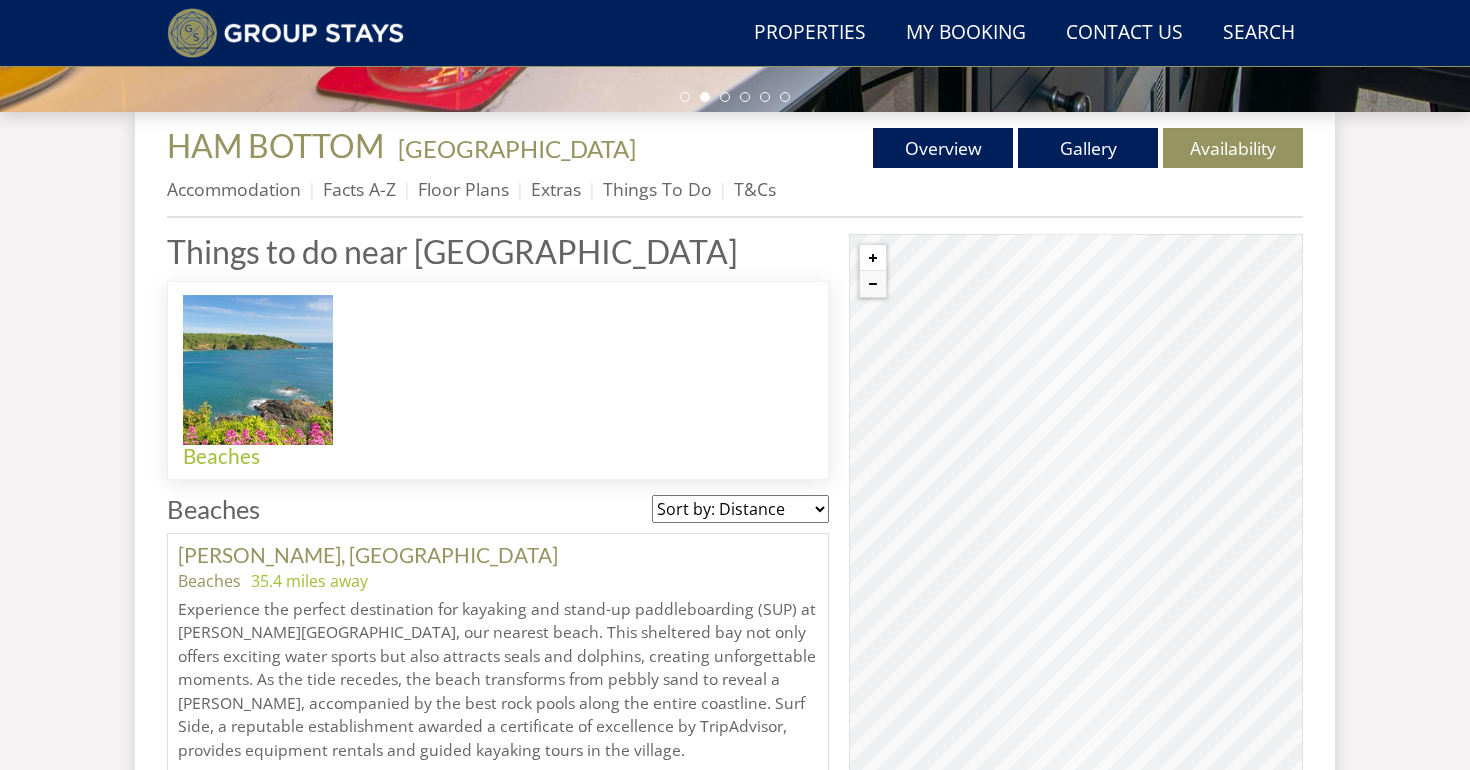 click at bounding box center [873, 258] 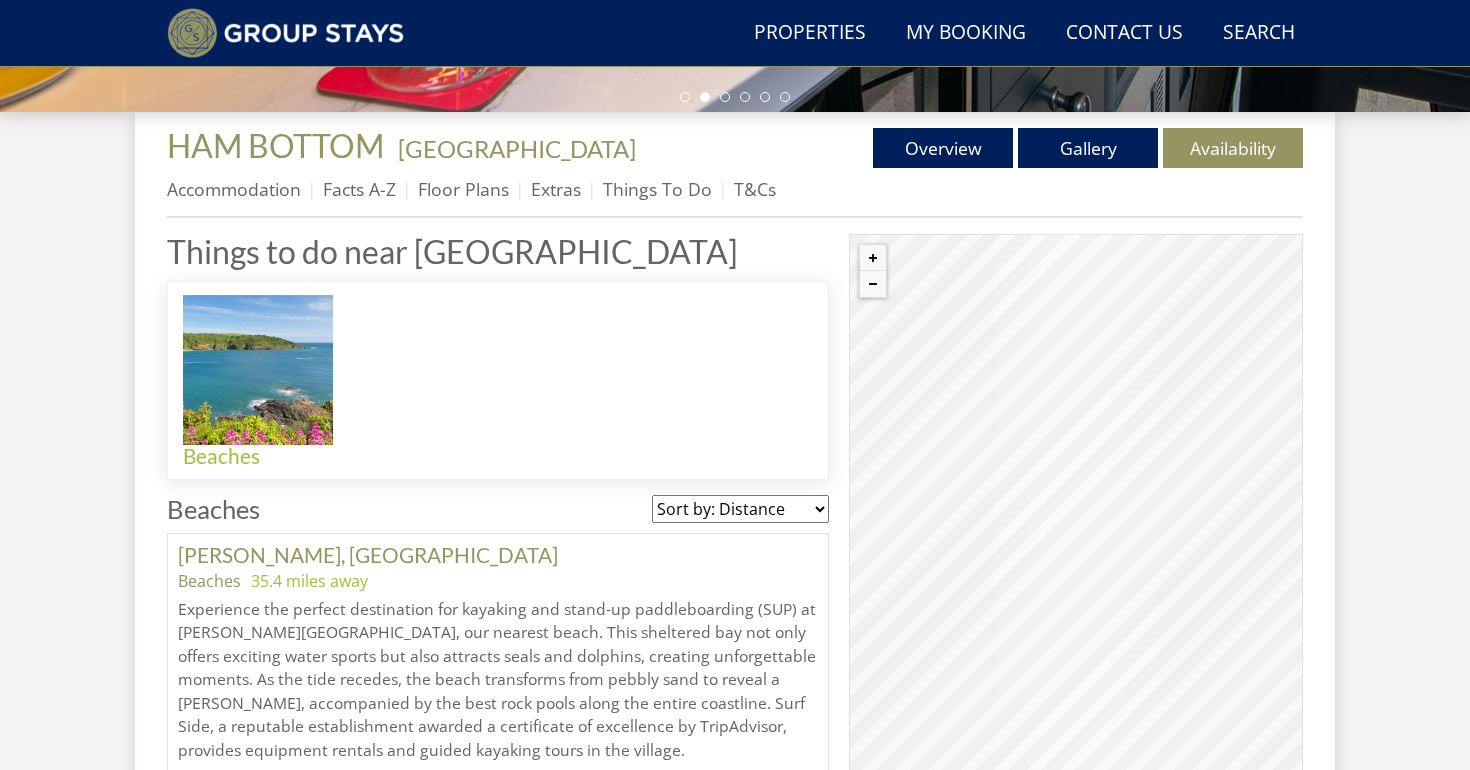 drag, startPoint x: 1033, startPoint y: 429, endPoint x: 1082, endPoint y: 504, distance: 89.587944 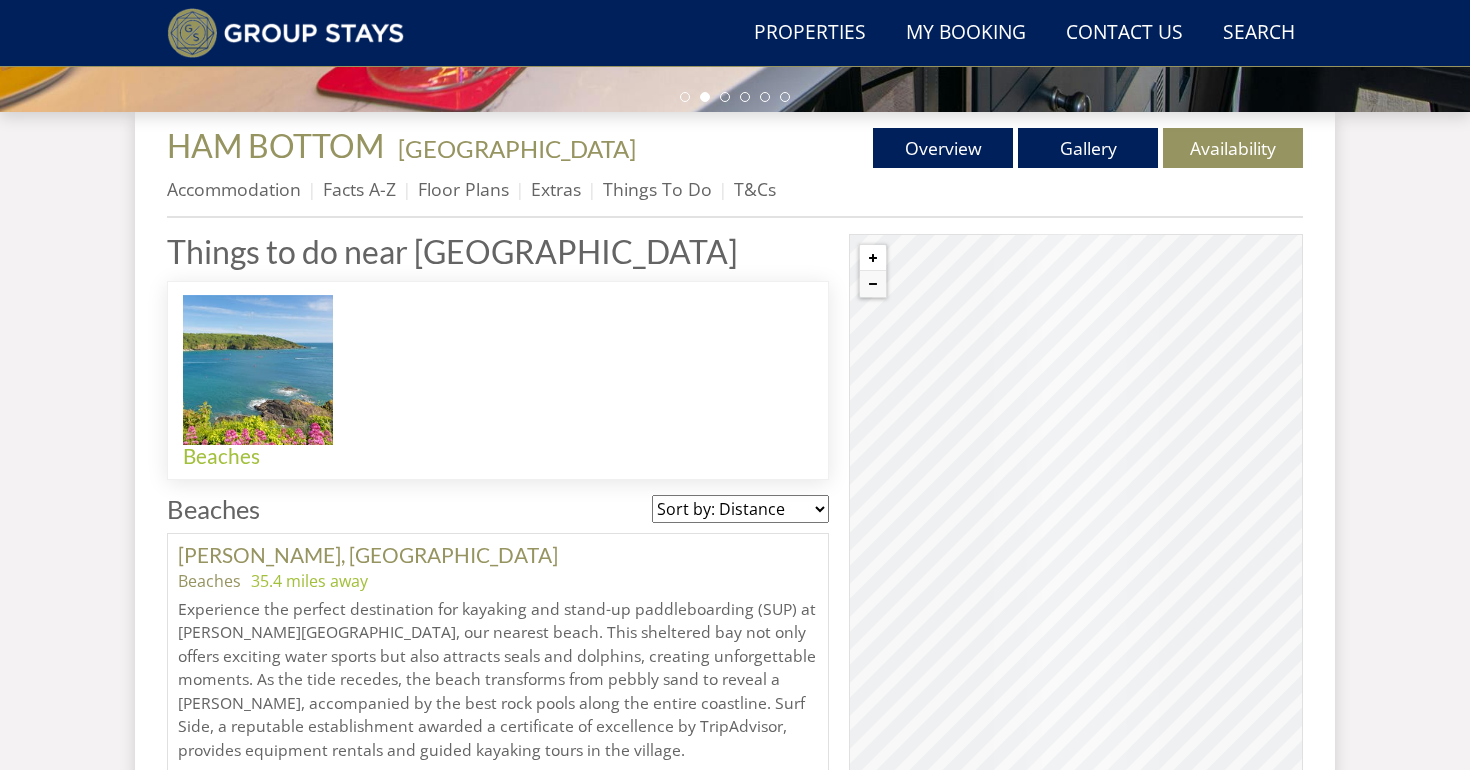 click at bounding box center (873, 258) 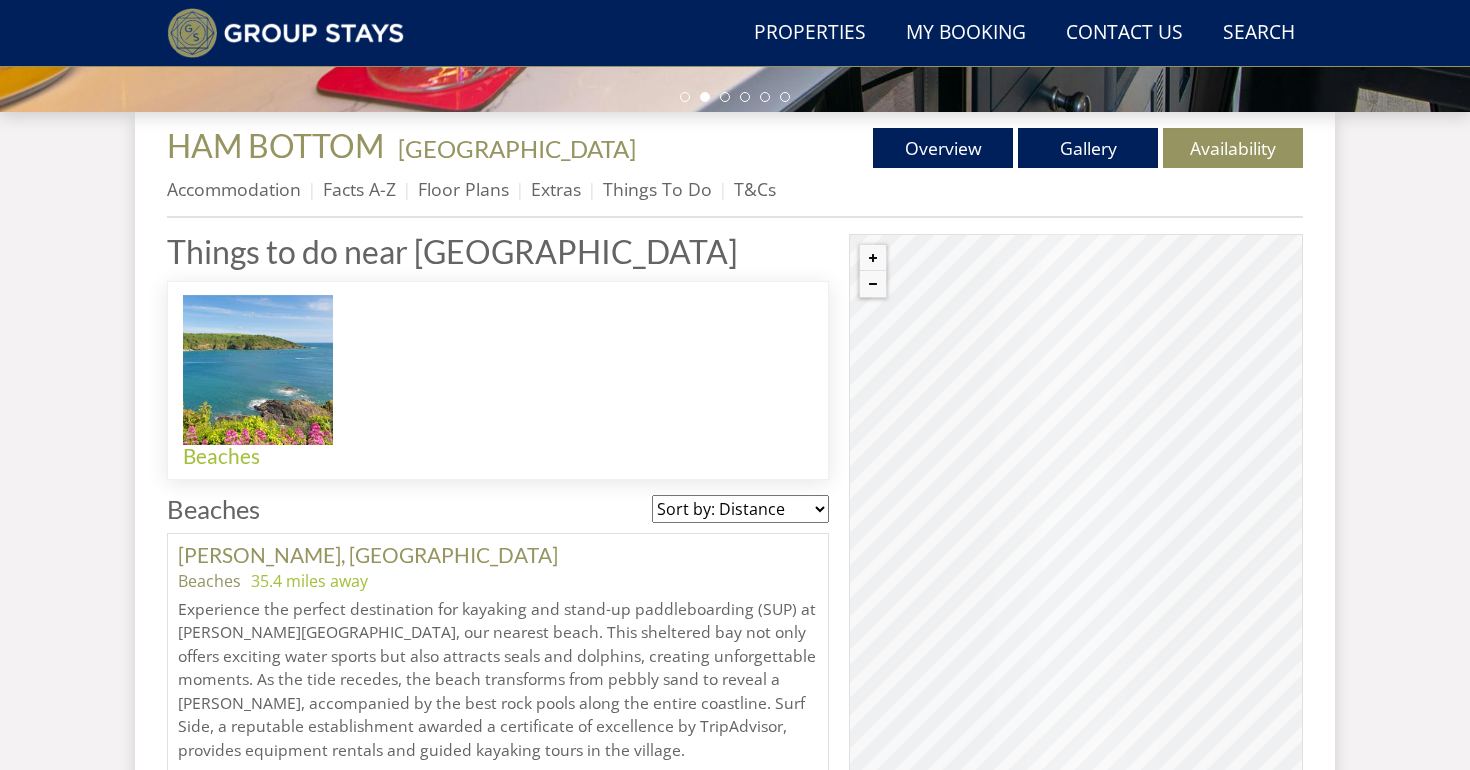 drag, startPoint x: 988, startPoint y: 287, endPoint x: 1039, endPoint y: 393, distance: 117.630775 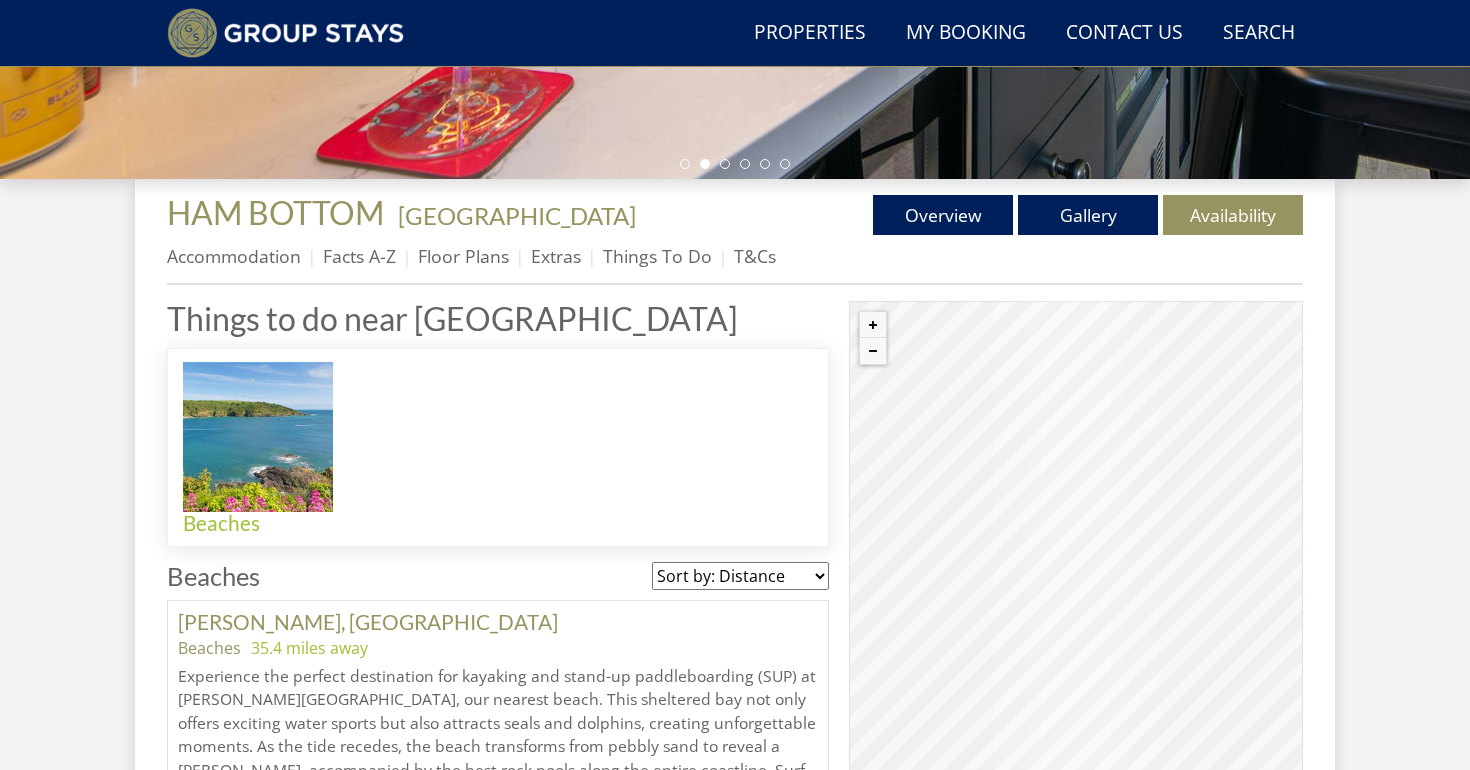 scroll, scrollTop: 613, scrollLeft: 0, axis: vertical 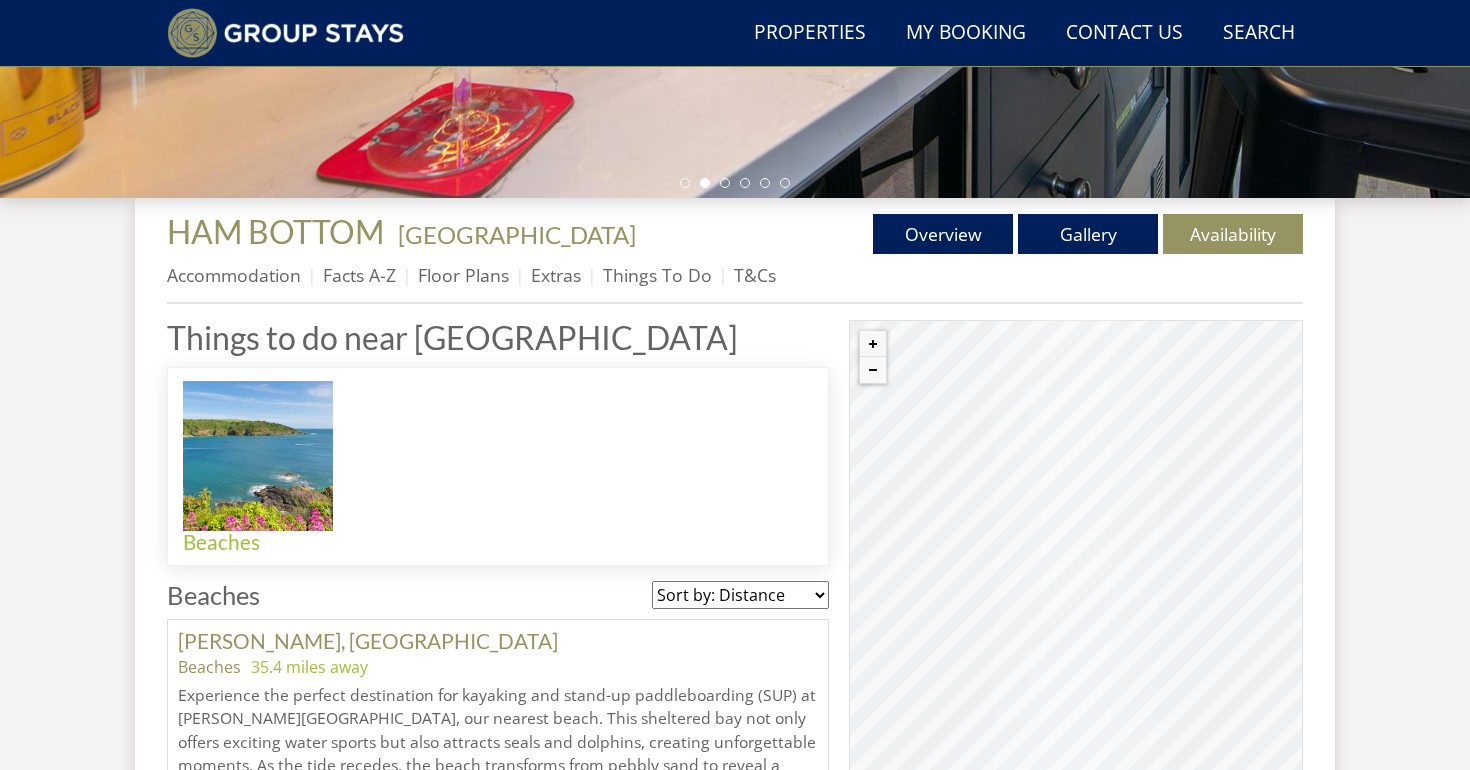 drag, startPoint x: 997, startPoint y: 378, endPoint x: 1075, endPoint y: 463, distance: 115.36464 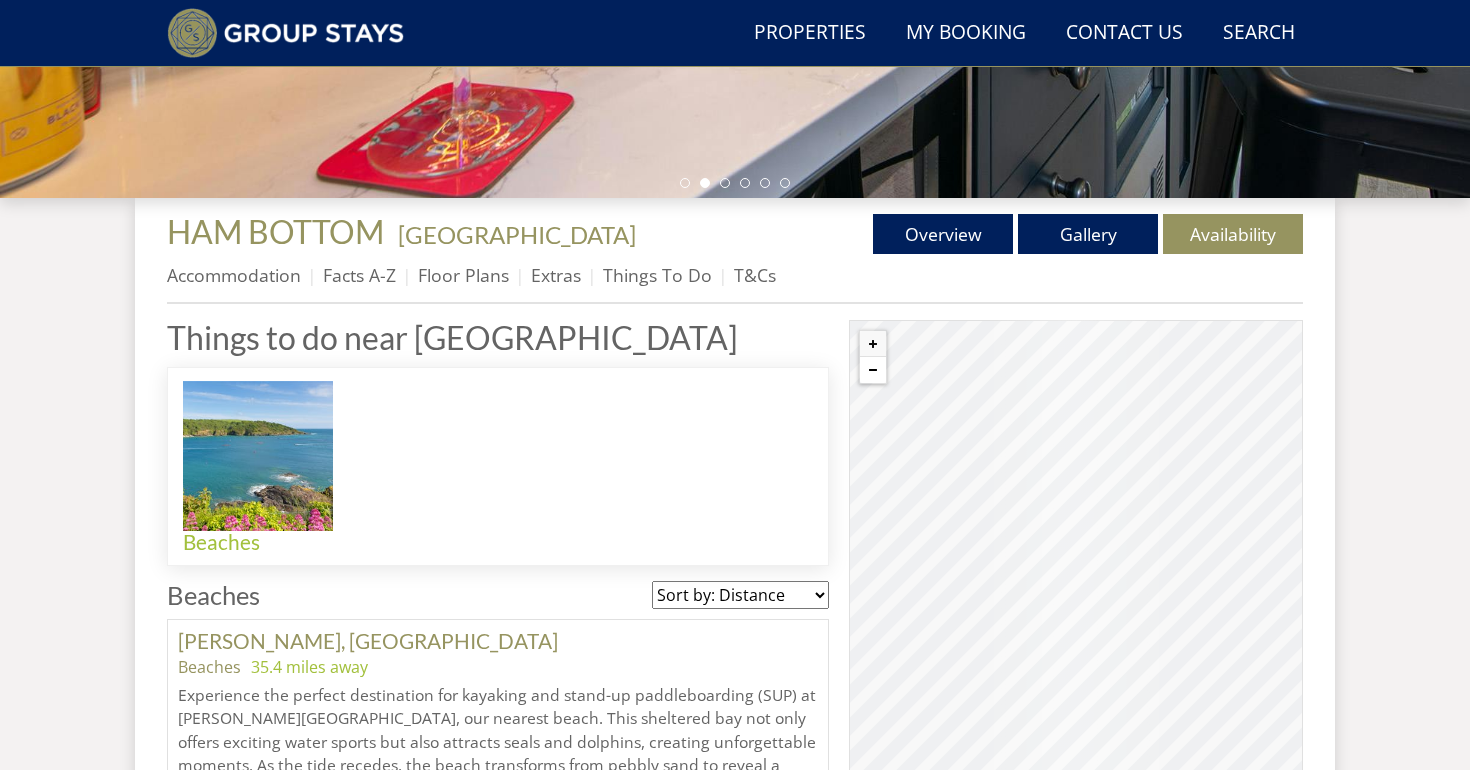 click at bounding box center [873, 370] 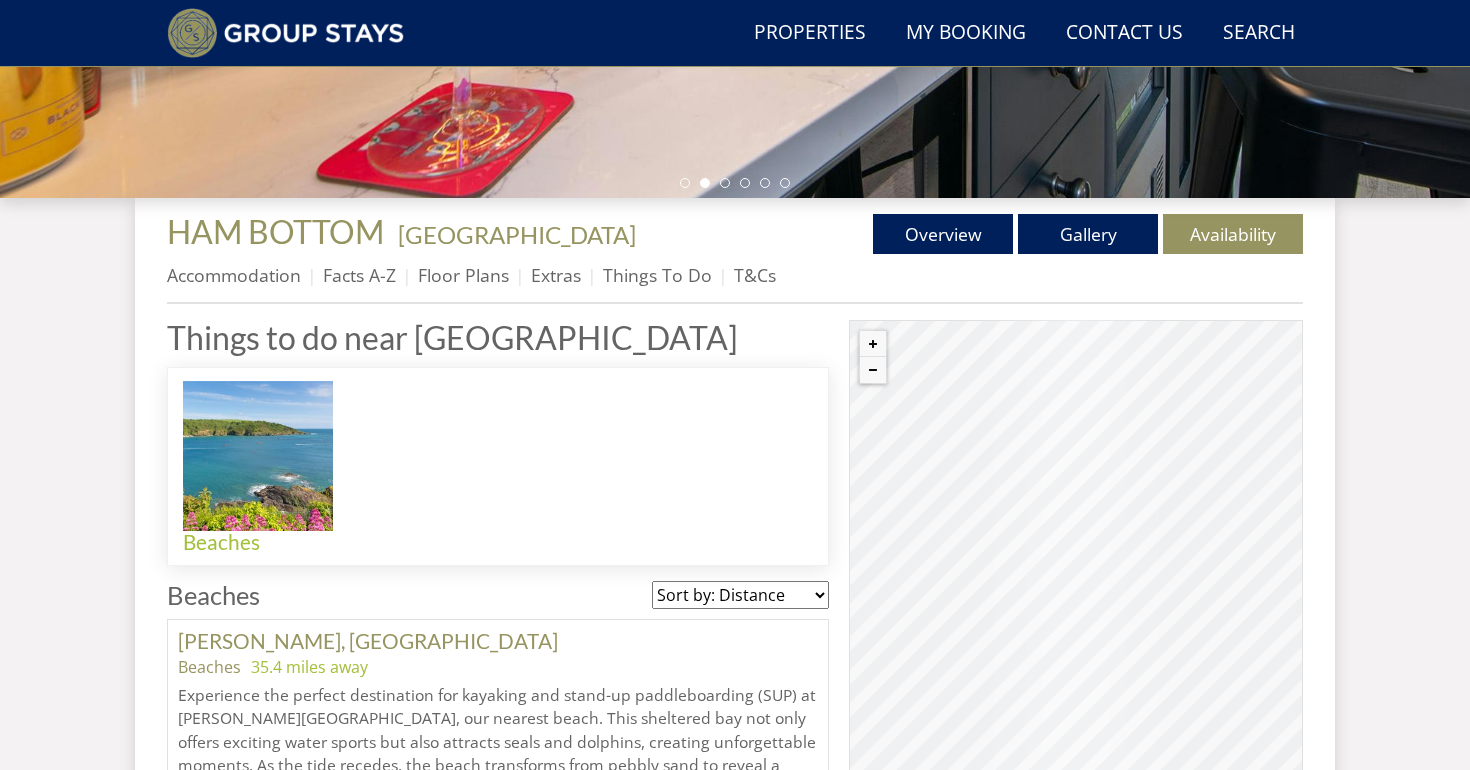 drag, startPoint x: 1015, startPoint y: 390, endPoint x: 1058, endPoint y: 505, distance: 122.77622 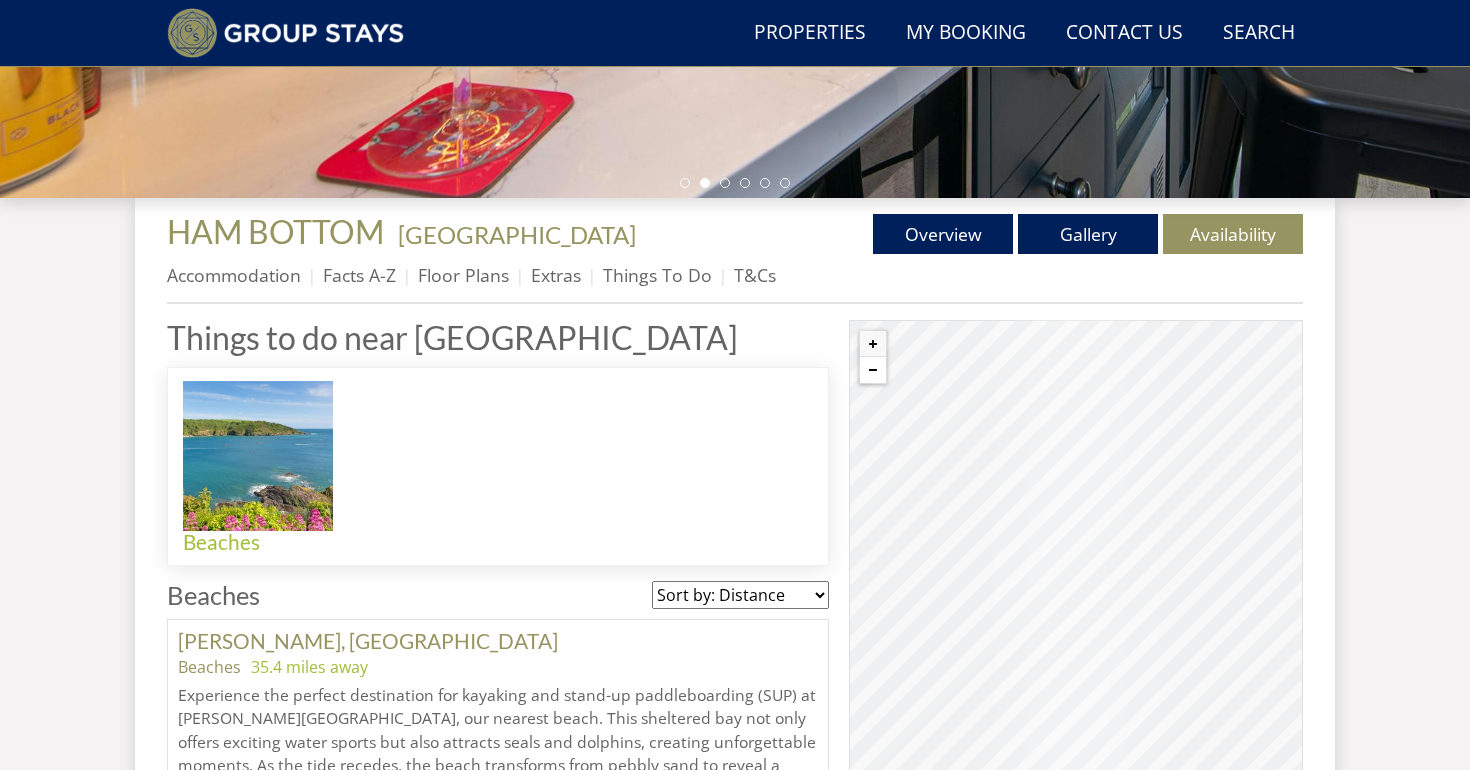 click at bounding box center [873, 370] 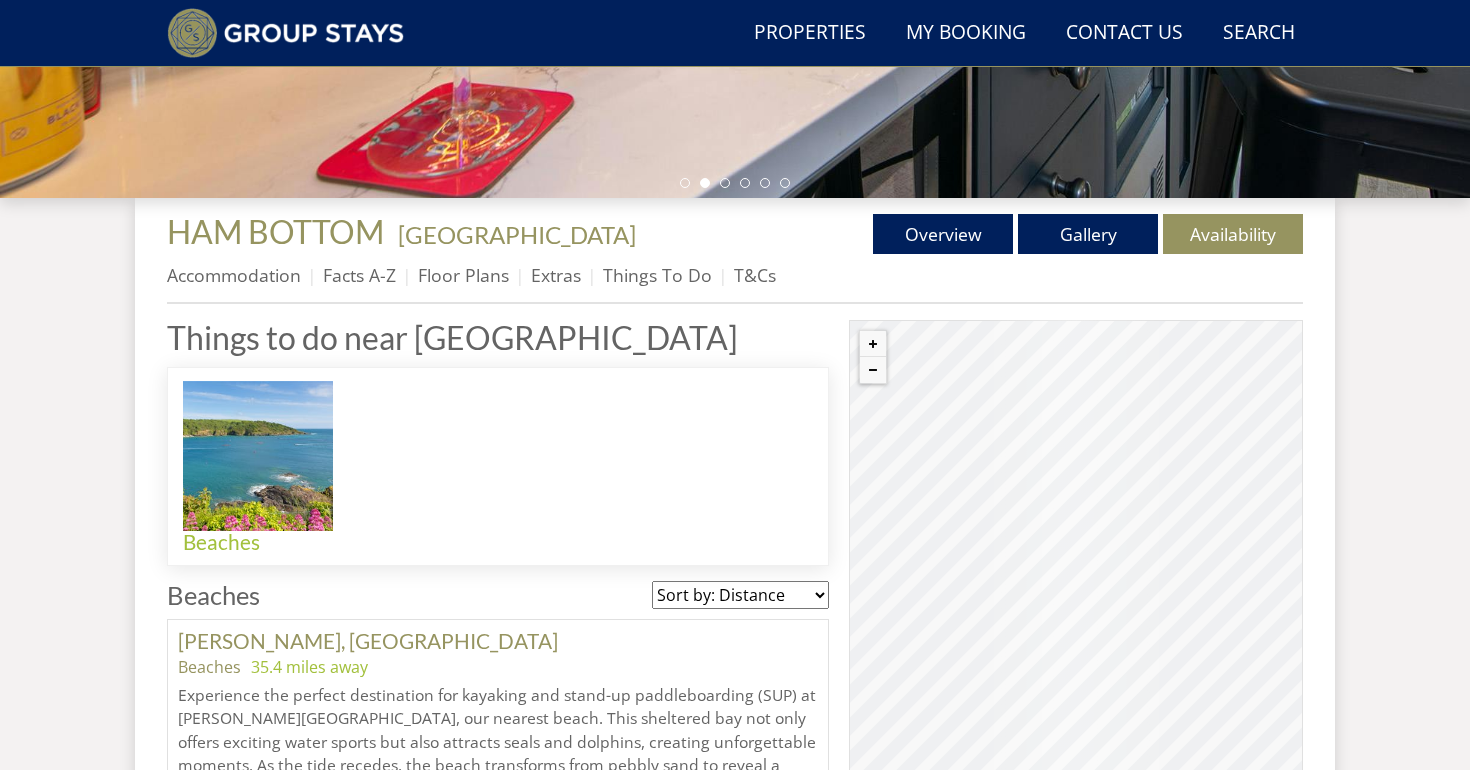 drag, startPoint x: 937, startPoint y: 431, endPoint x: 1003, endPoint y: 523, distance: 113.22544 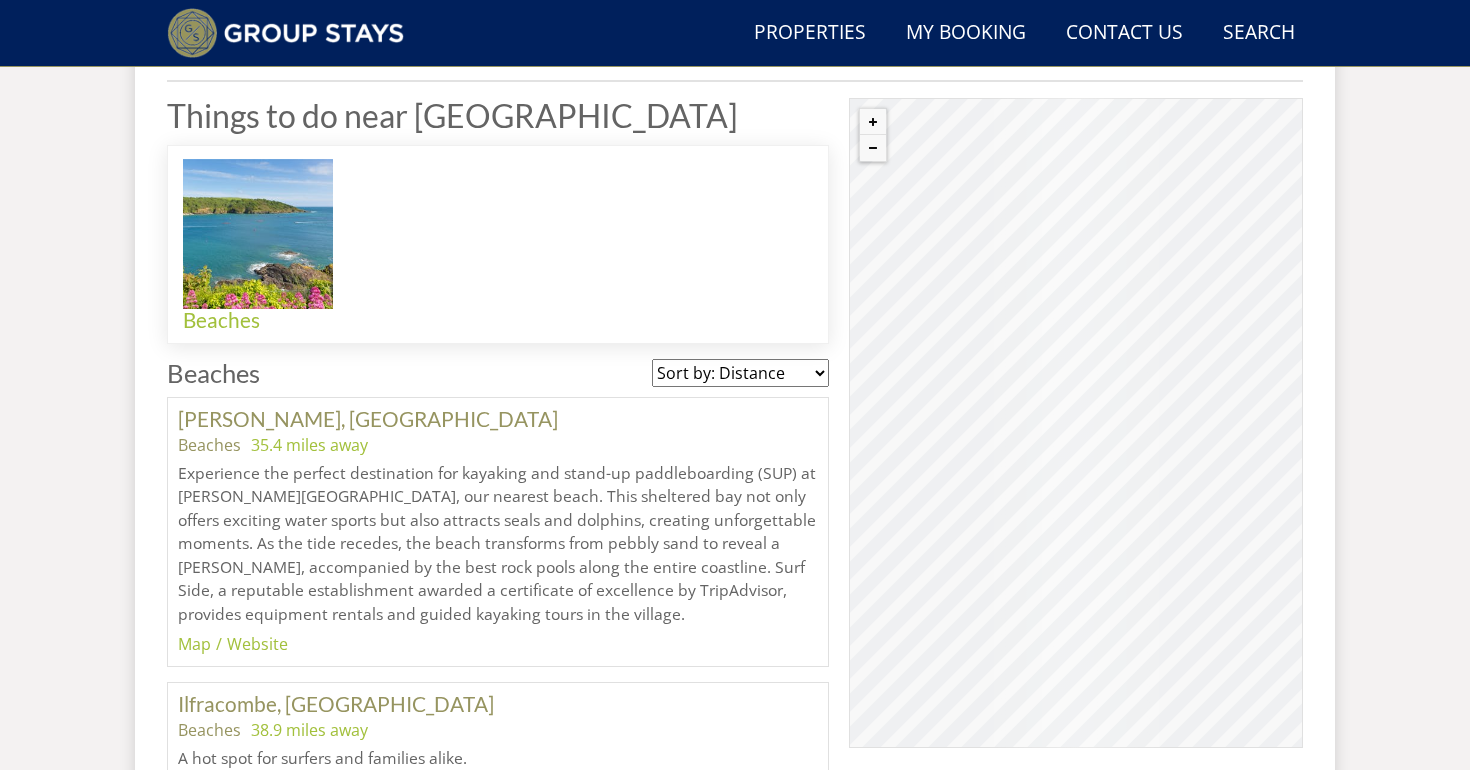 scroll, scrollTop: 841, scrollLeft: 0, axis: vertical 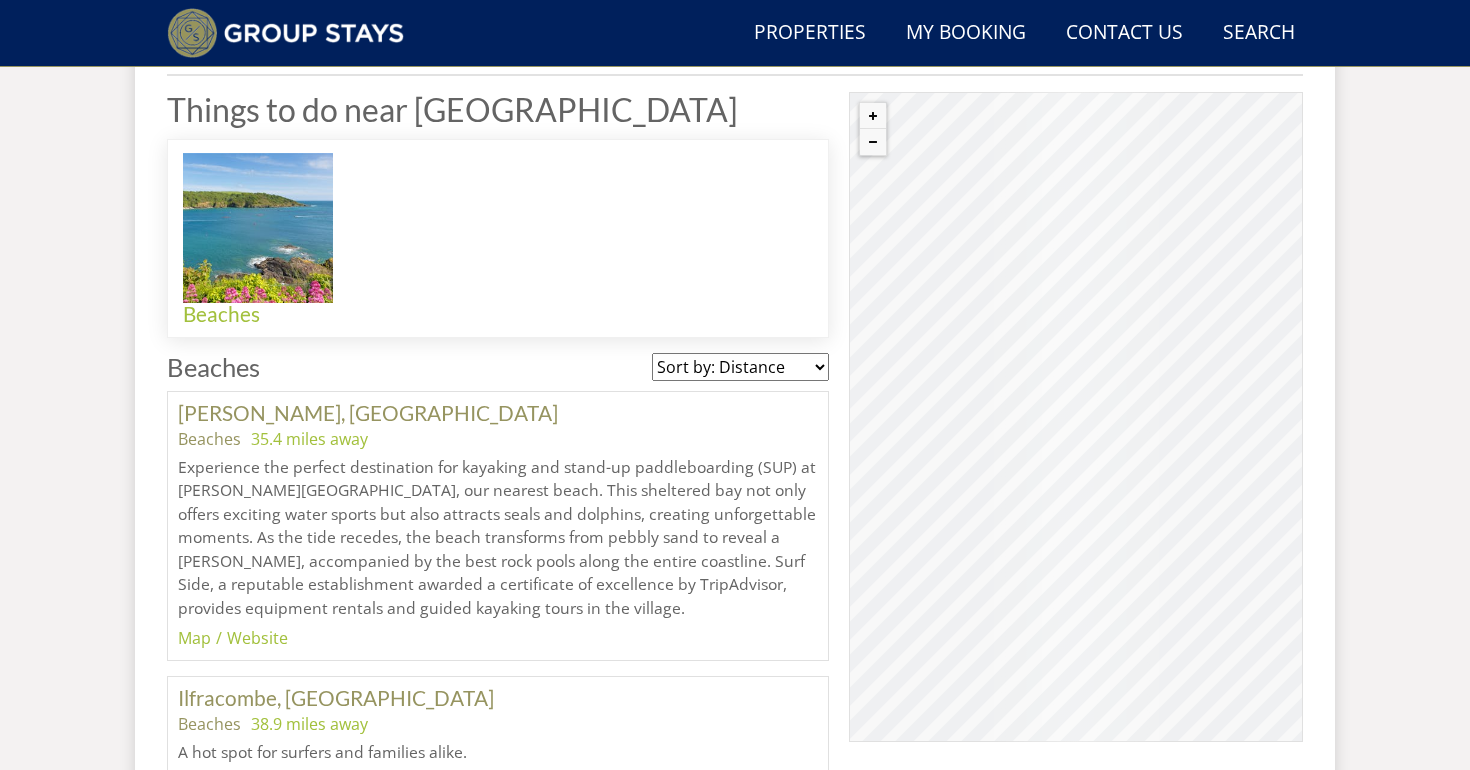 drag, startPoint x: 1054, startPoint y: 227, endPoint x: 1066, endPoint y: 370, distance: 143.50261 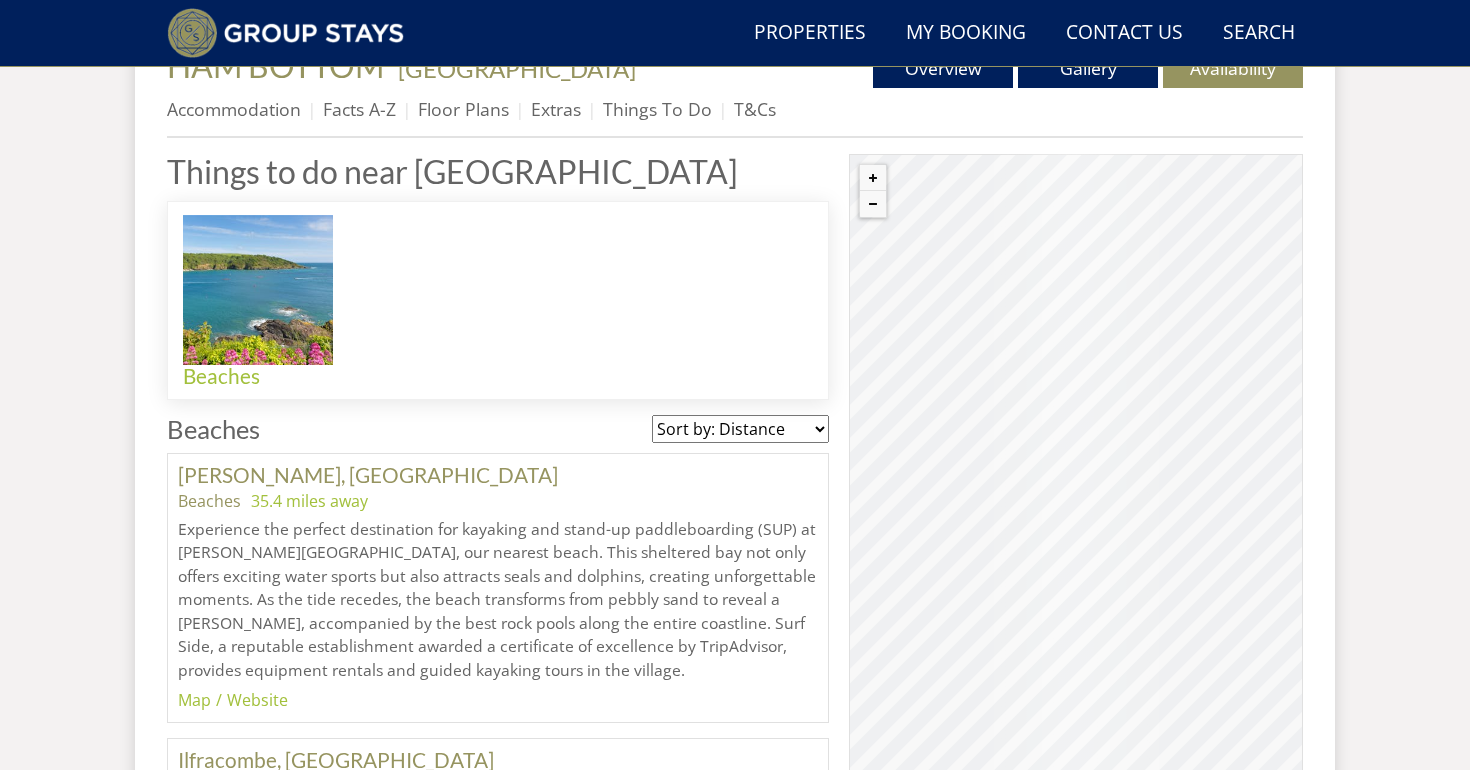 scroll, scrollTop: 793, scrollLeft: 0, axis: vertical 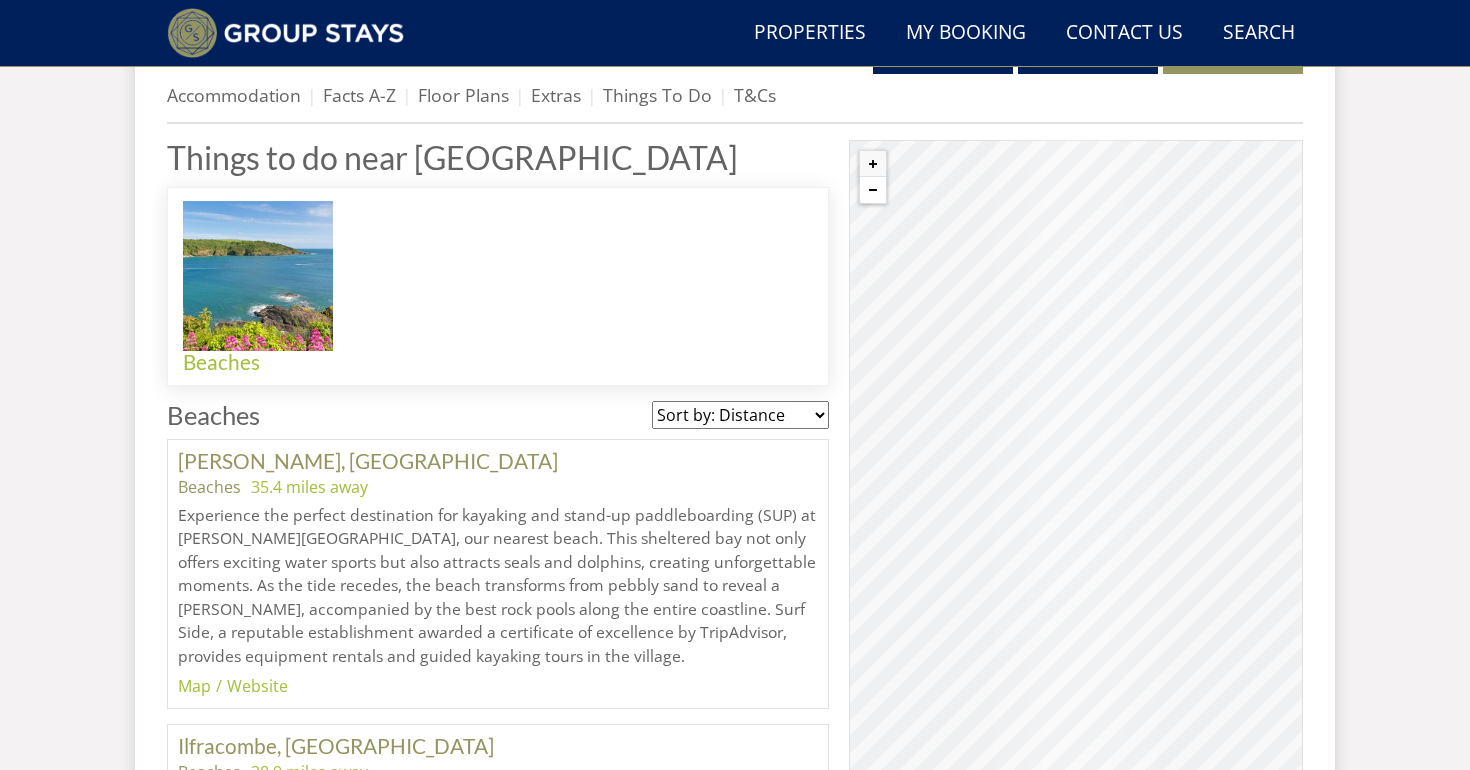 click at bounding box center [873, 190] 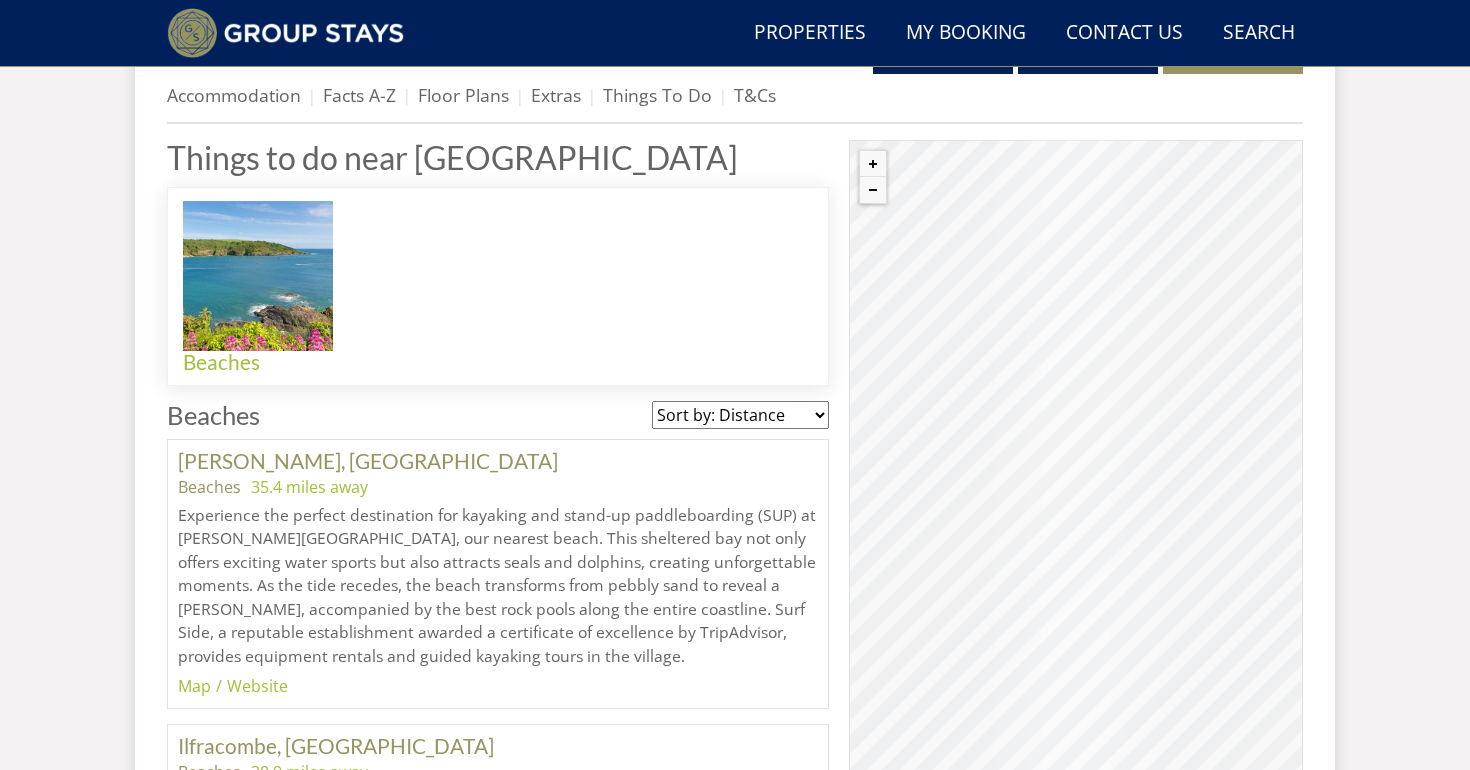 drag, startPoint x: 969, startPoint y: 309, endPoint x: 1017, endPoint y: 432, distance: 132.03409 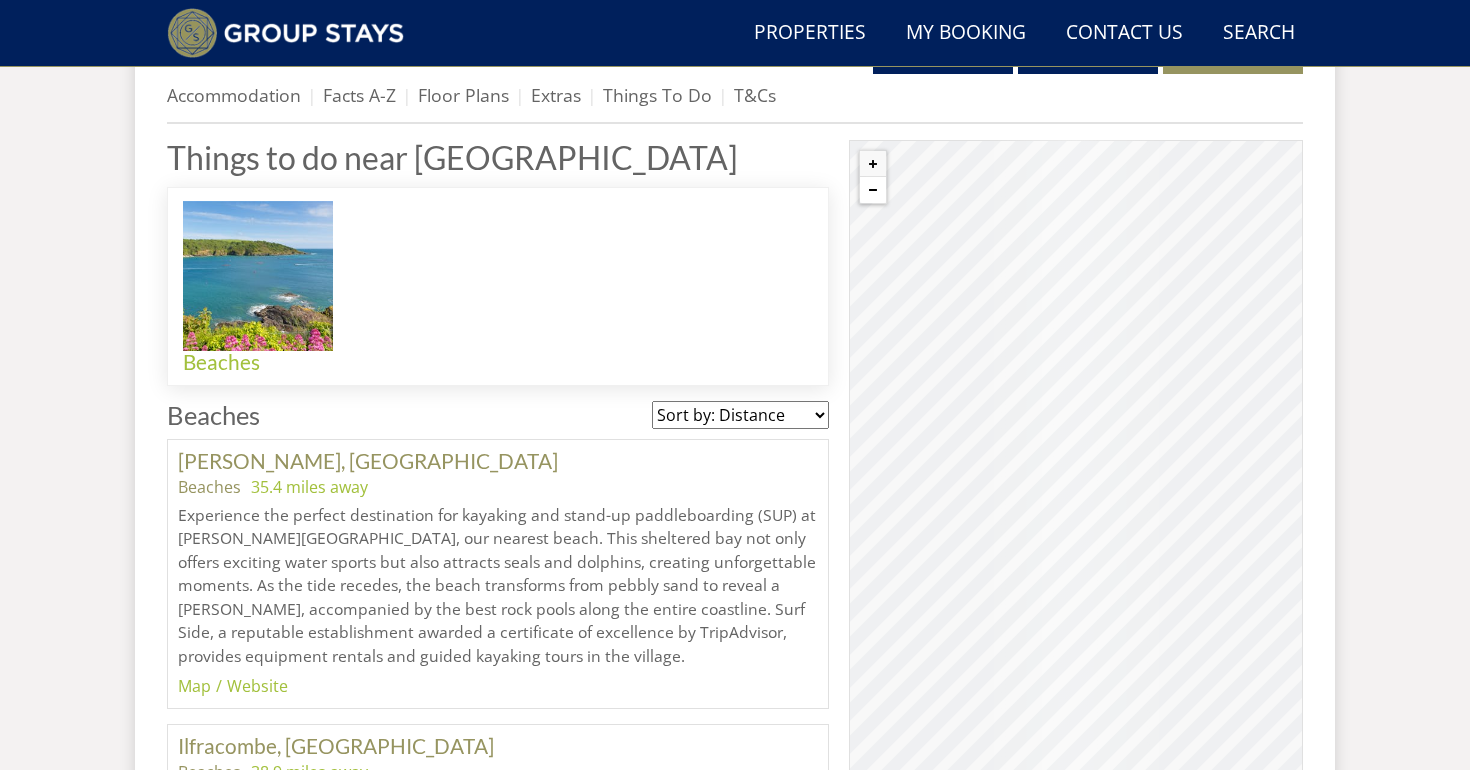 click at bounding box center (873, 190) 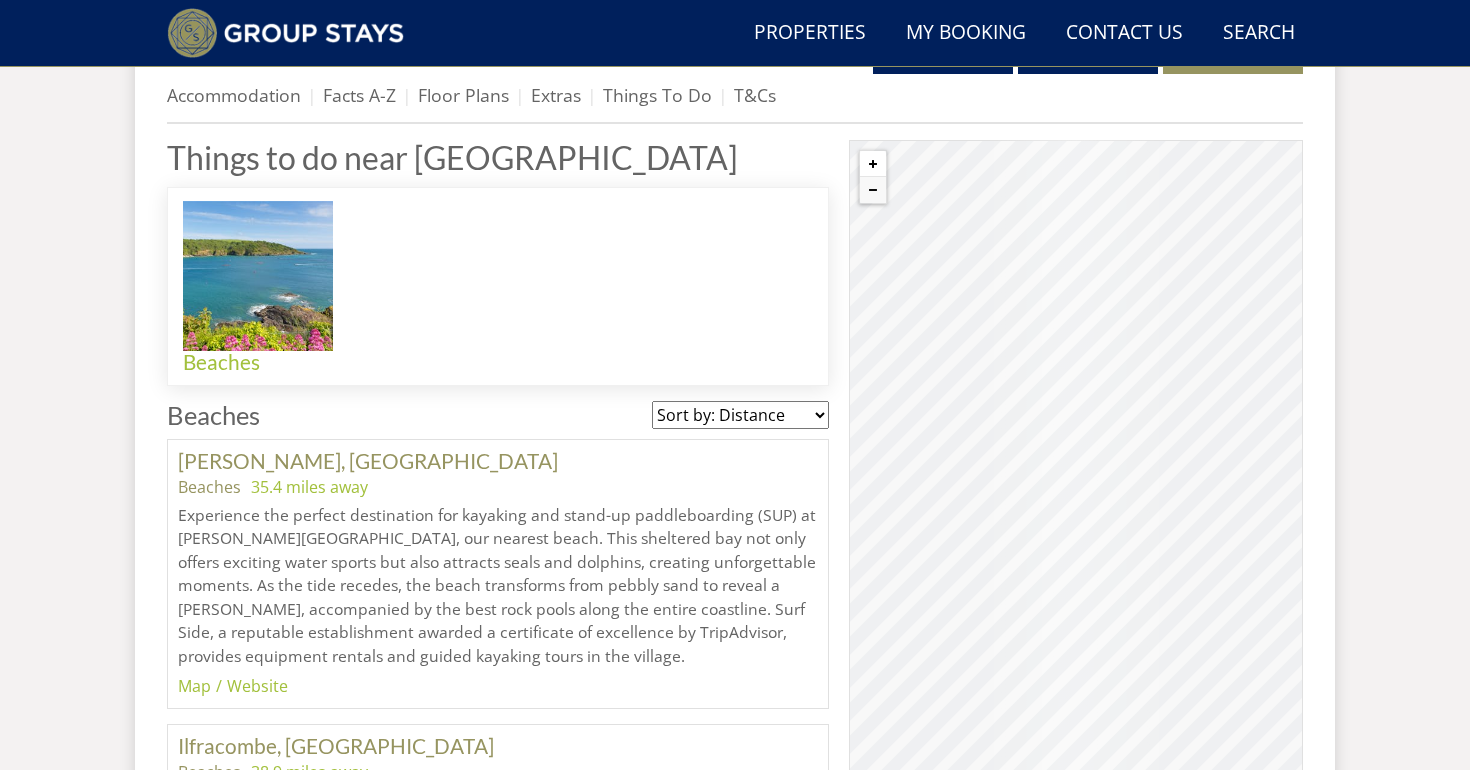 click at bounding box center (873, 164) 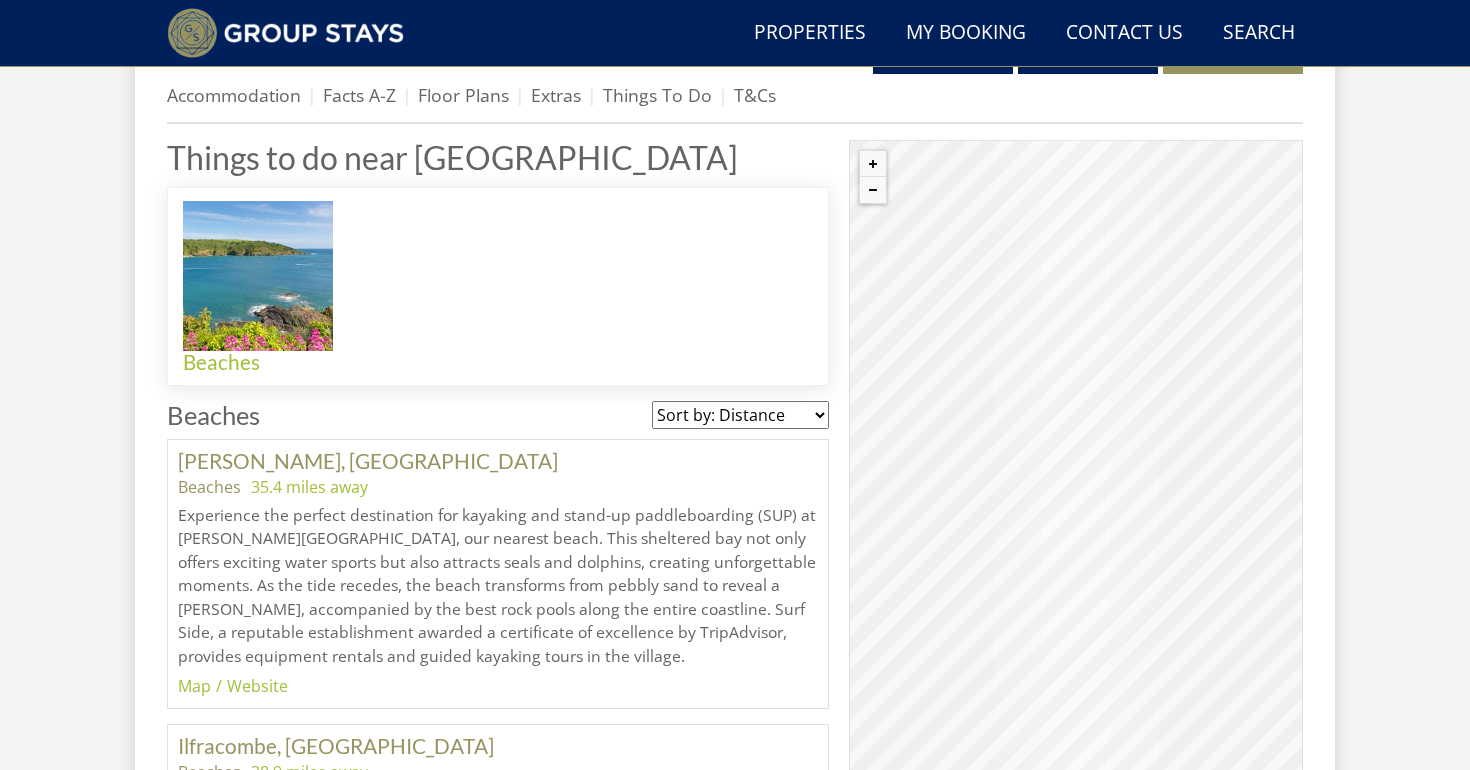 drag, startPoint x: 1009, startPoint y: 290, endPoint x: 1018, endPoint y: 359, distance: 69.58448 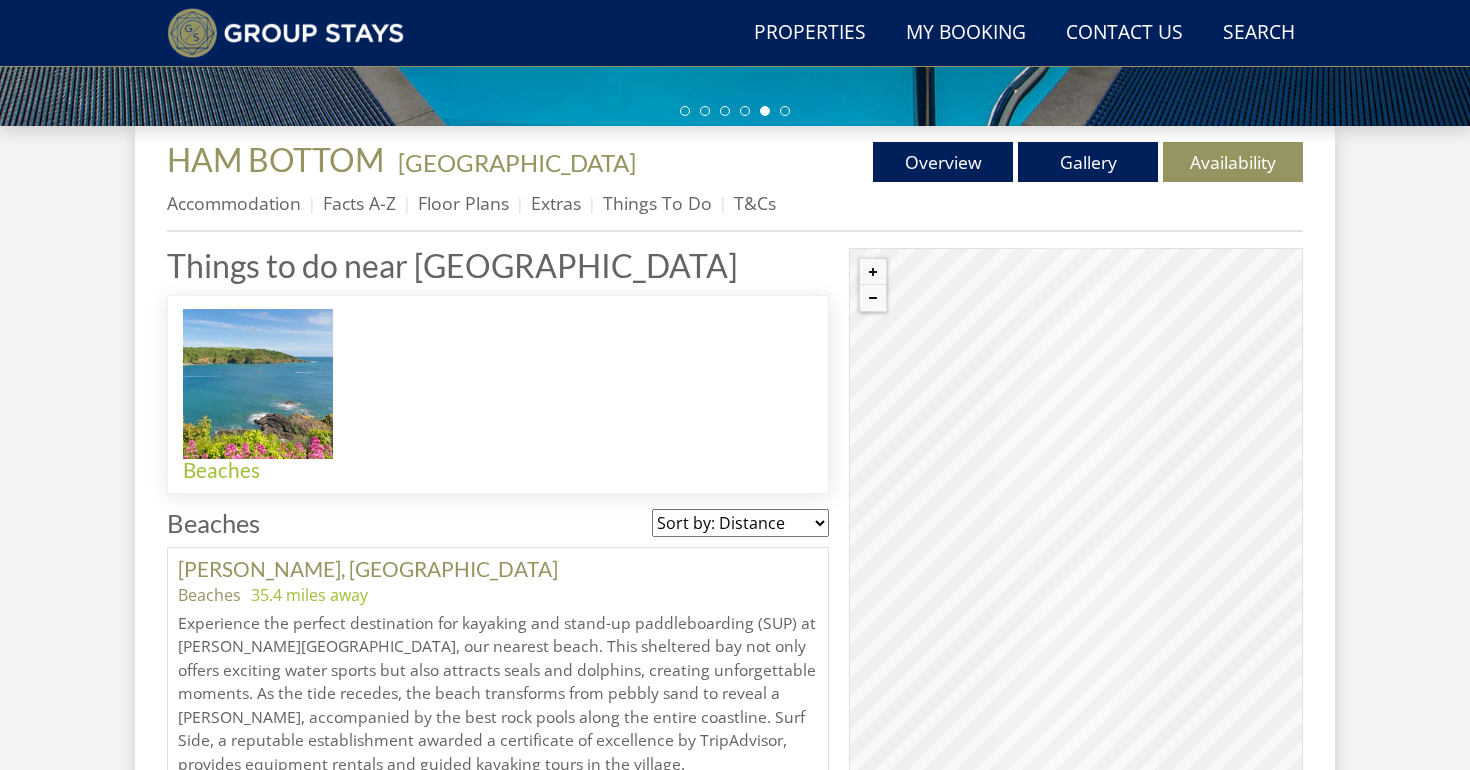 scroll, scrollTop: 680, scrollLeft: 0, axis: vertical 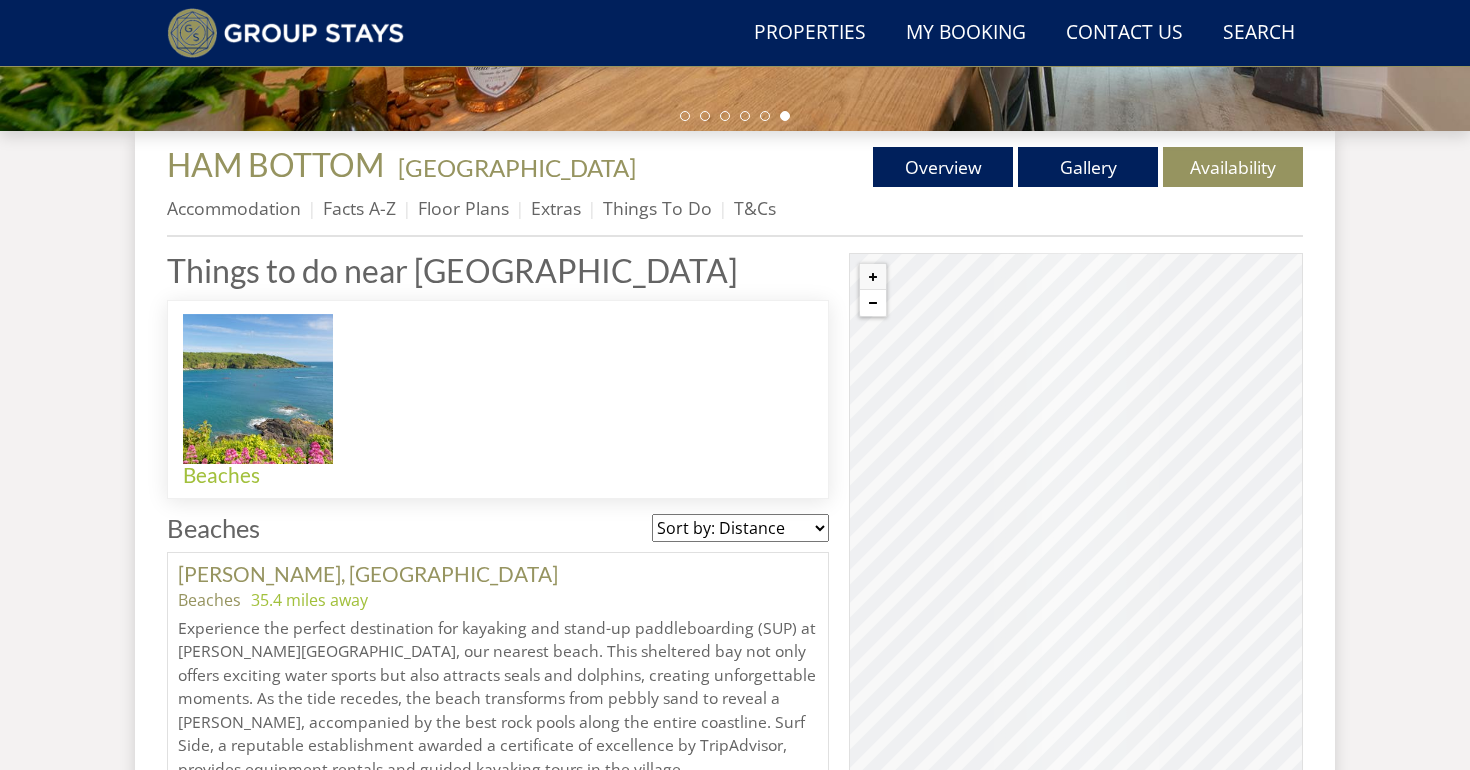 click at bounding box center [873, 303] 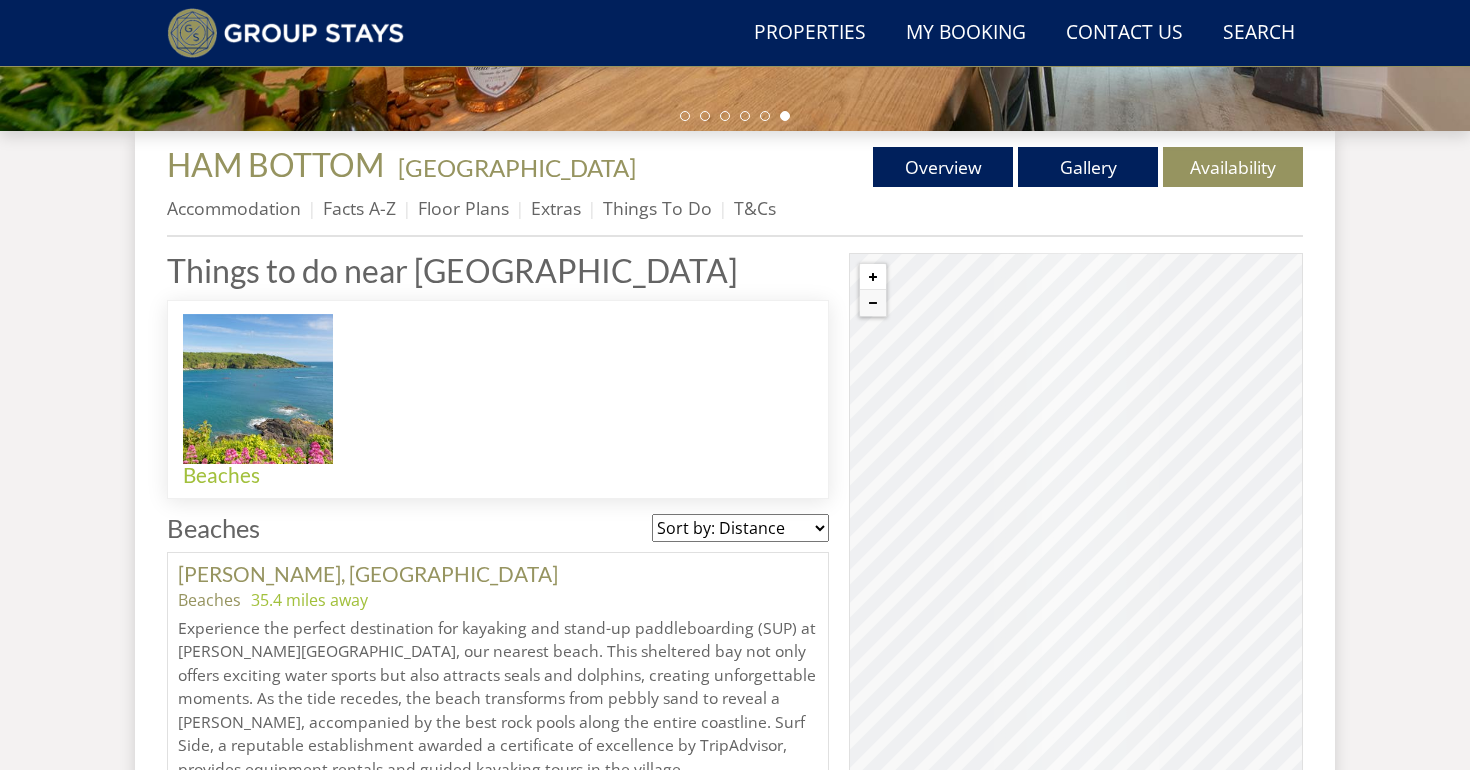 click at bounding box center [873, 277] 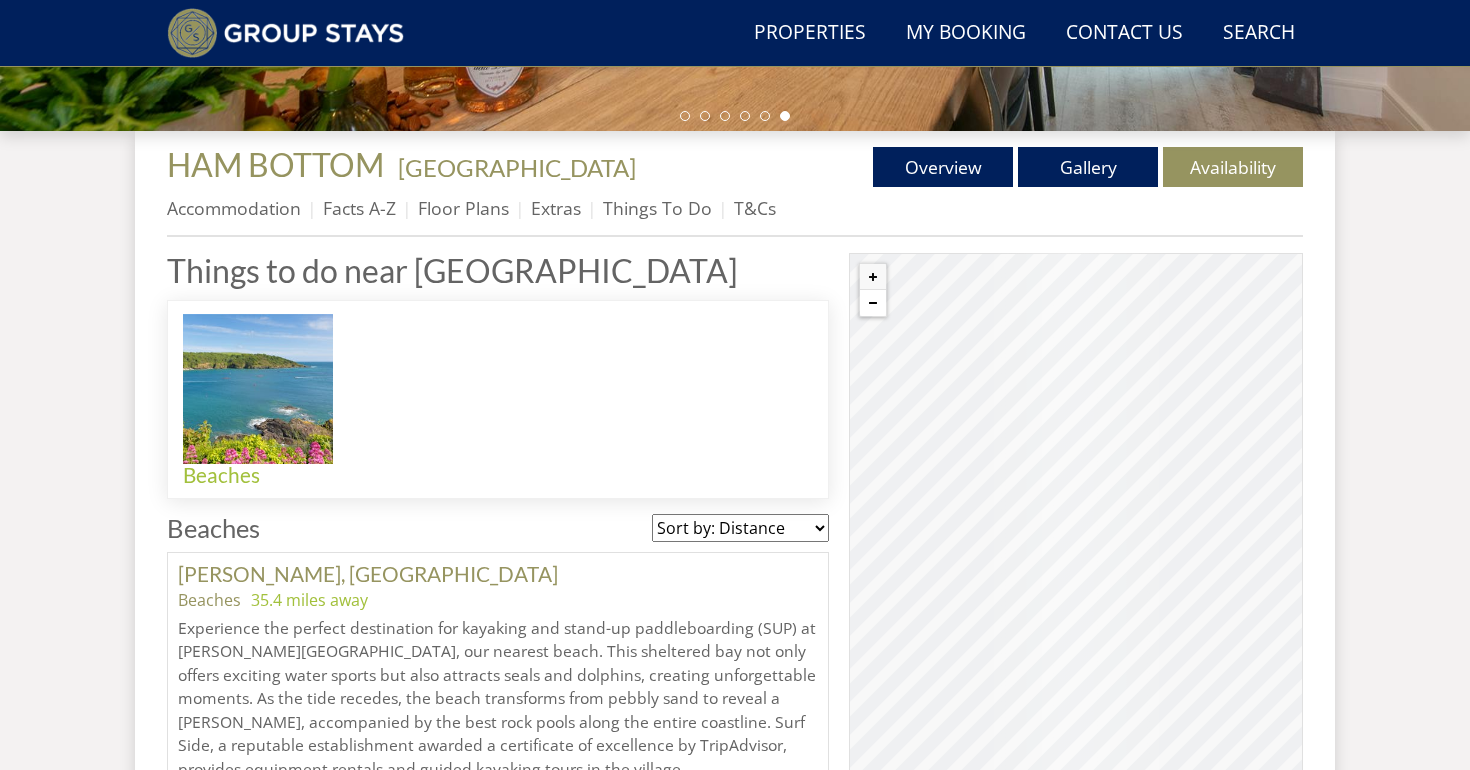 click at bounding box center [873, 303] 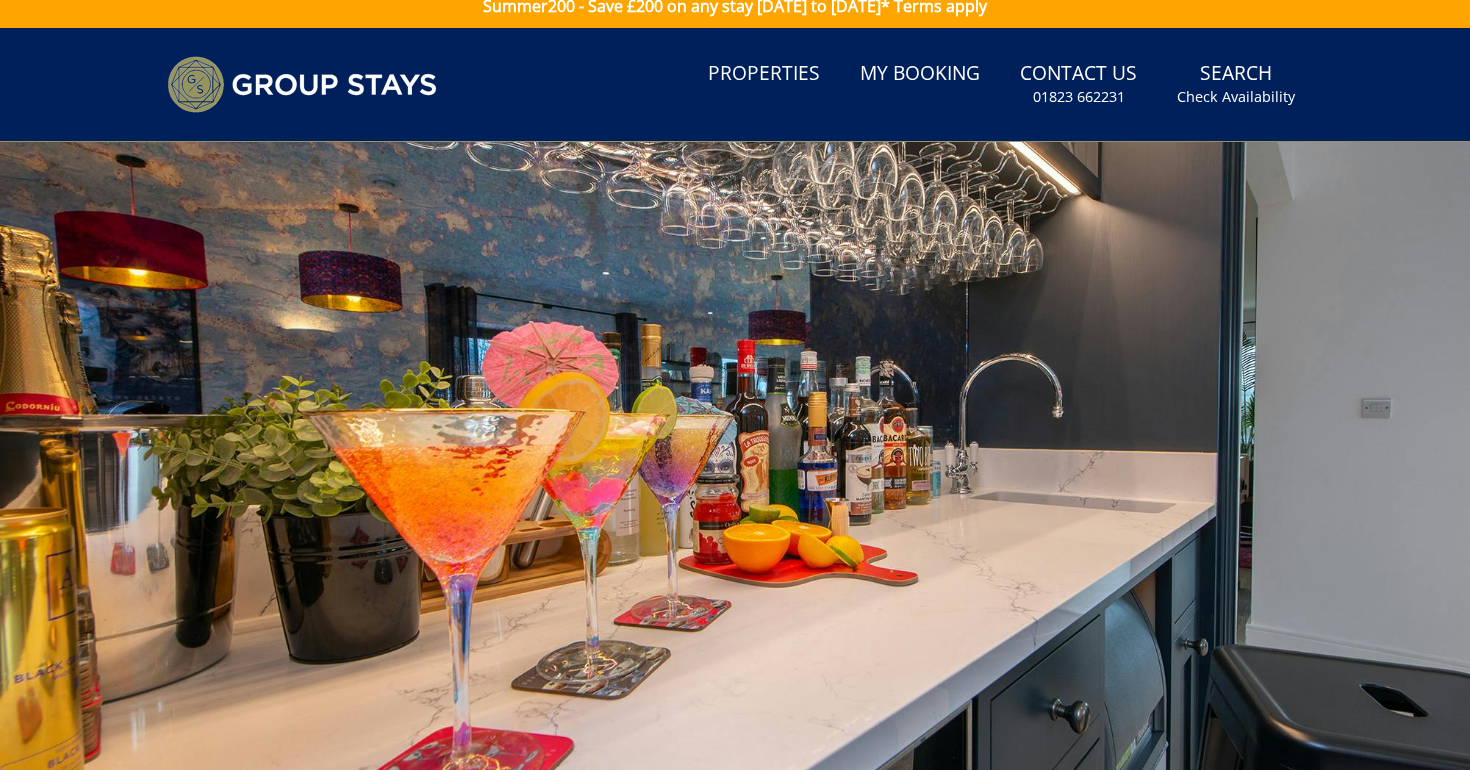 scroll, scrollTop: 28, scrollLeft: 0, axis: vertical 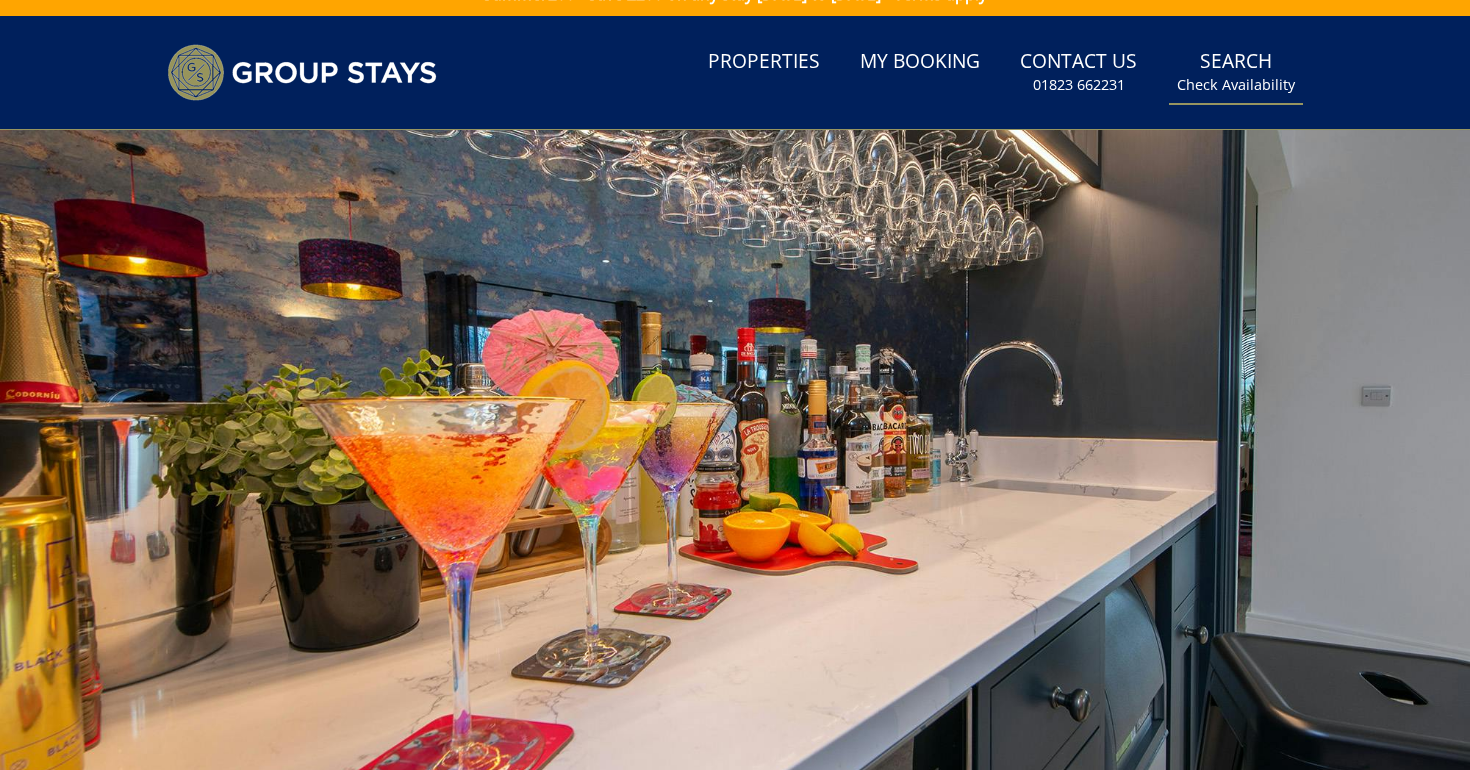 click on "Check Availability" at bounding box center (1236, 85) 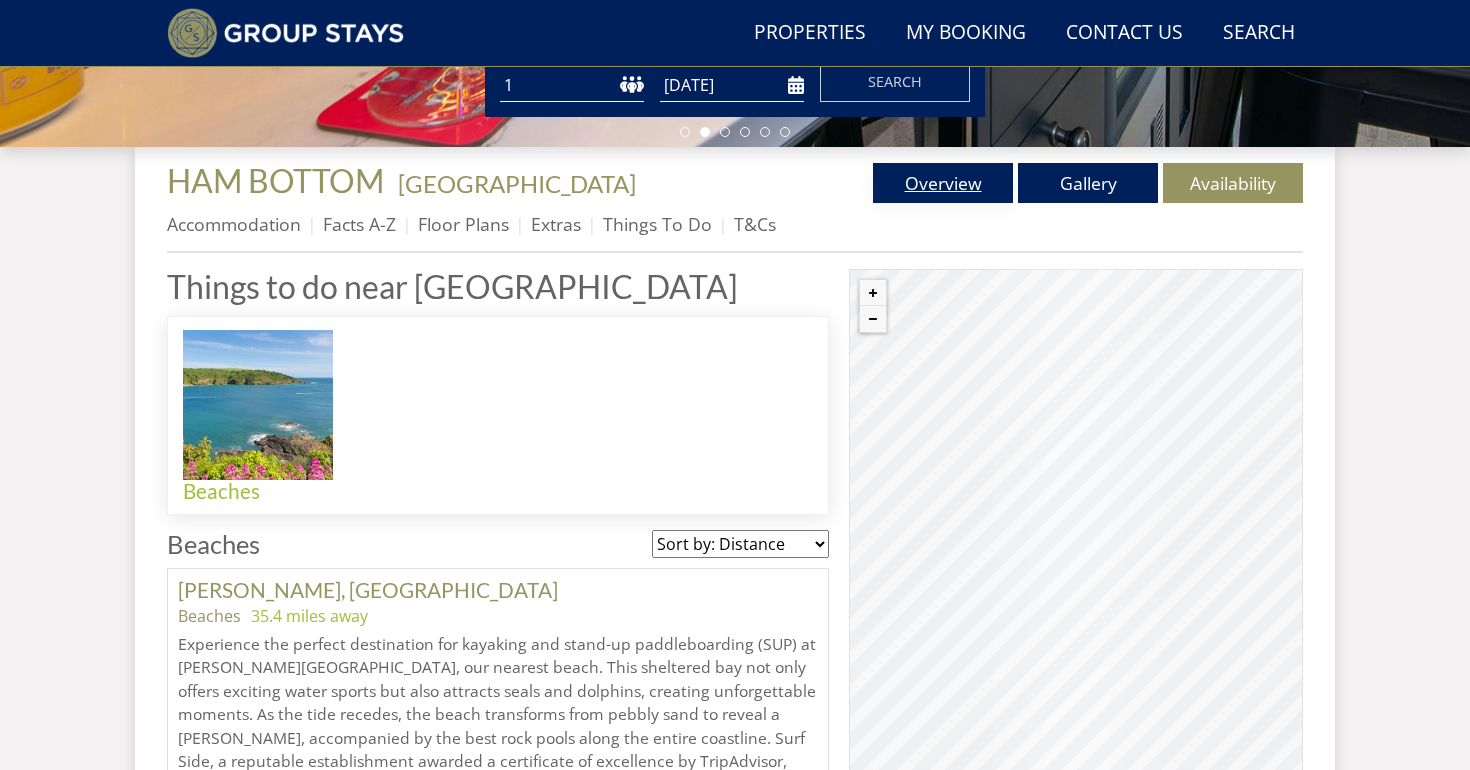 scroll, scrollTop: 673, scrollLeft: 0, axis: vertical 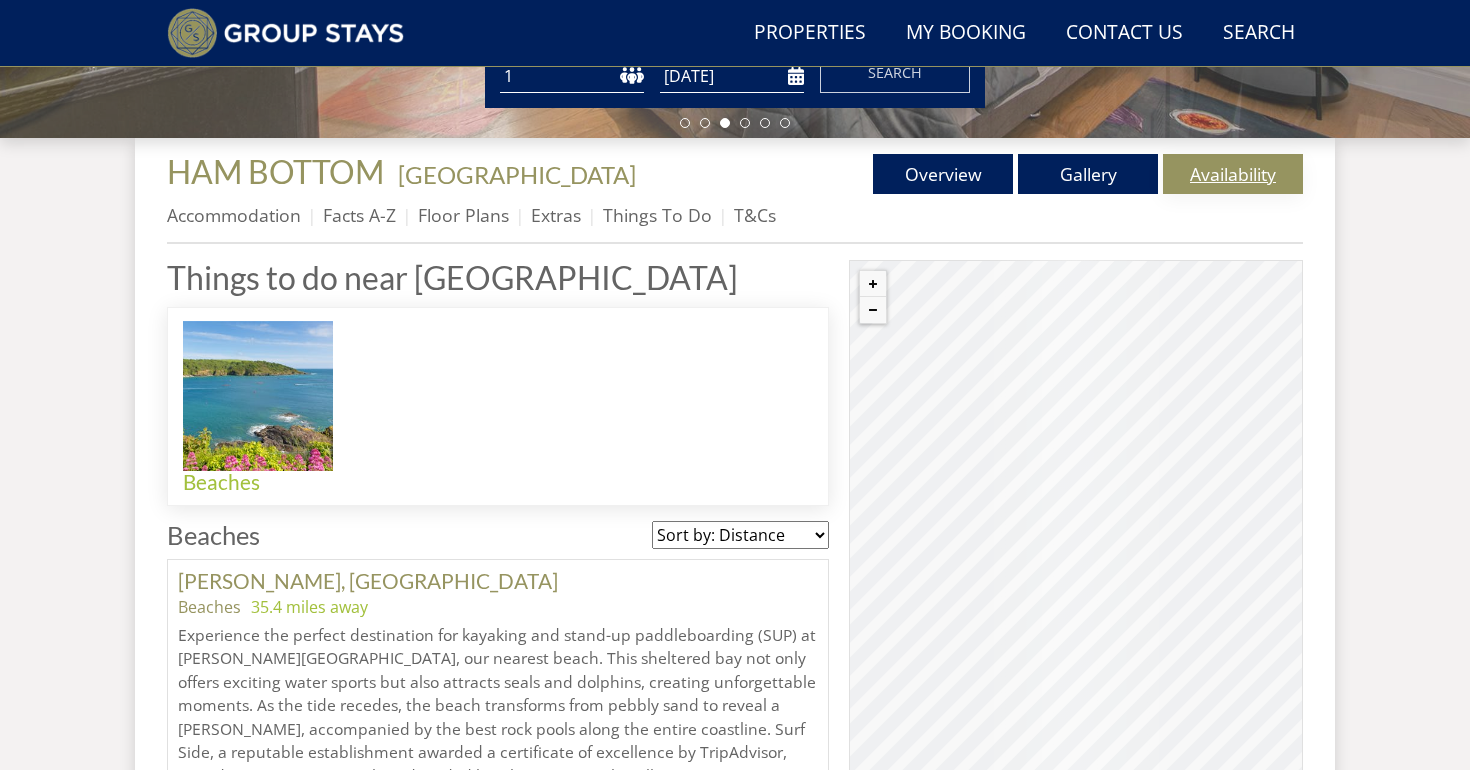 click on "Availability" at bounding box center [1233, 174] 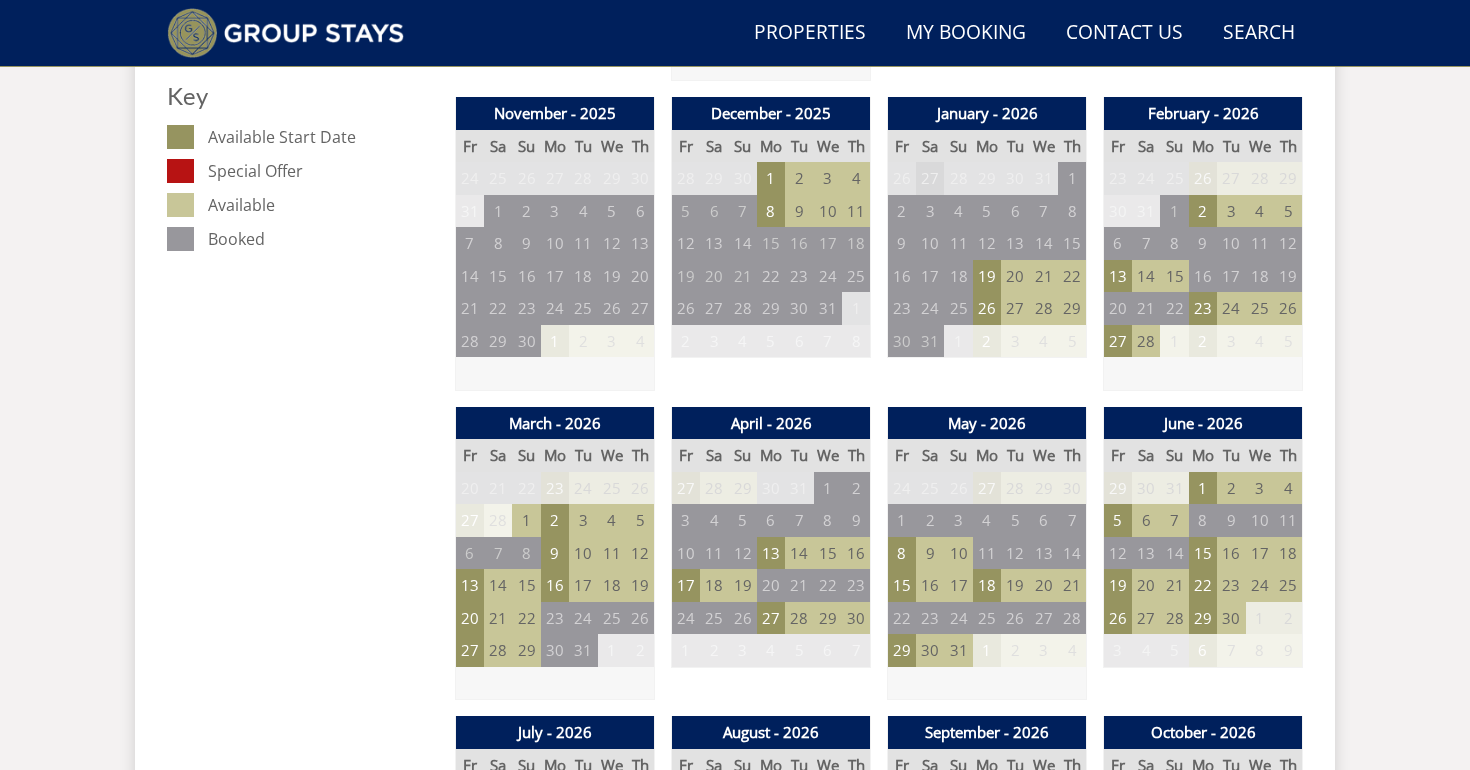 scroll, scrollTop: 1275, scrollLeft: 0, axis: vertical 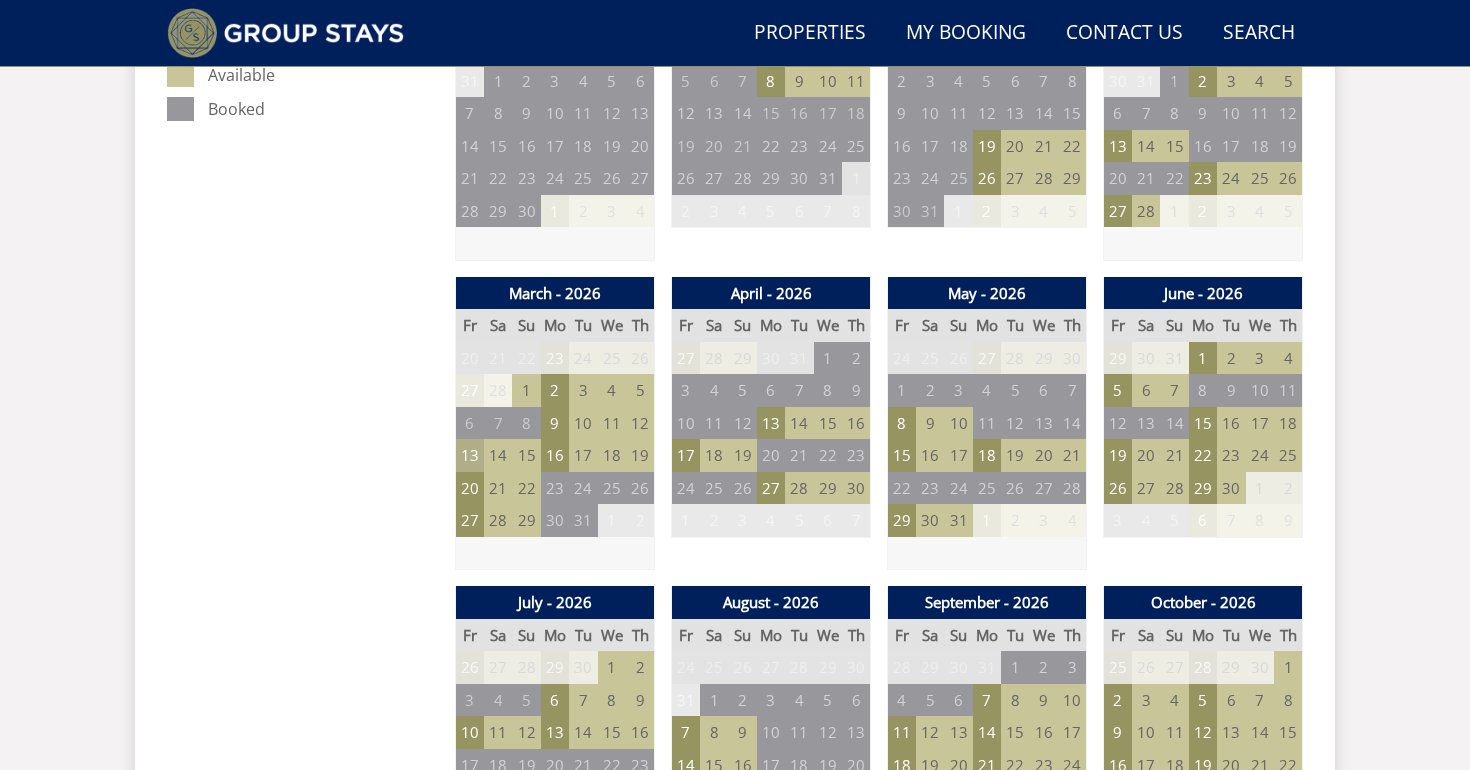 click on "13" at bounding box center [470, 455] 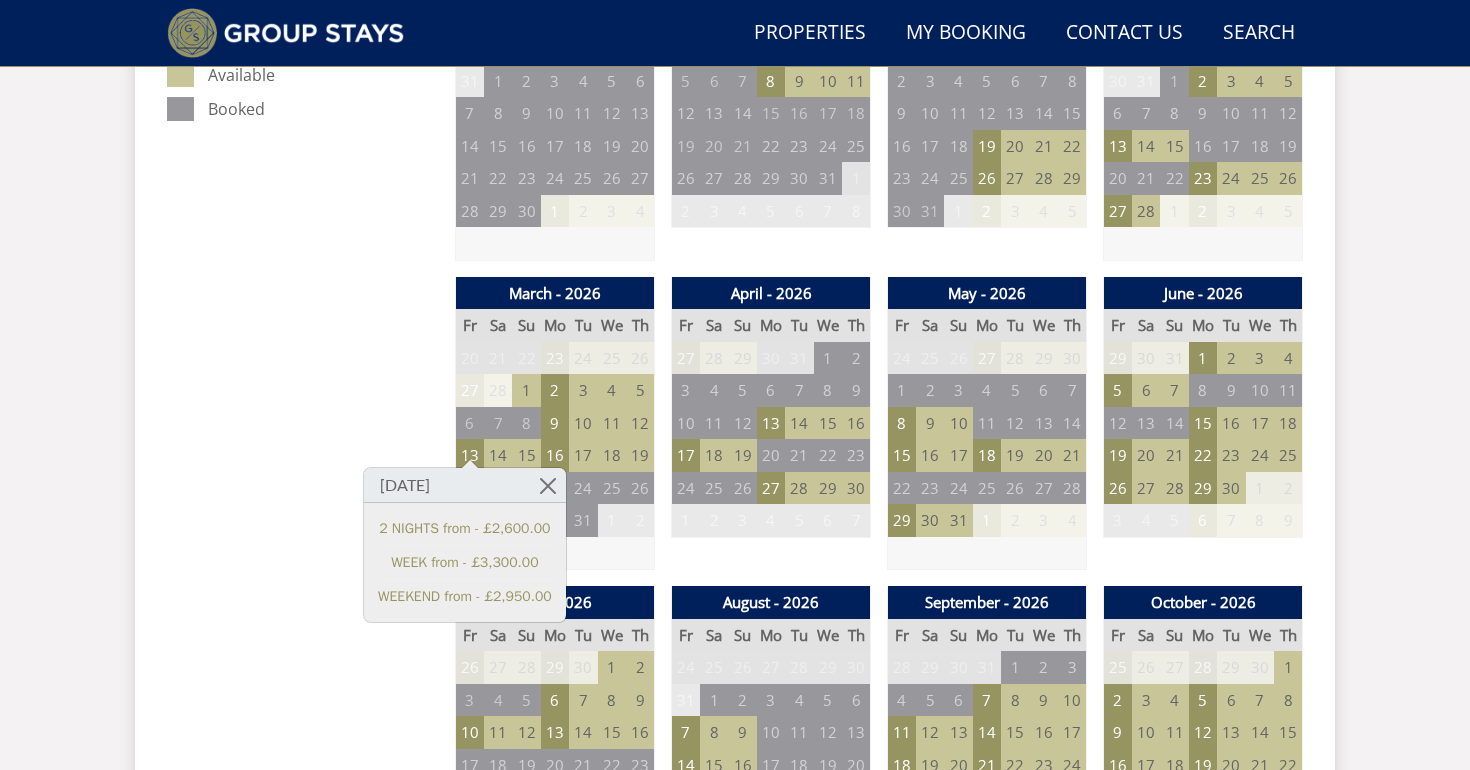 click on "Prices and Availability
You can browse the calendar to find an available start date for your stay by clicking on a start date or by entering your Arrival & Departure dates below.
Search for a Stay
Search
Check-In / Check-Out
16:00 / 10:00
Key
Available Start Date
Special Offer
Available
Booked" at bounding box center [303, 1043] 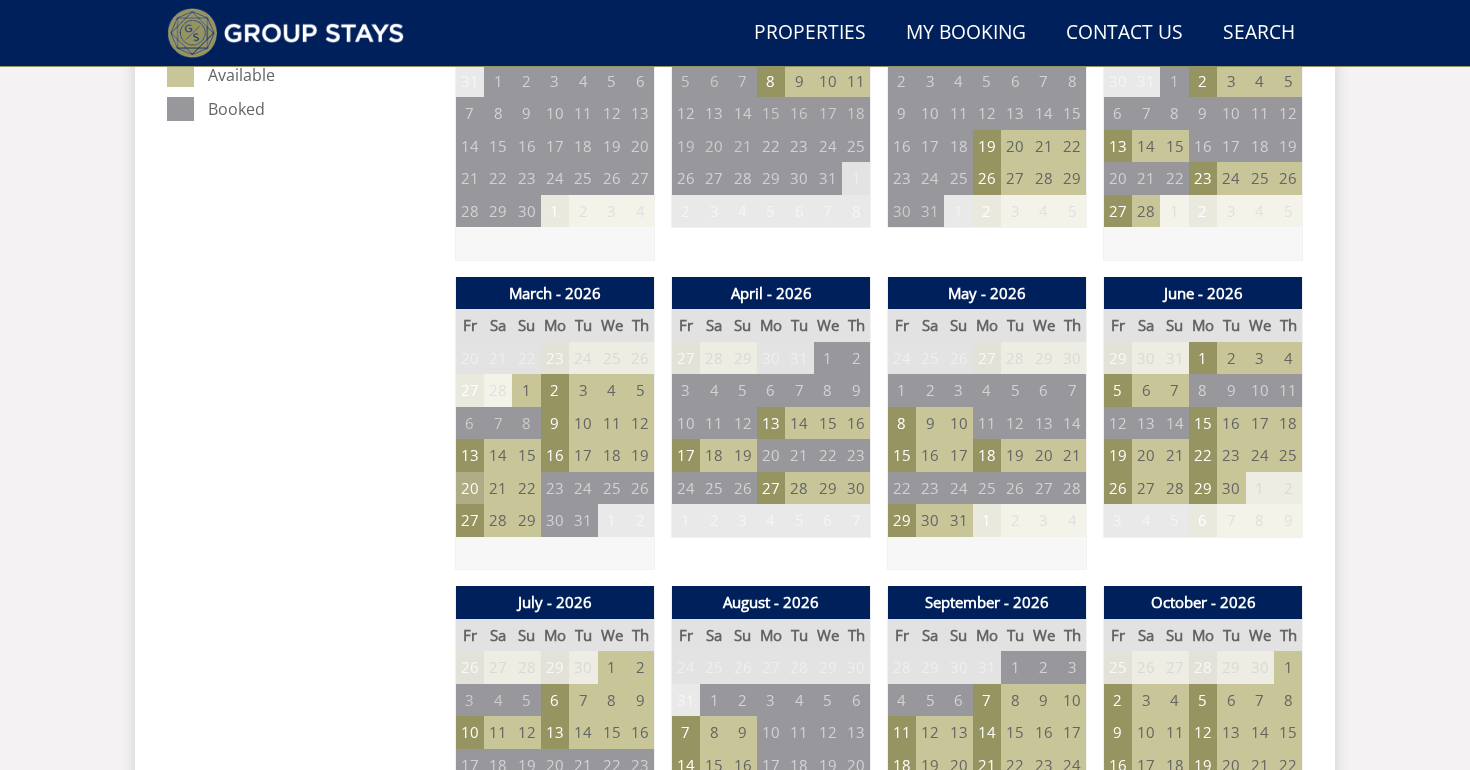 click on "20" at bounding box center (470, 488) 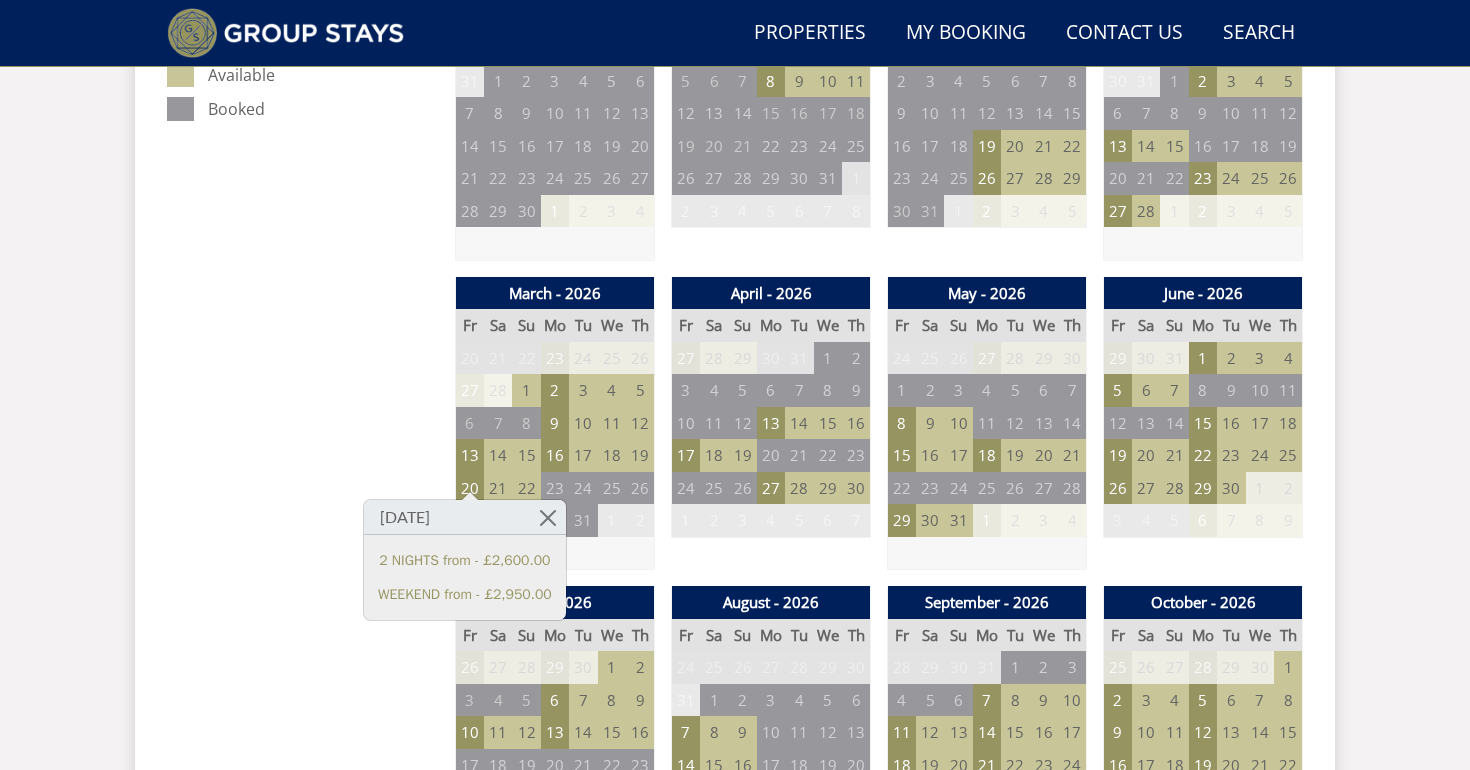 click on "Prices and Availability
You can browse the calendar to find an available start date for your stay by clicking on a start date or by entering your Arrival & Departure dates below.
Search for a Stay
Search
Check-In / Check-Out
16:00 / 10:00
Key
Available Start Date
Special Offer
Available
Booked" at bounding box center (303, 1043) 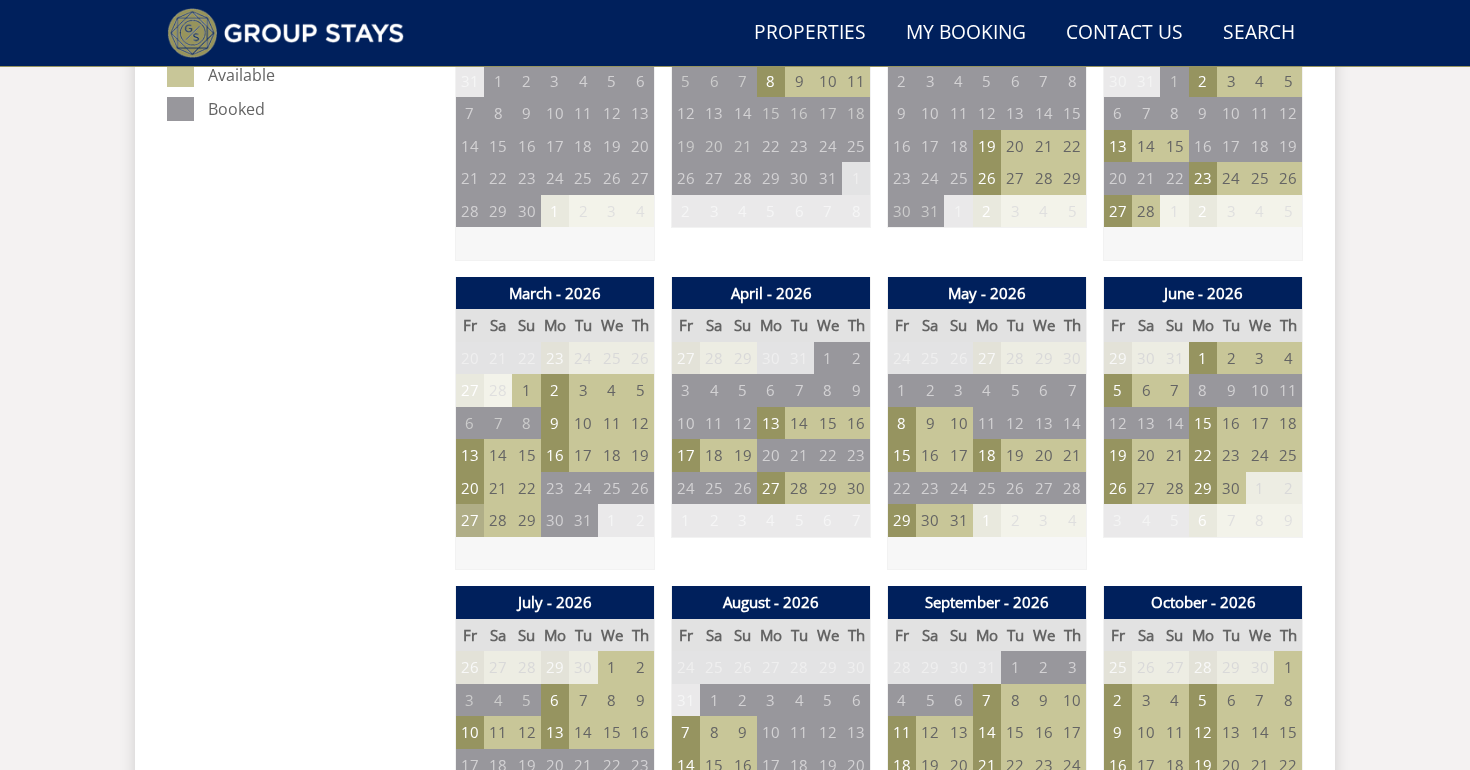 click on "27" at bounding box center [470, 520] 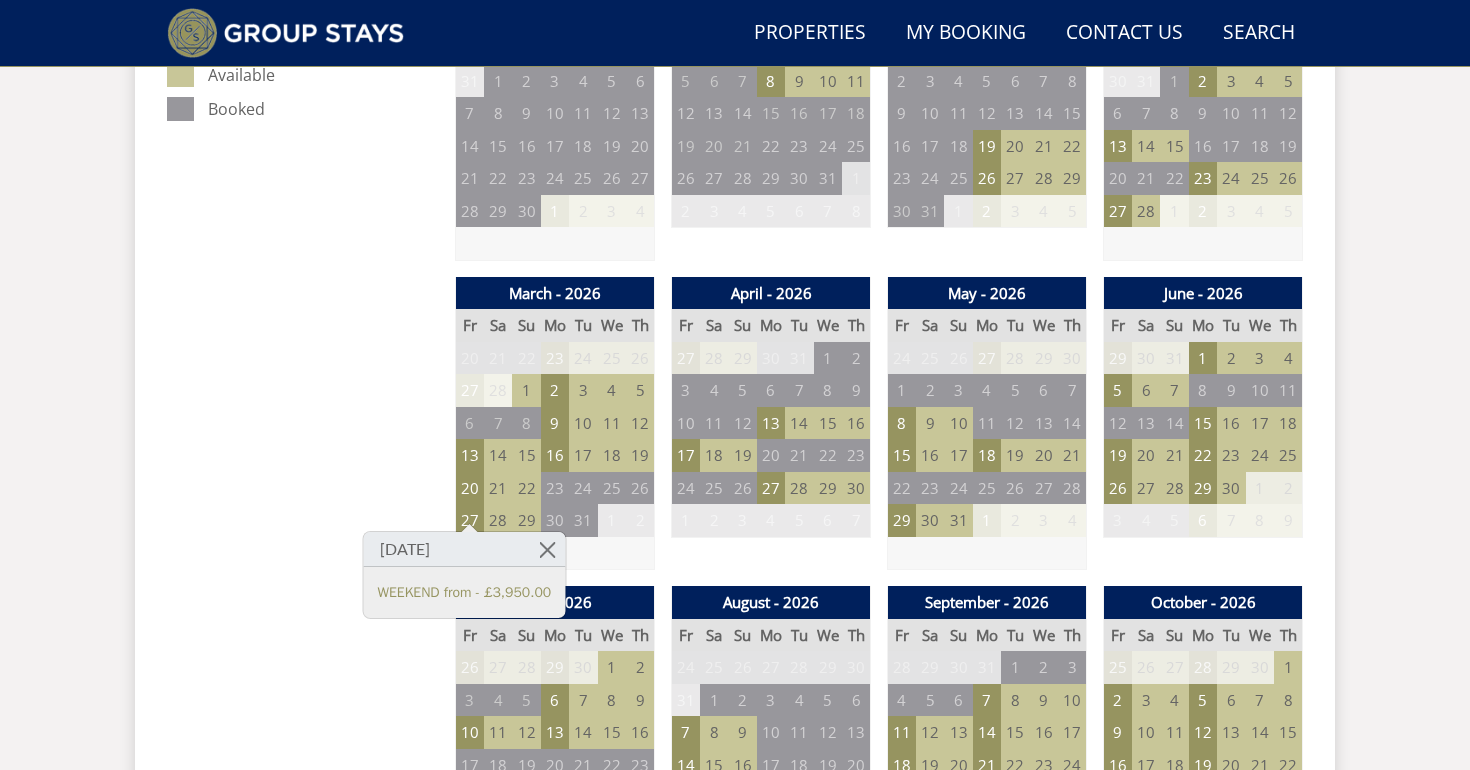 click on "Prices and Availability
You can browse the calendar to find an available start date for your stay by clicking on a start date or by entering your Arrival & Departure dates below.
Search for a Stay
Search
Check-In / Check-Out
16:00 / 10:00
Key
Available Start Date
Special Offer
Available
Booked" at bounding box center (303, 1043) 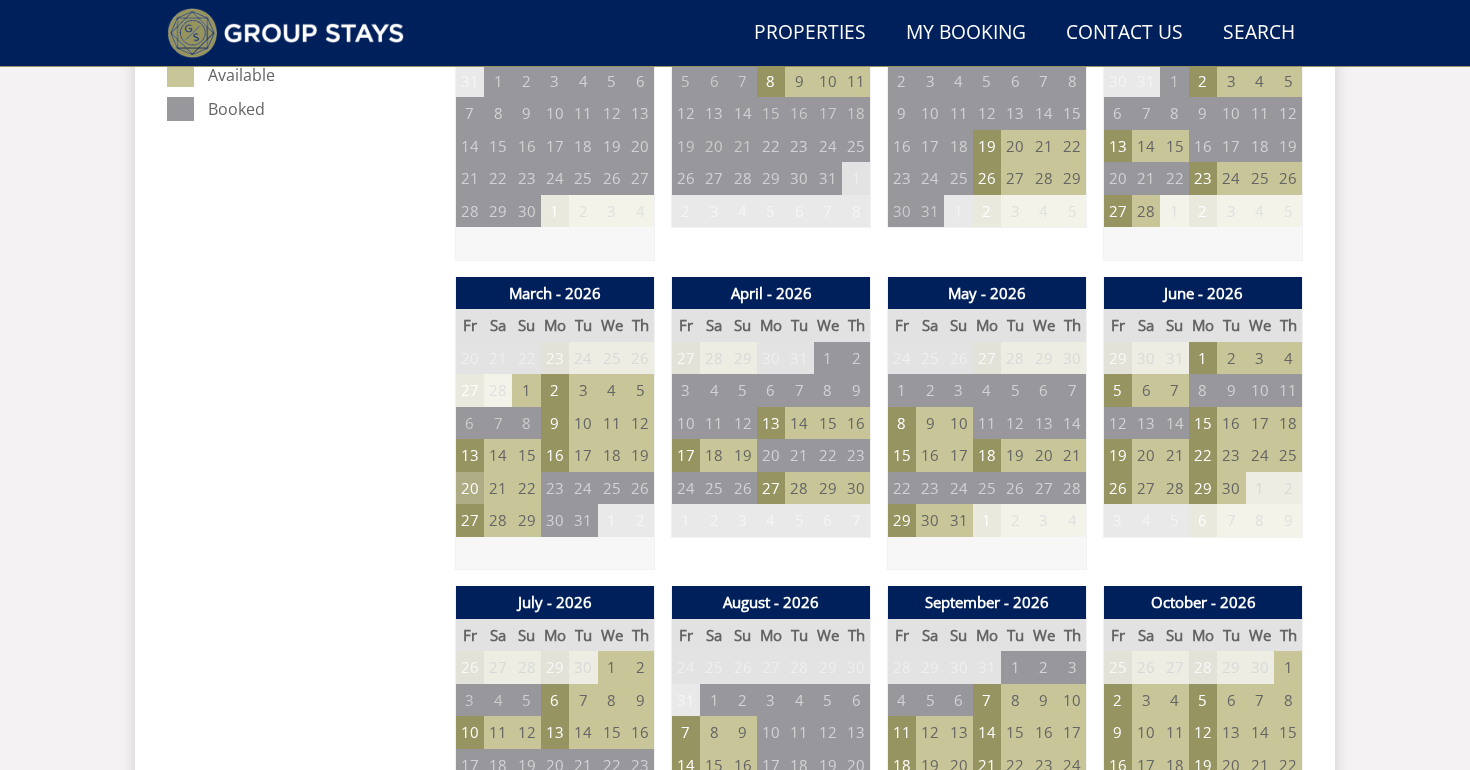 click on "20" at bounding box center [470, 488] 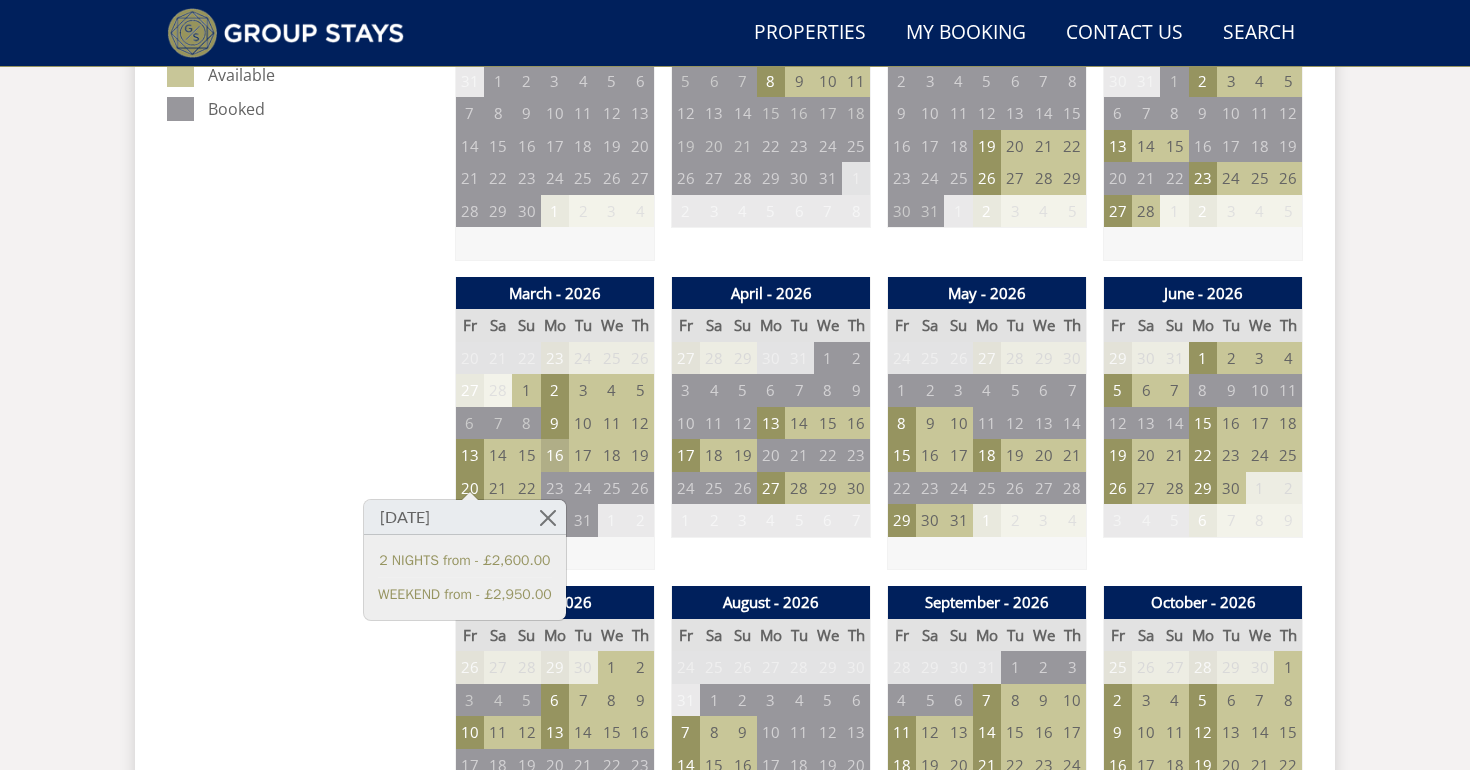 click on "16" at bounding box center [555, 455] 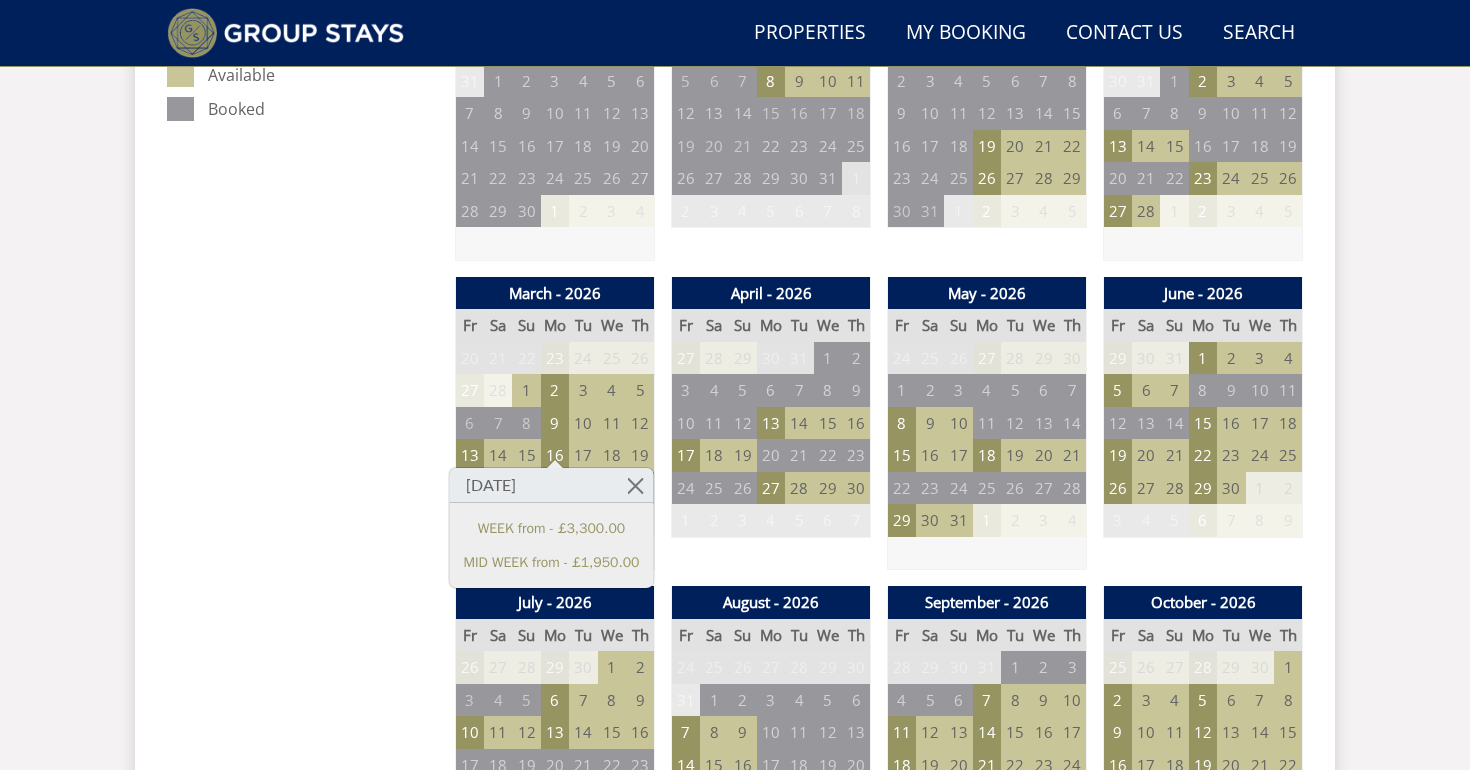 click on "Prices and Availability
You can browse the calendar to find an available start date for your stay by clicking on a start date or by entering your Arrival & Departure dates below.
Search for a Stay
Search
Check-In / Check-Out
16:00 / 10:00
Key
Available Start Date
Special Offer
Available
Booked" at bounding box center (303, 1043) 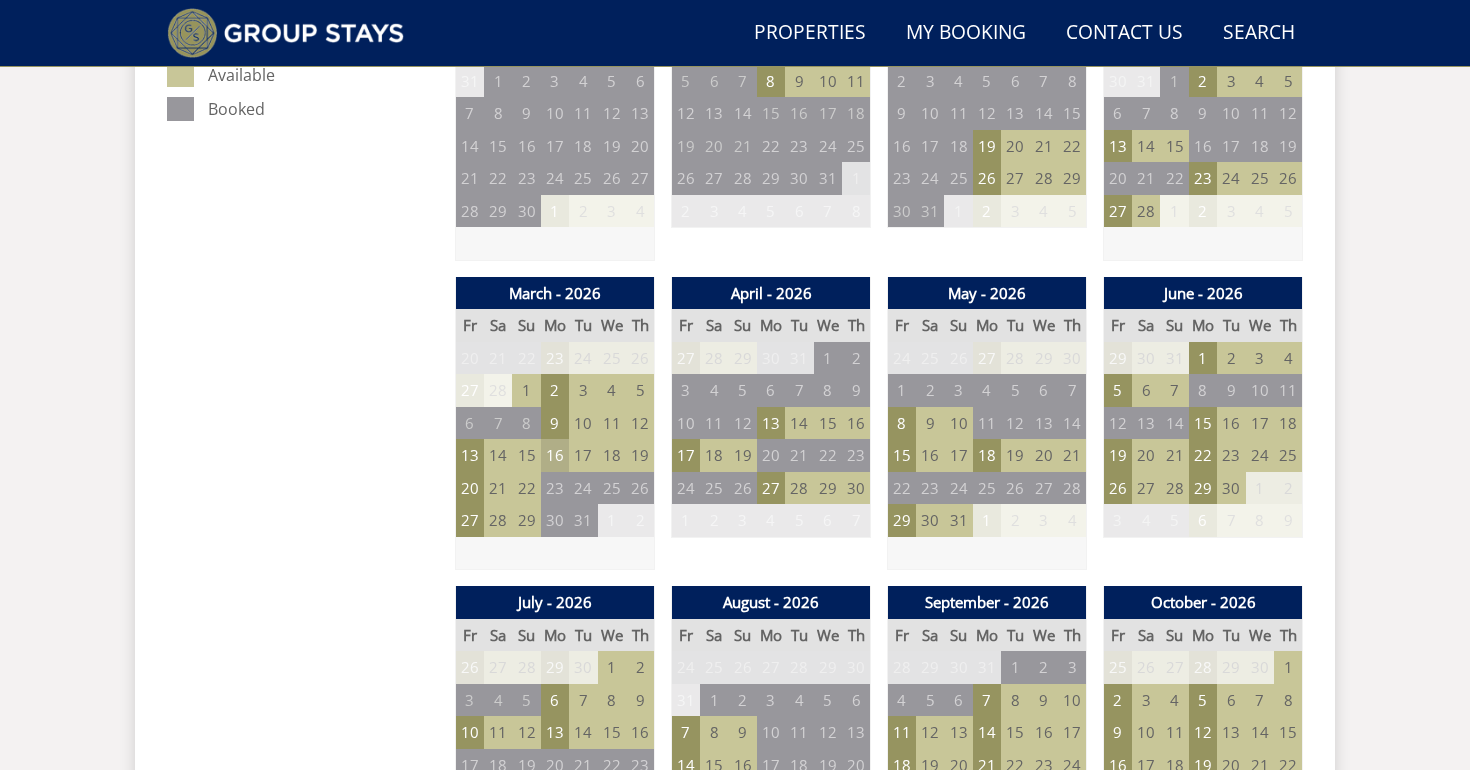 click on "16" at bounding box center [555, 455] 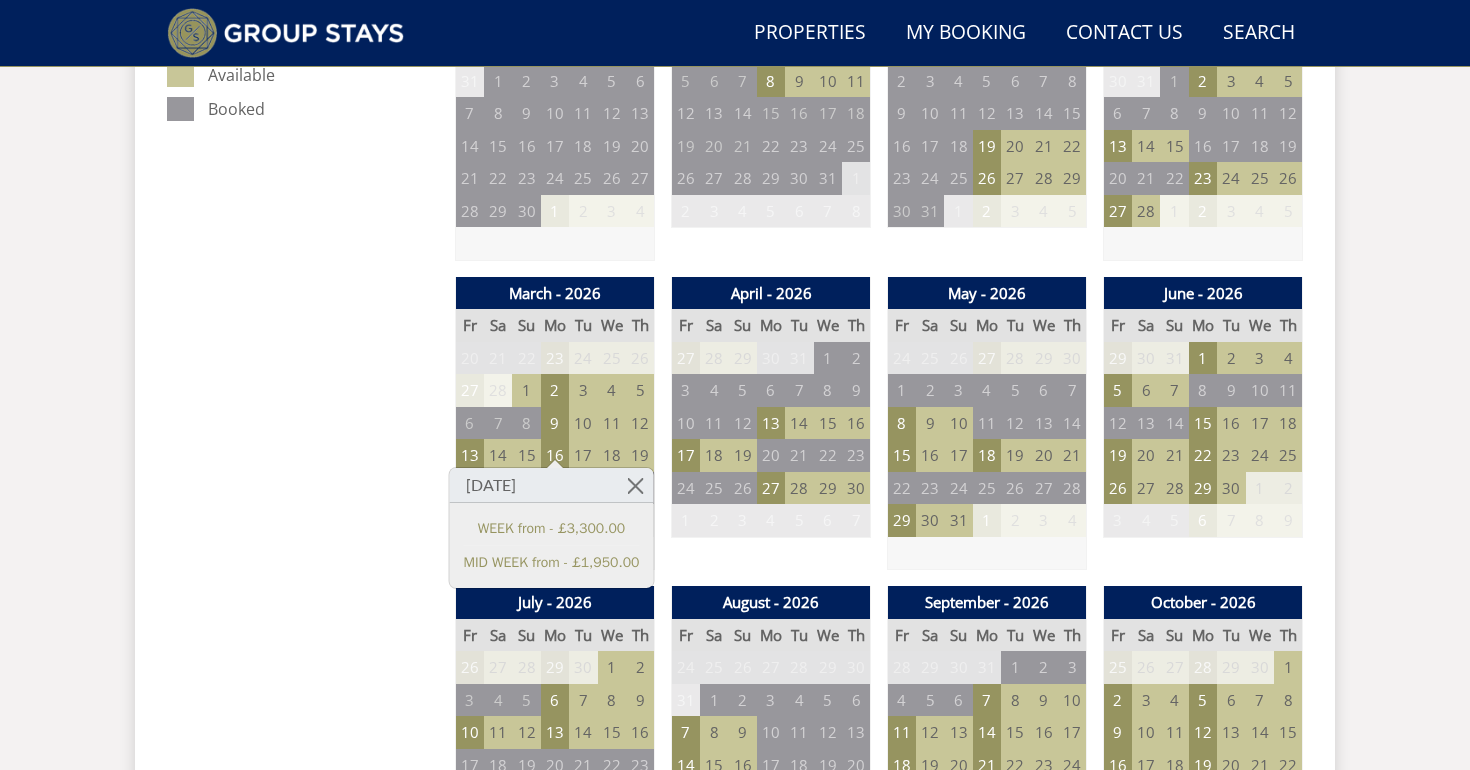 click on "Prices and Availability
You can browse the calendar to find an available start date for your stay by clicking on a start date or by entering your Arrival & Departure dates below.
Search for a Stay
Search
Check-In / Check-Out
16:00 / 10:00
Key
Available Start Date
Special Offer
Available
Booked" at bounding box center (303, 1043) 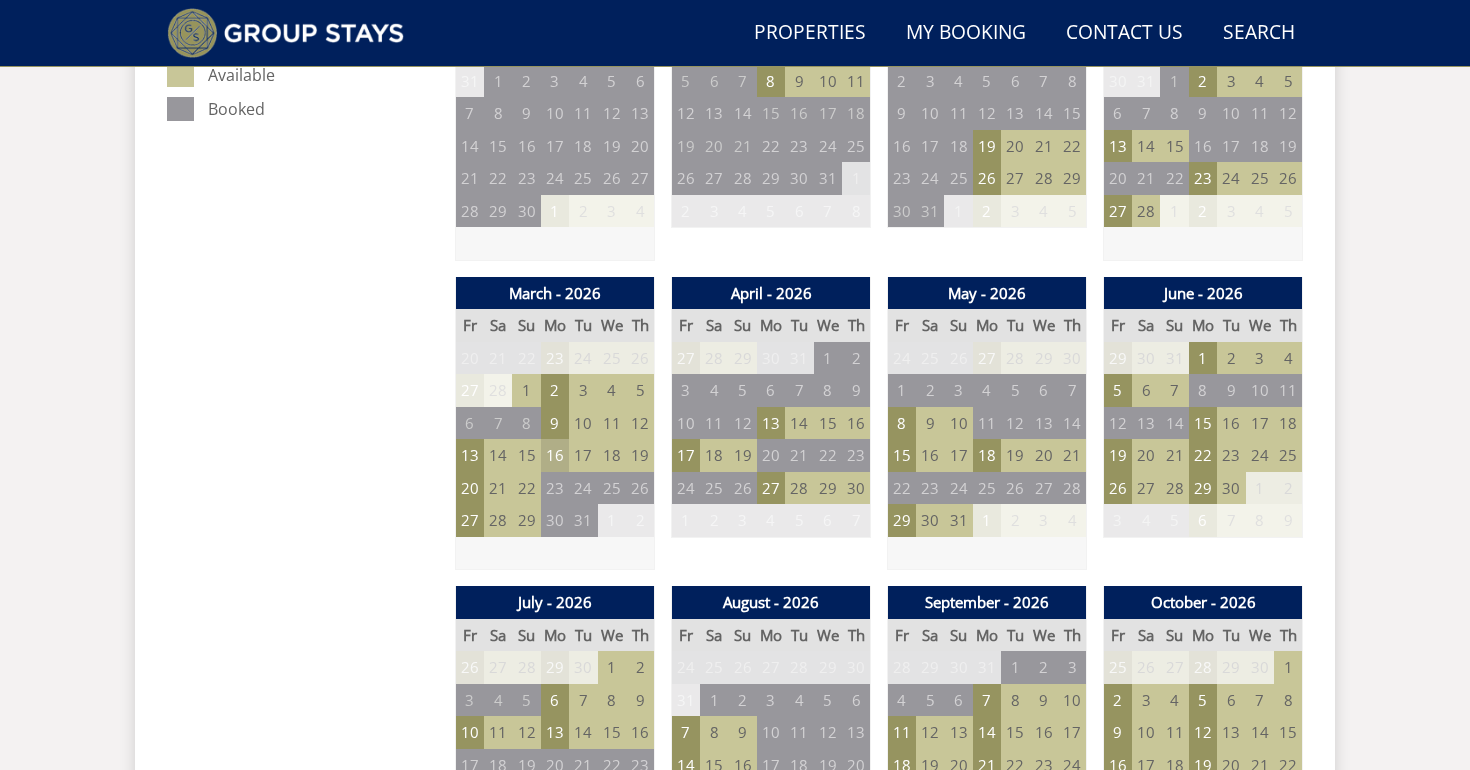 click on "16" at bounding box center (555, 455) 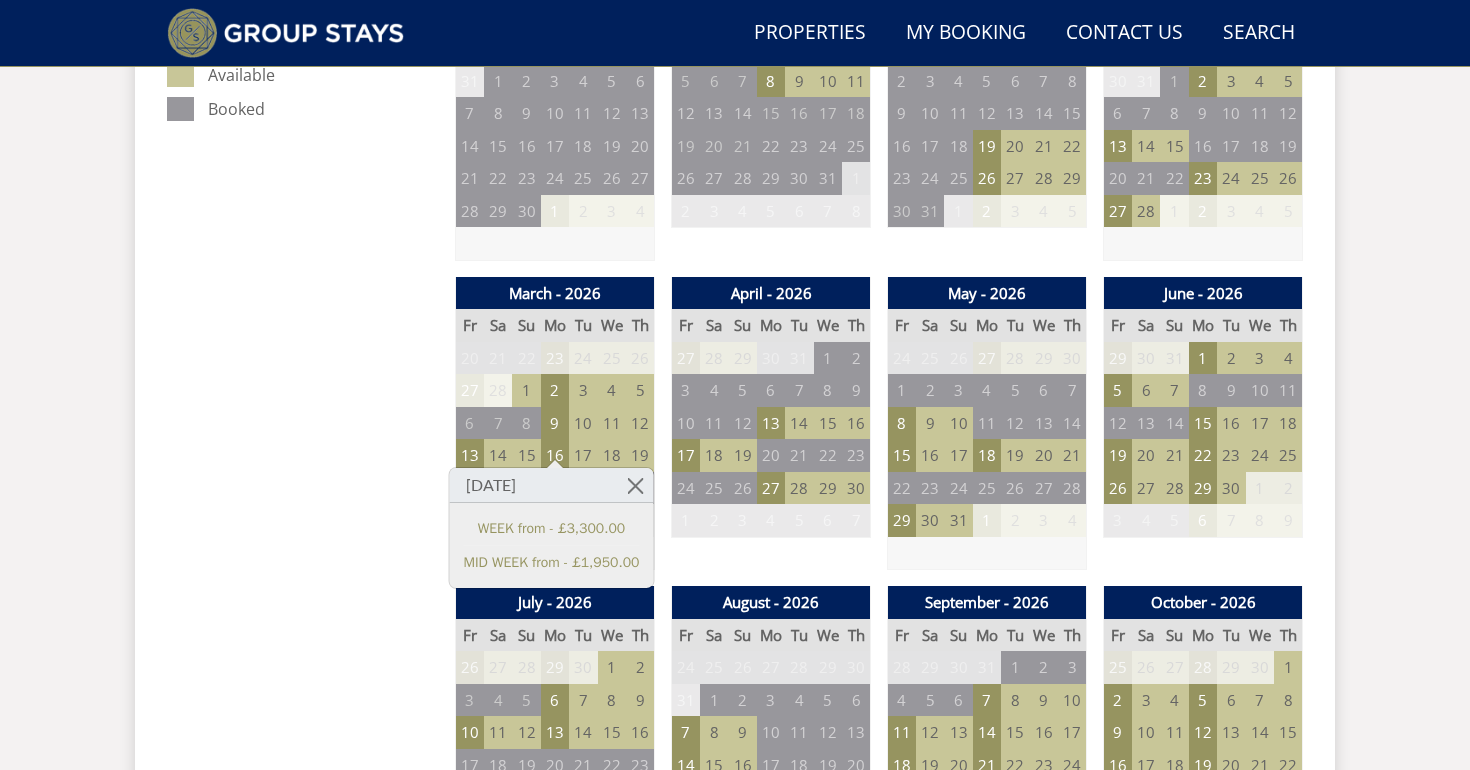 click on "Prices and Availability
You can browse the calendar to find an available start date for your stay by clicking on a start date or by entering your Arrival & Departure dates below.
Search for a Stay
Search
Check-In / Check-Out
16:00 / 10:00
Key
Available Start Date
Special Offer
Available
Booked" at bounding box center [303, 1043] 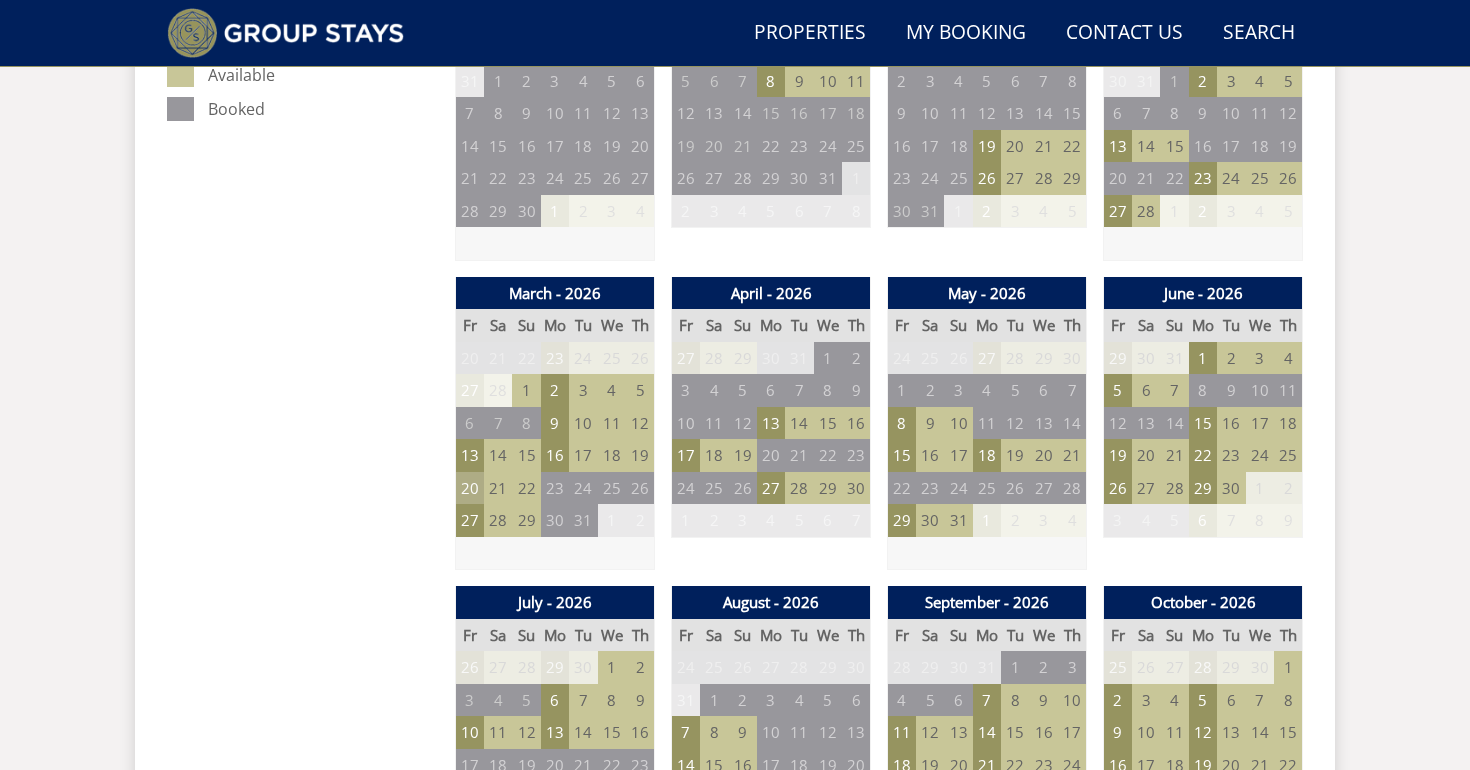click on "20" at bounding box center (470, 488) 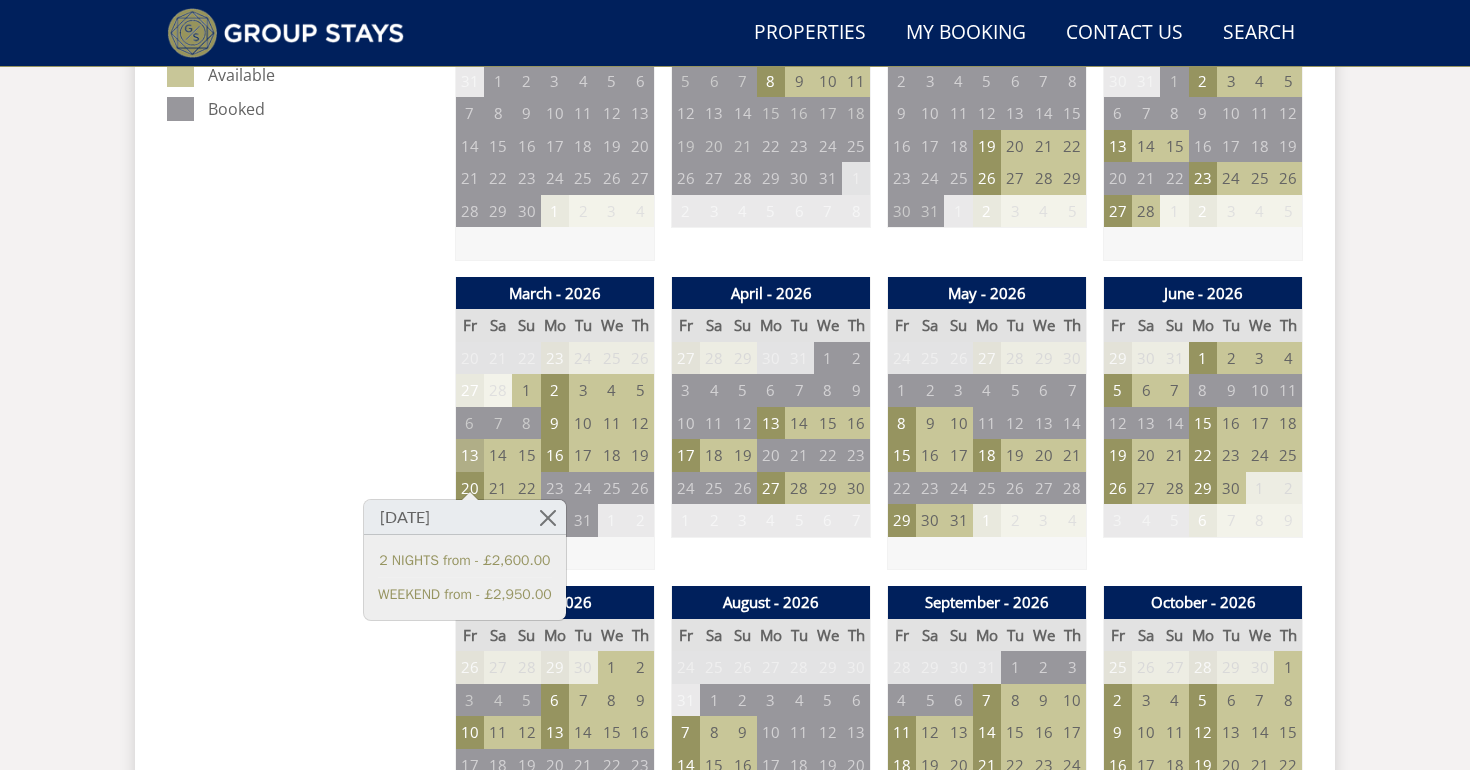 click on "13" at bounding box center (470, 455) 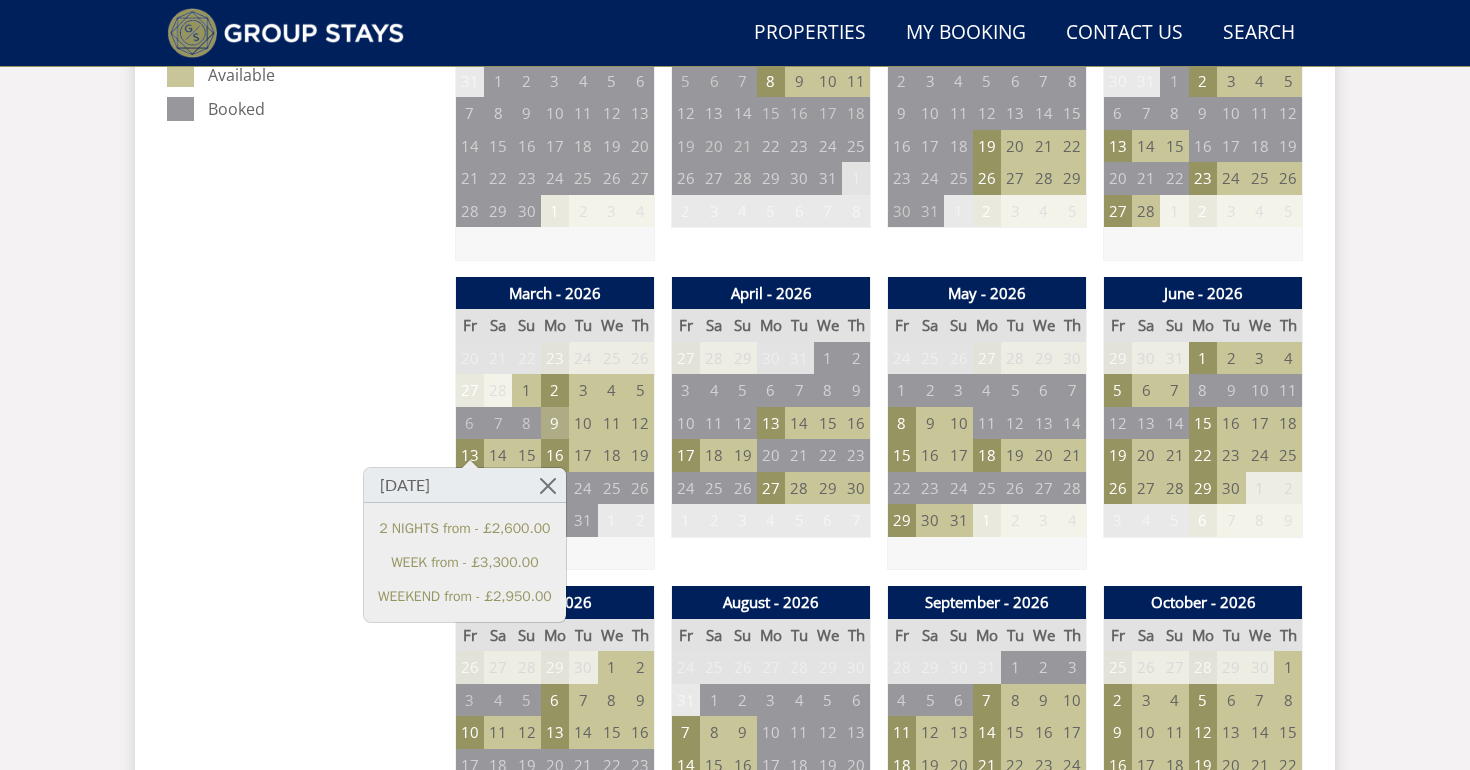 click on "9" at bounding box center (555, 423) 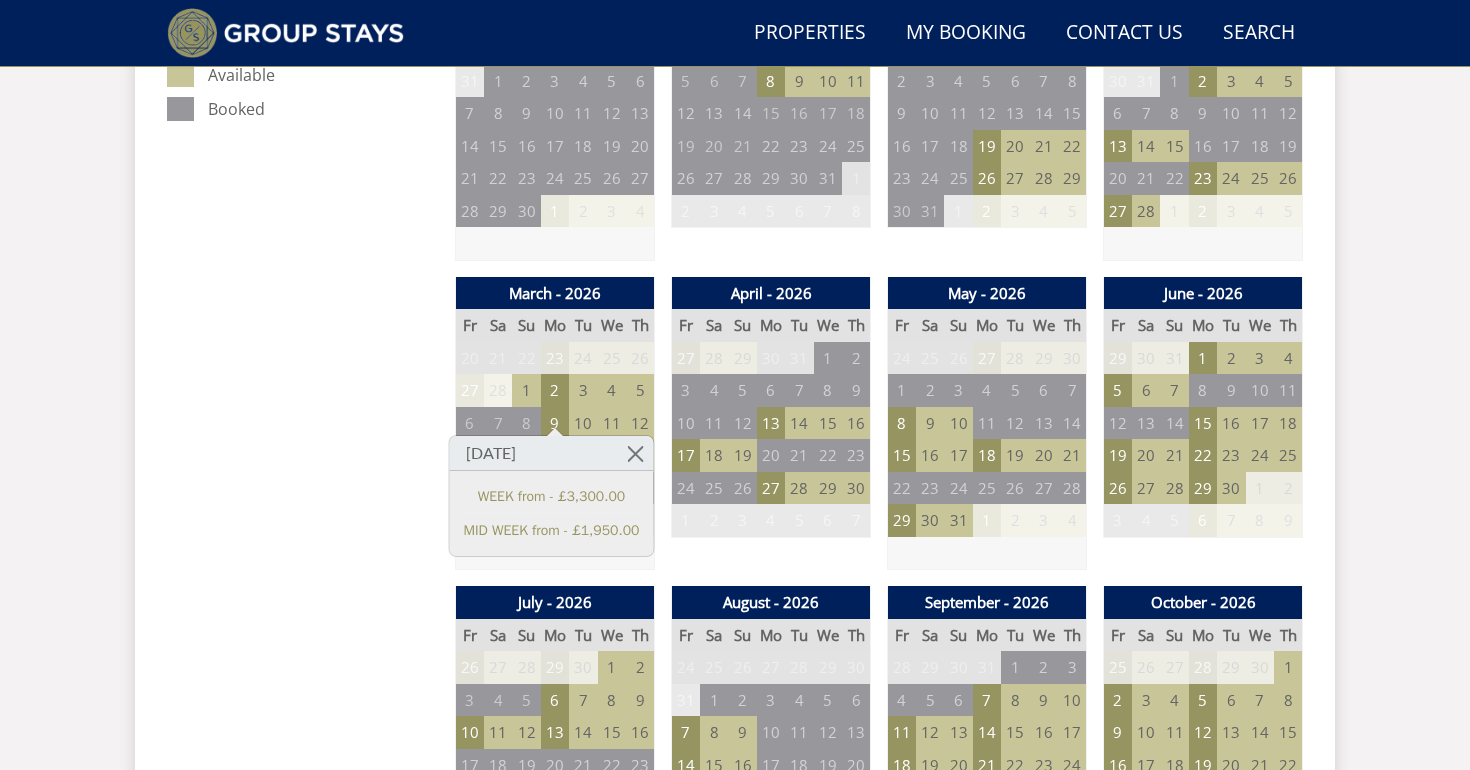 click on "Prices and Availability
You can browse the calendar to find an available start date for your stay by clicking on a start date or by entering your Arrival & Departure dates below.
Search for a Stay
Search
Check-In / Check-Out
16:00 / 10:00
Key
Available Start Date
Special Offer
Available
Booked" at bounding box center [303, 1043] 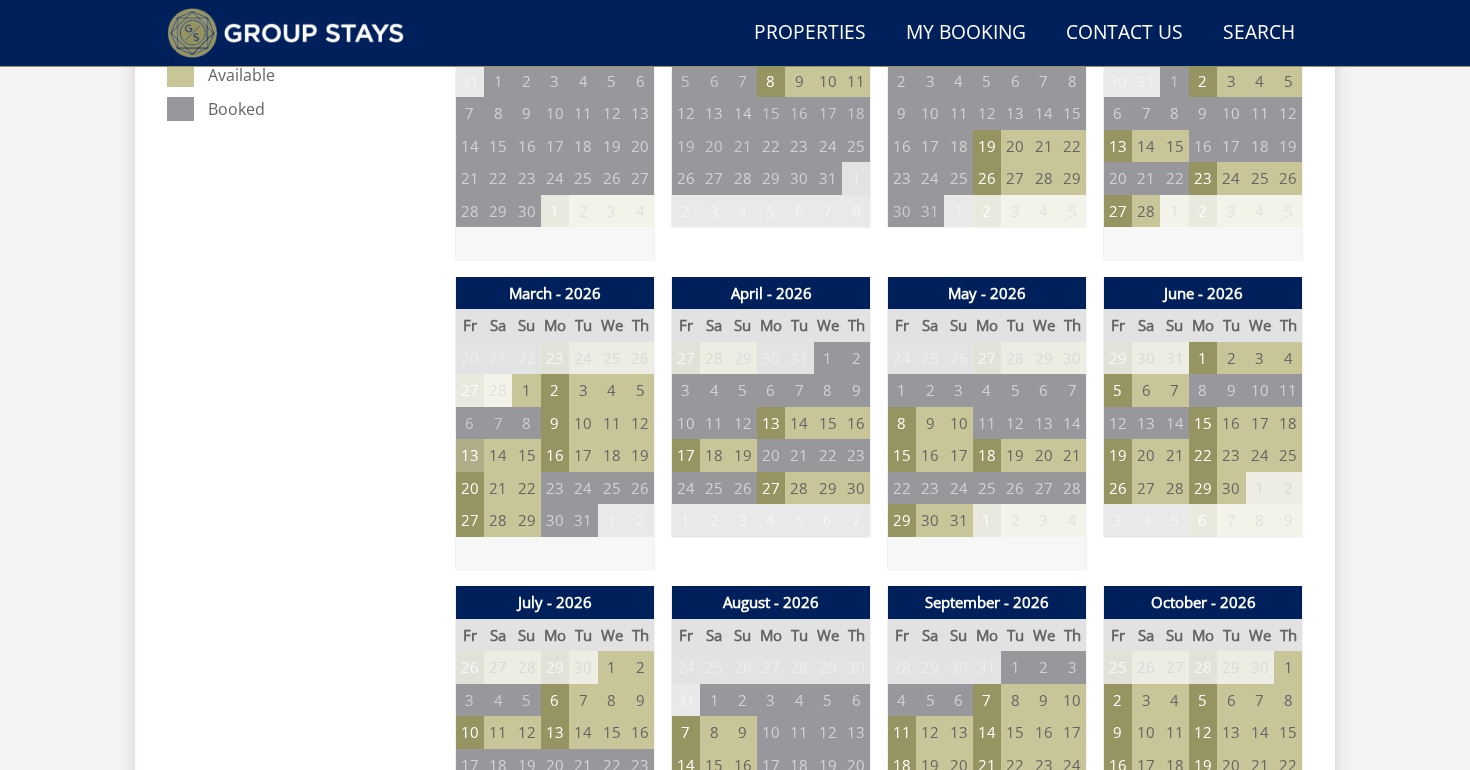 click on "13" at bounding box center [470, 455] 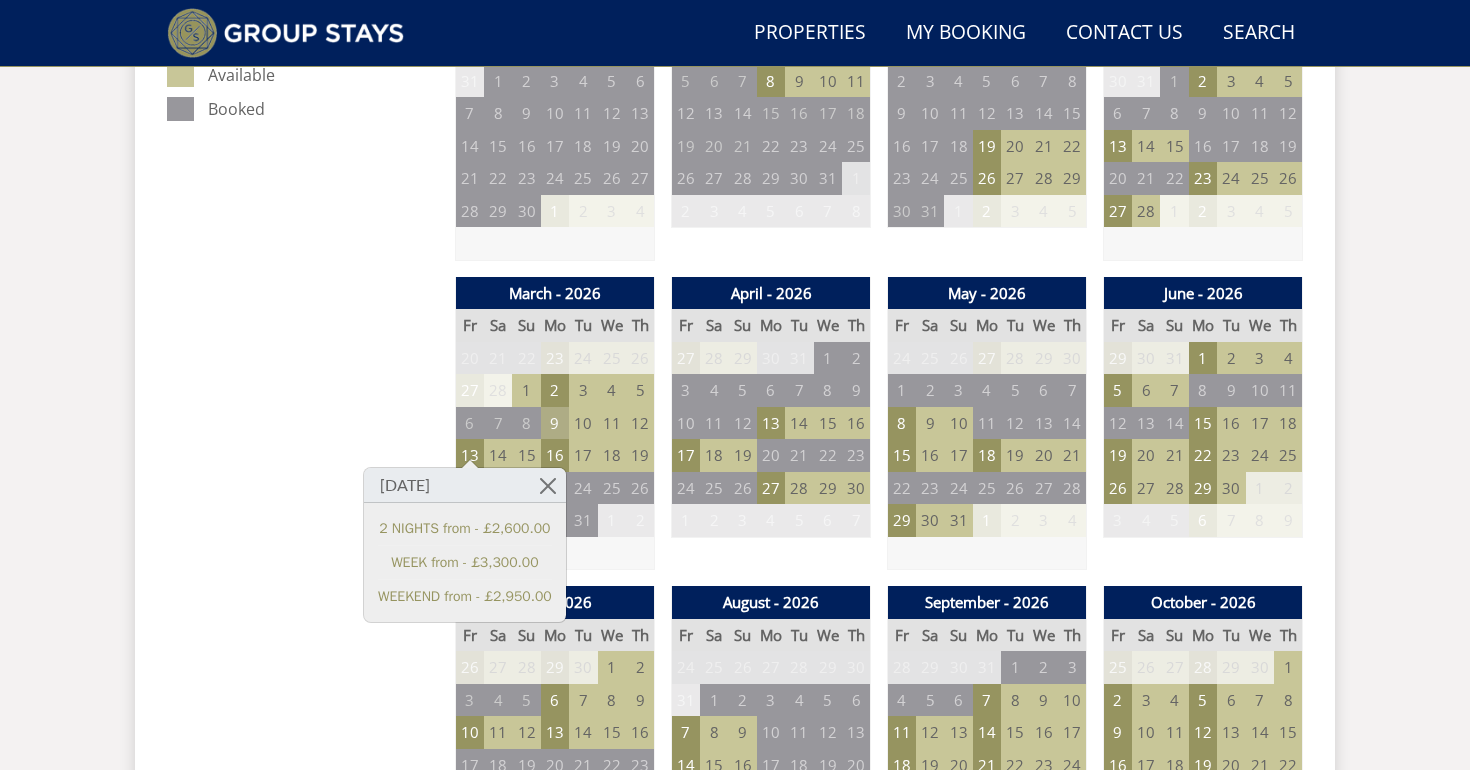click on "9" at bounding box center (555, 423) 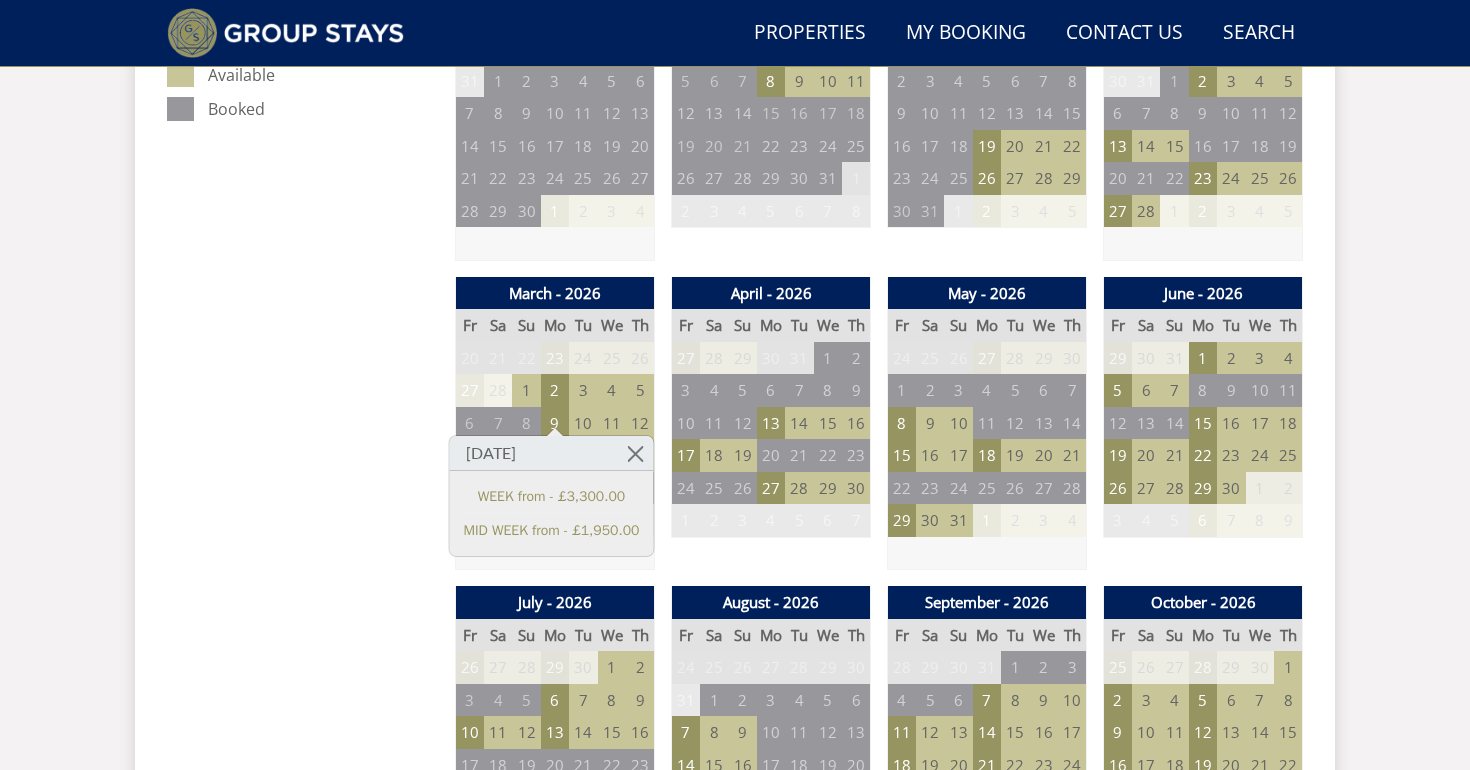 click on "Prices and Availability
You can browse the calendar to find an available start date for your stay by clicking on a start date or by entering your Arrival & Departure dates below.
Search for a Stay
Search
Check-In / Check-Out
16:00 / 10:00
Key
Available Start Date
Special Offer
Available
Booked" at bounding box center [303, 1043] 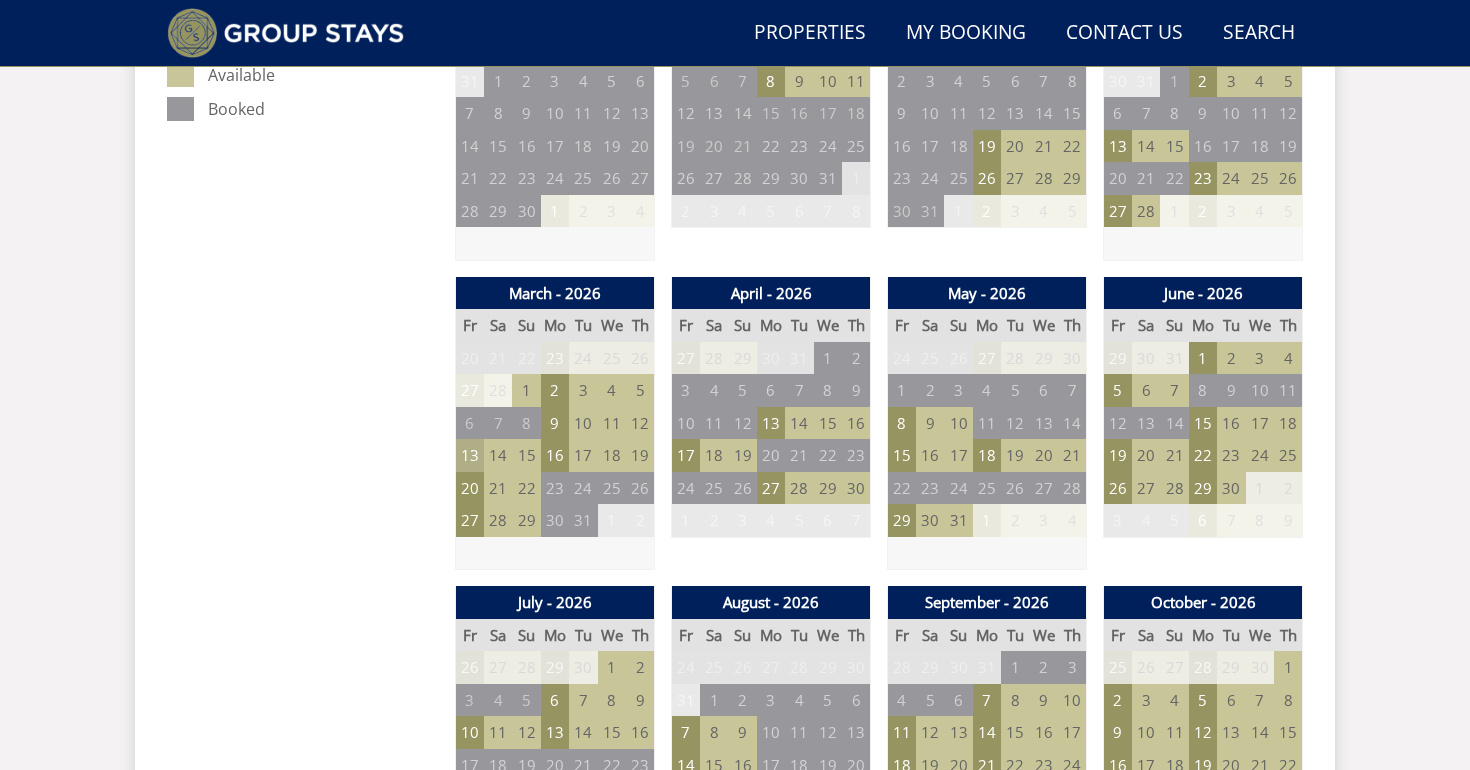 click on "13" at bounding box center (470, 455) 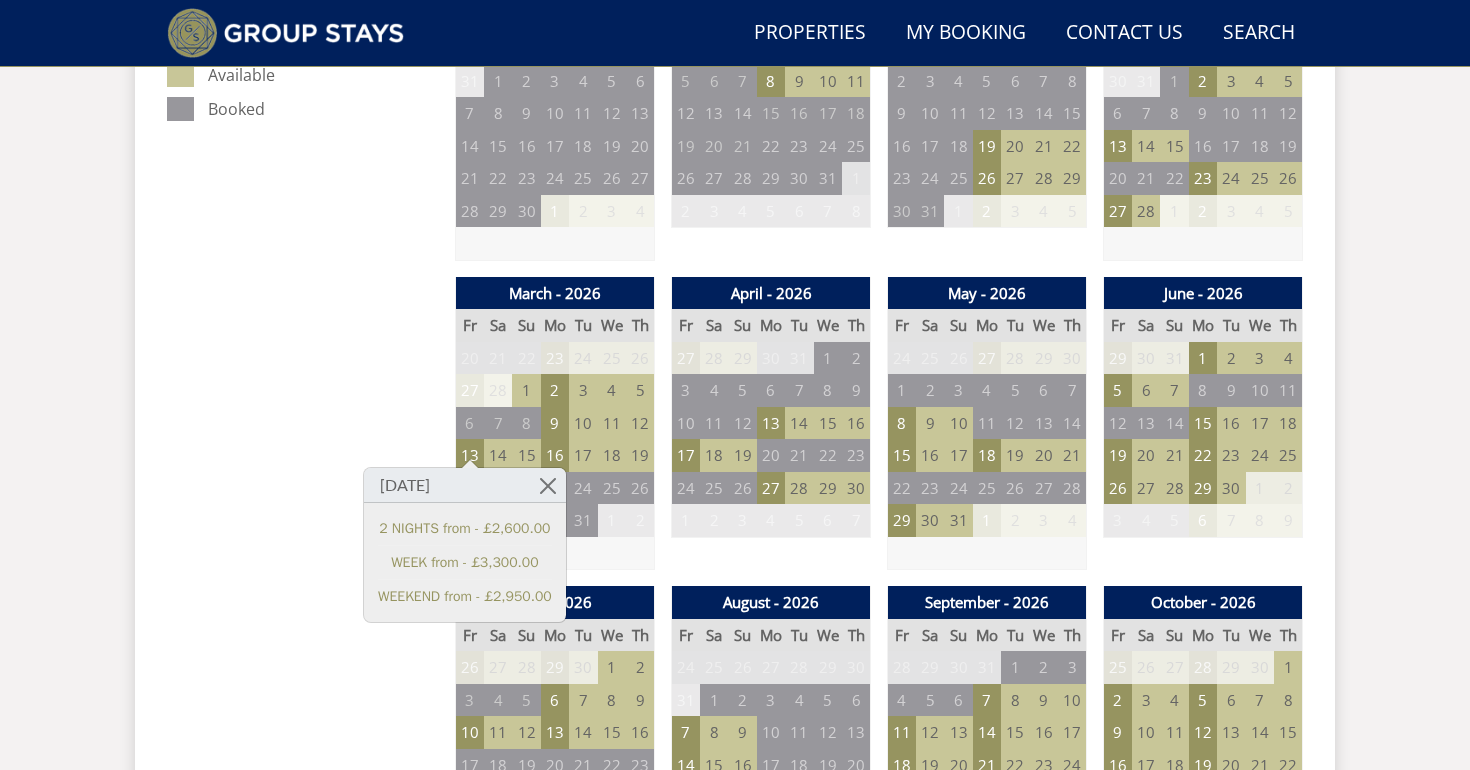 click on "Prices and Availability
You can browse the calendar to find an available start date for your stay by clicking on a start date or by entering your Arrival & Departure dates below.
Search for a Stay
Search
Check-In / Check-Out
16:00 / 10:00
Key
Available Start Date
Special Offer
Available
Booked" at bounding box center [303, 1043] 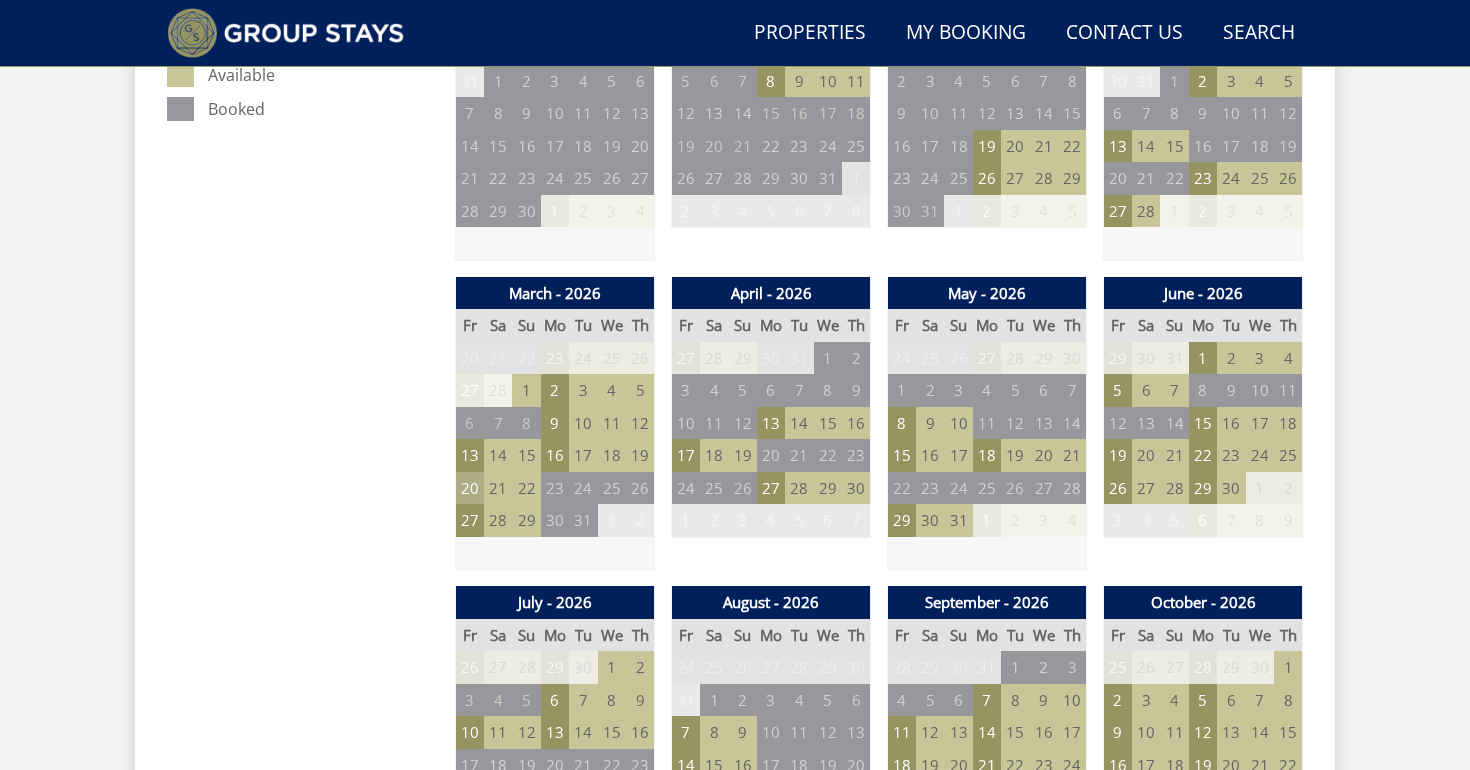 click on "20" at bounding box center (470, 488) 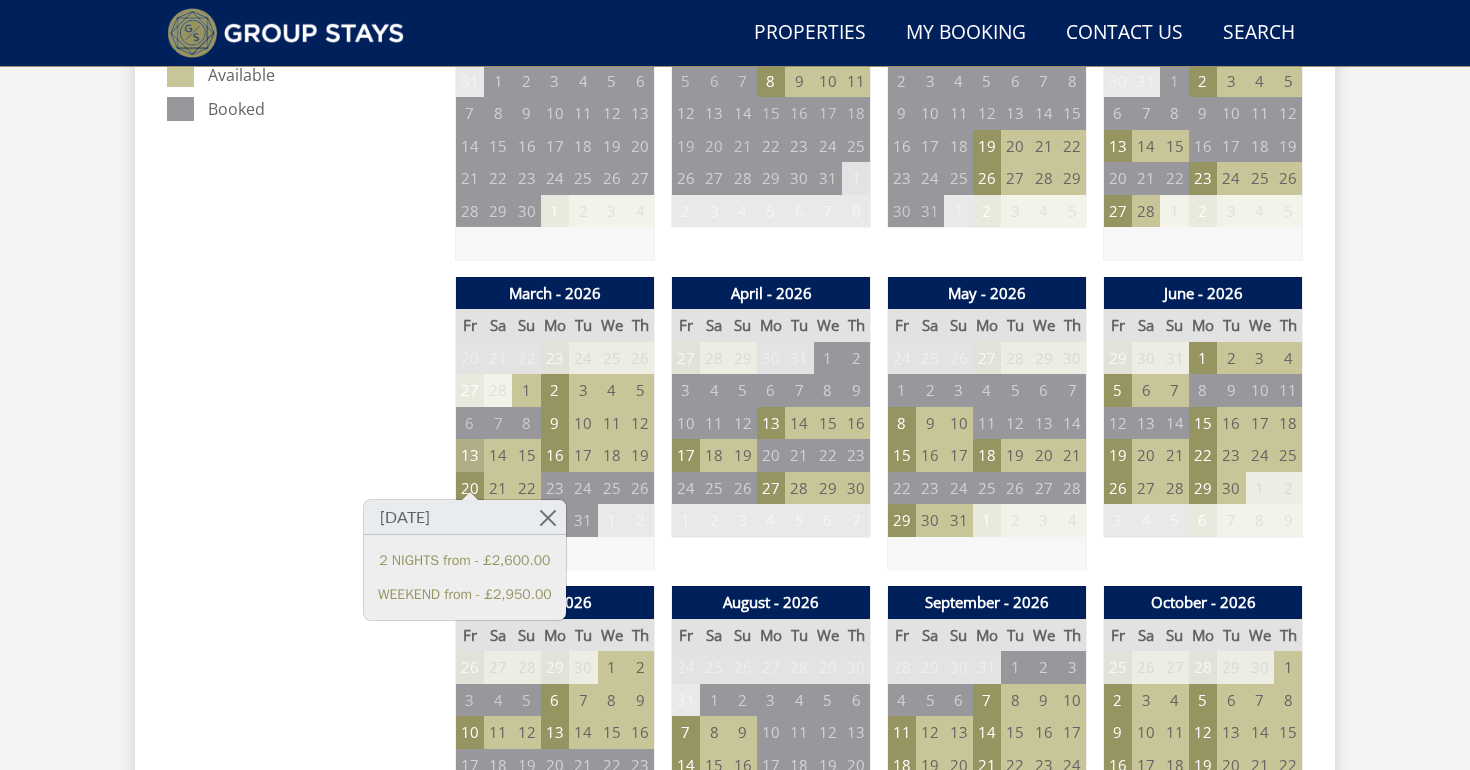 click on "13" at bounding box center (470, 455) 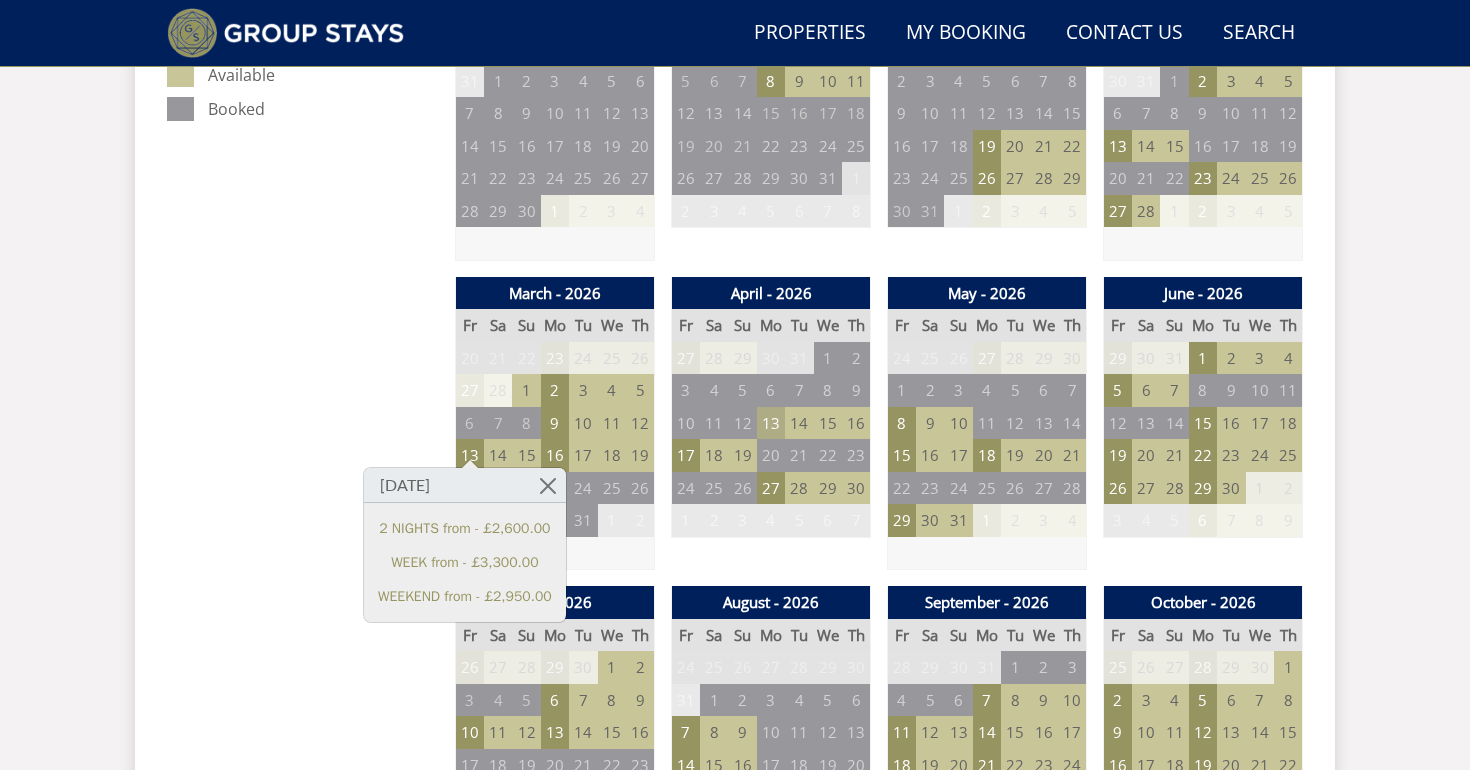 click on "13" at bounding box center (771, 423) 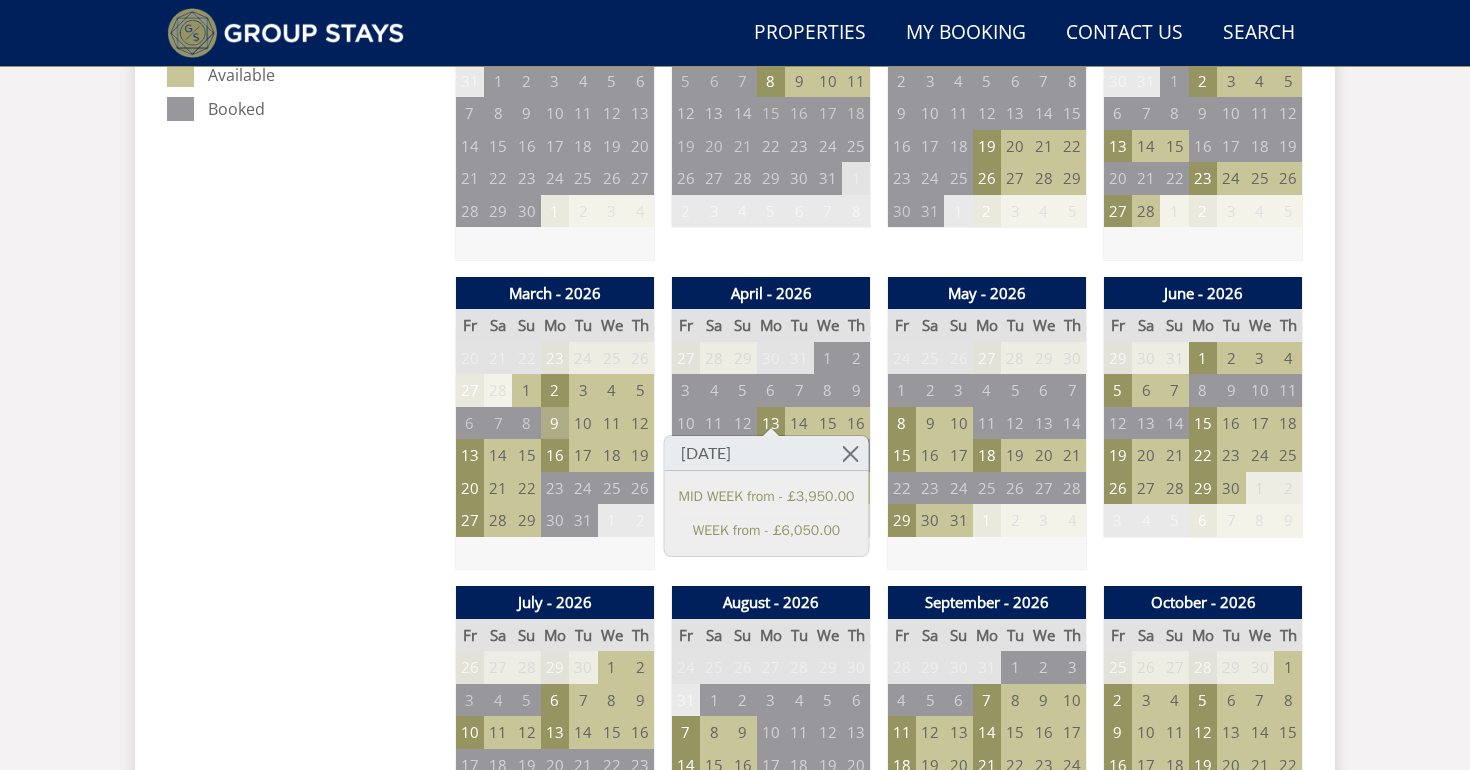 click on "9" at bounding box center [555, 423] 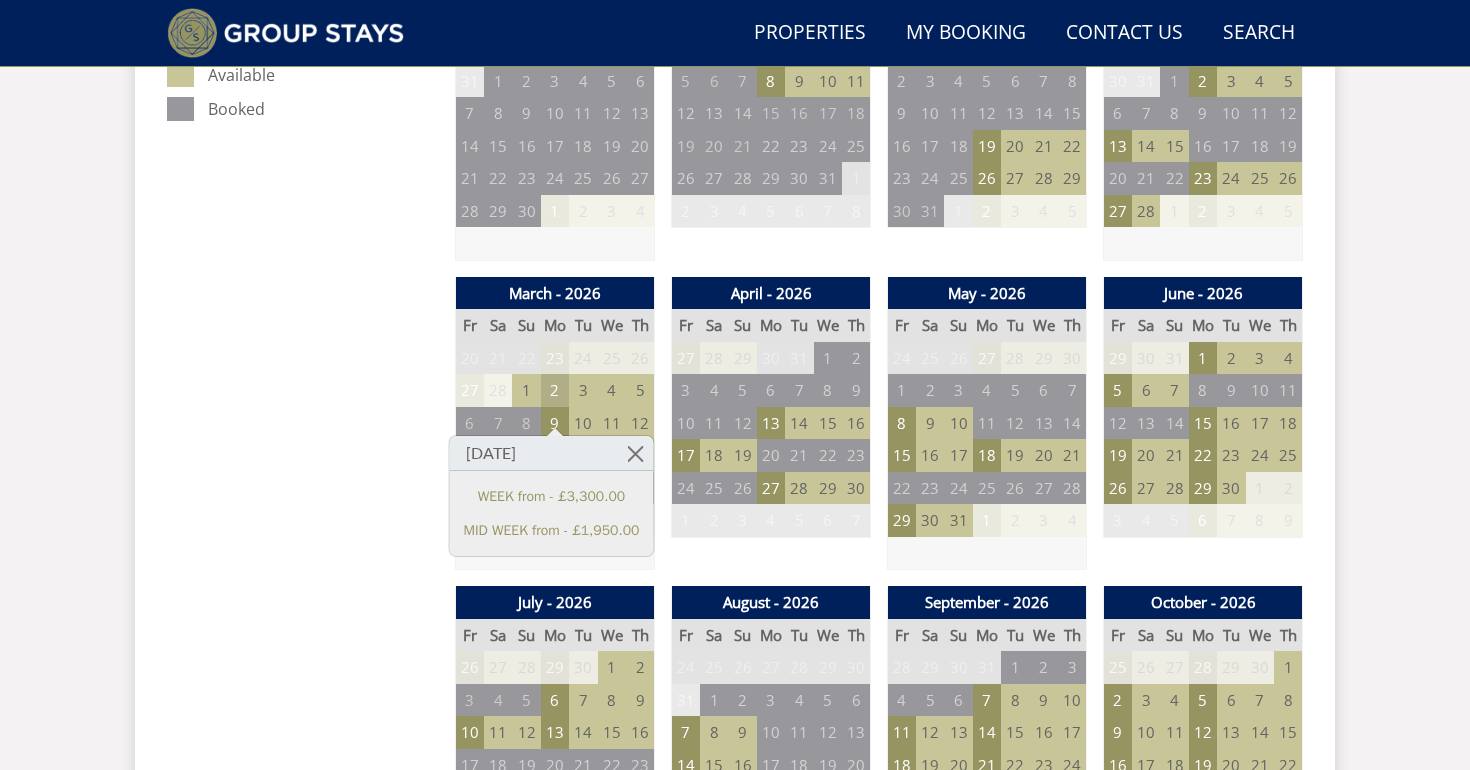 click on "2" at bounding box center [555, 390] 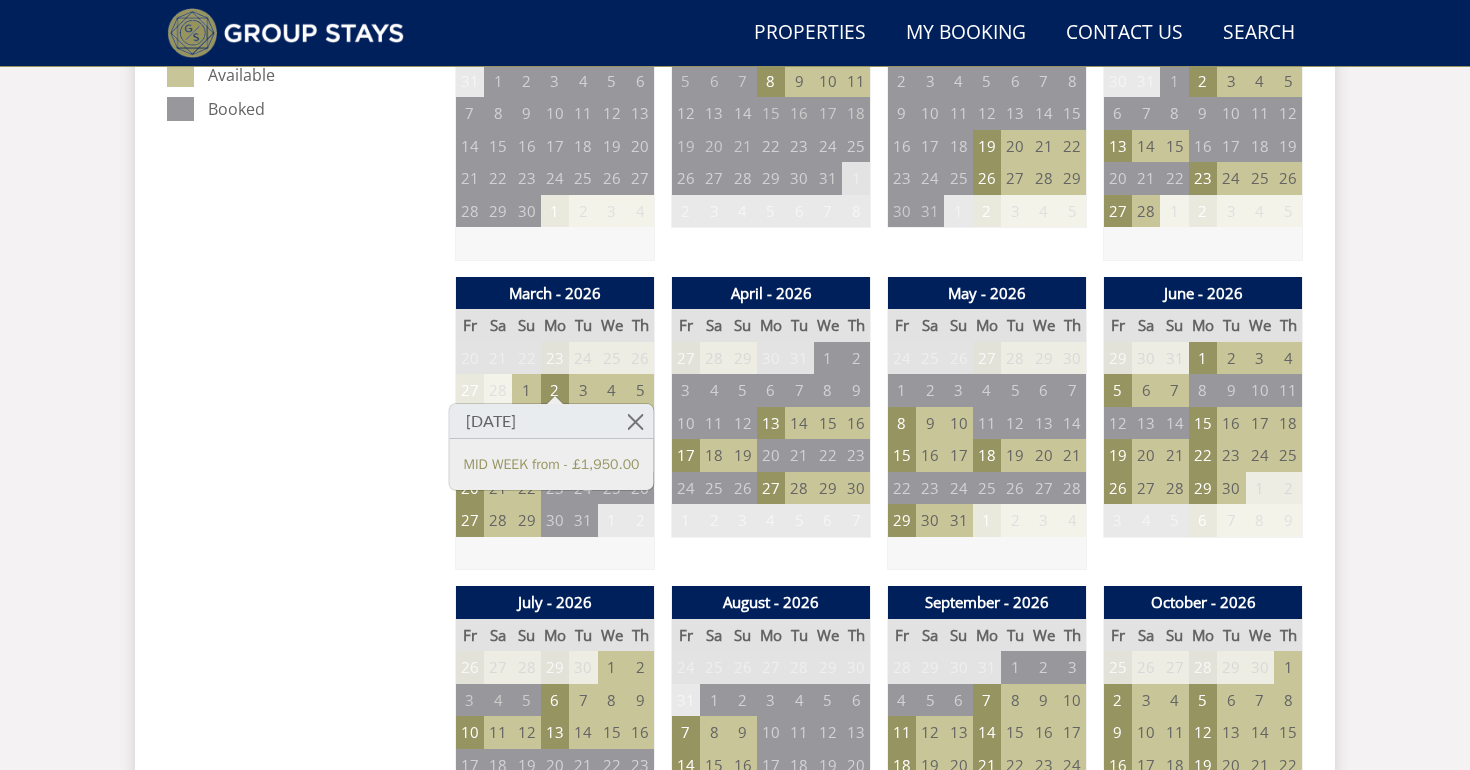click on "Prices and Availability
You can browse the calendar to find an available start date for your stay by clicking on a start date or by entering your Arrival & Departure dates below.
Search for a Stay
Search
Check-In / Check-Out
16:00 / 10:00
Key
Available Start Date
Special Offer
Available
Booked" at bounding box center (303, 1043) 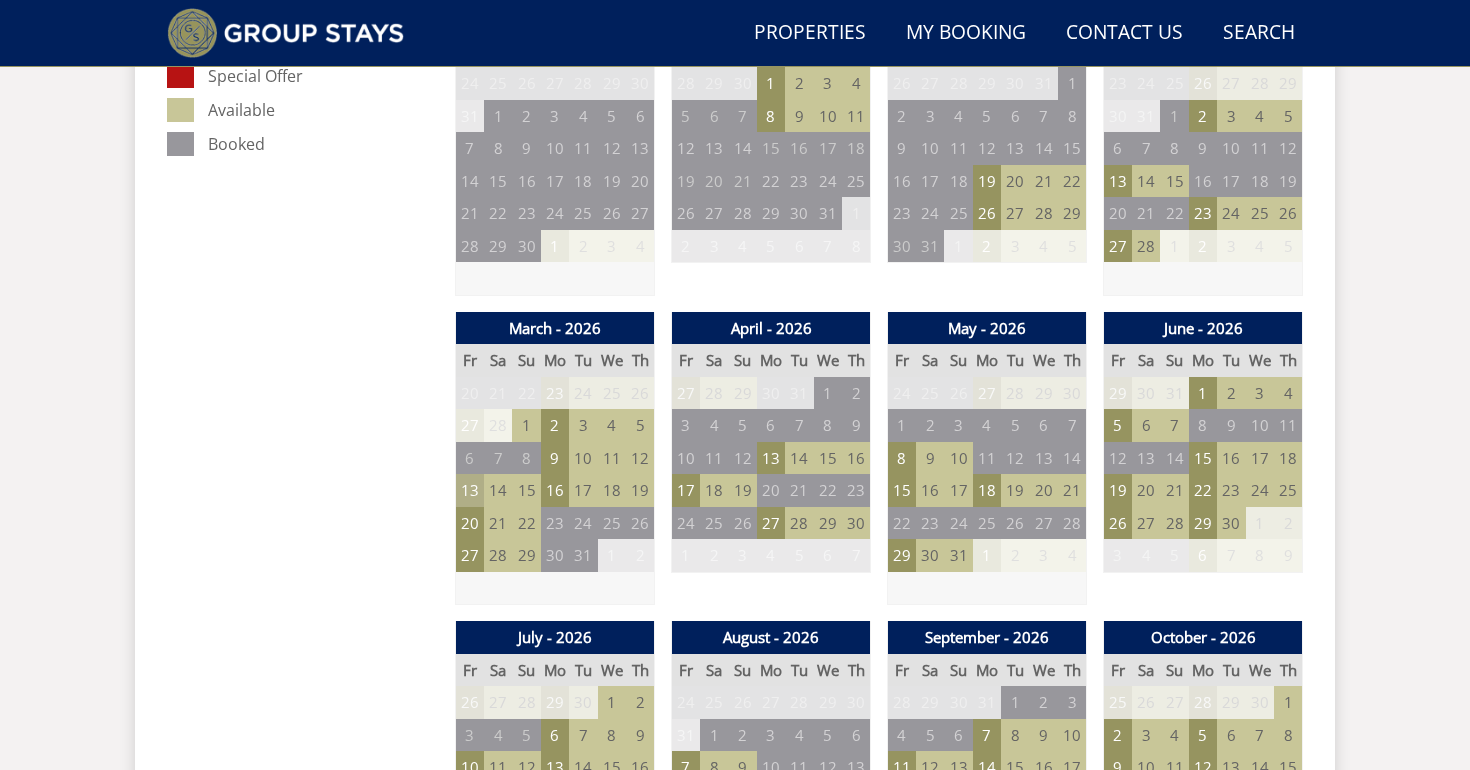 scroll, scrollTop: 1237, scrollLeft: 0, axis: vertical 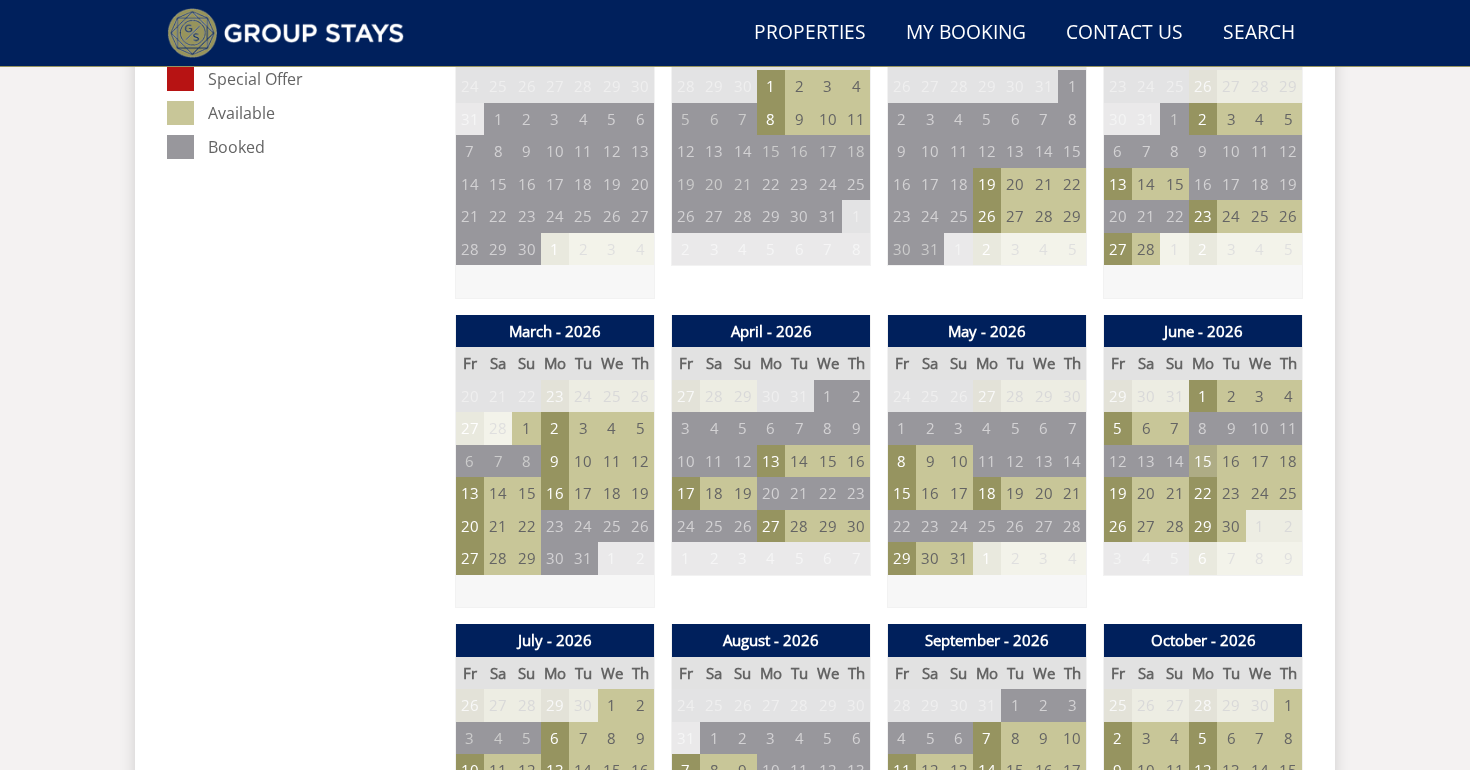 click on "15" at bounding box center [1203, 461] 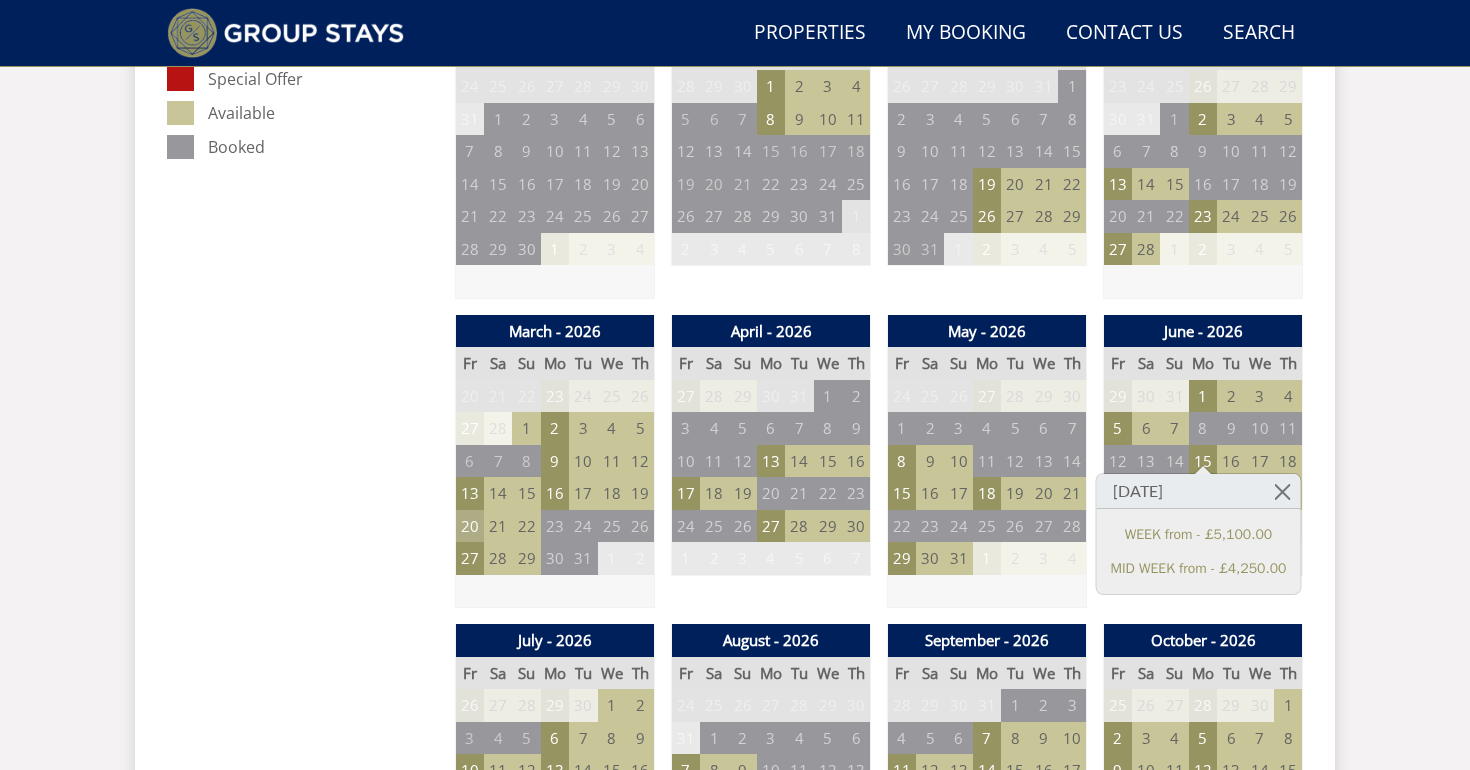 click on "20" at bounding box center (470, 526) 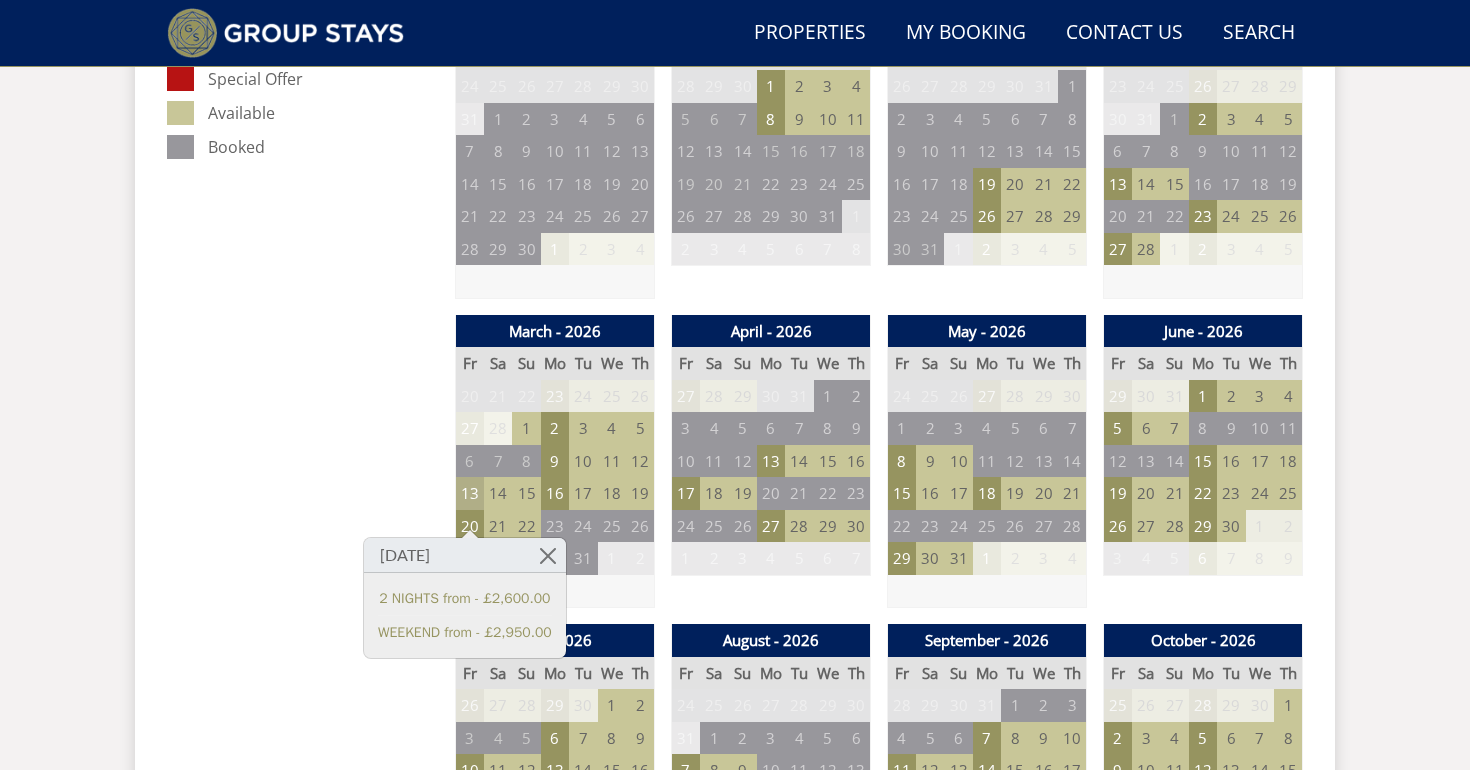 click on "13" at bounding box center (470, 493) 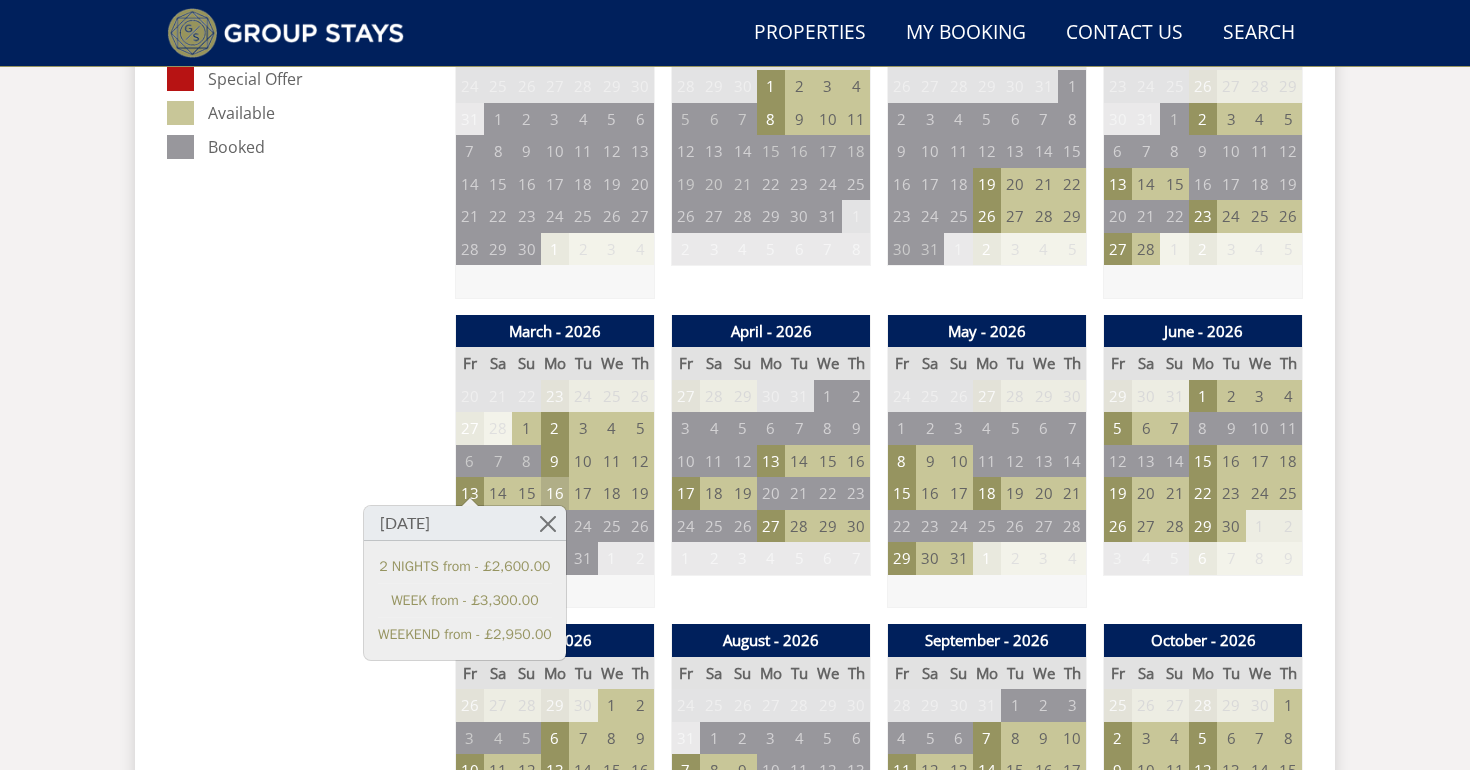click on "16" at bounding box center (555, 493) 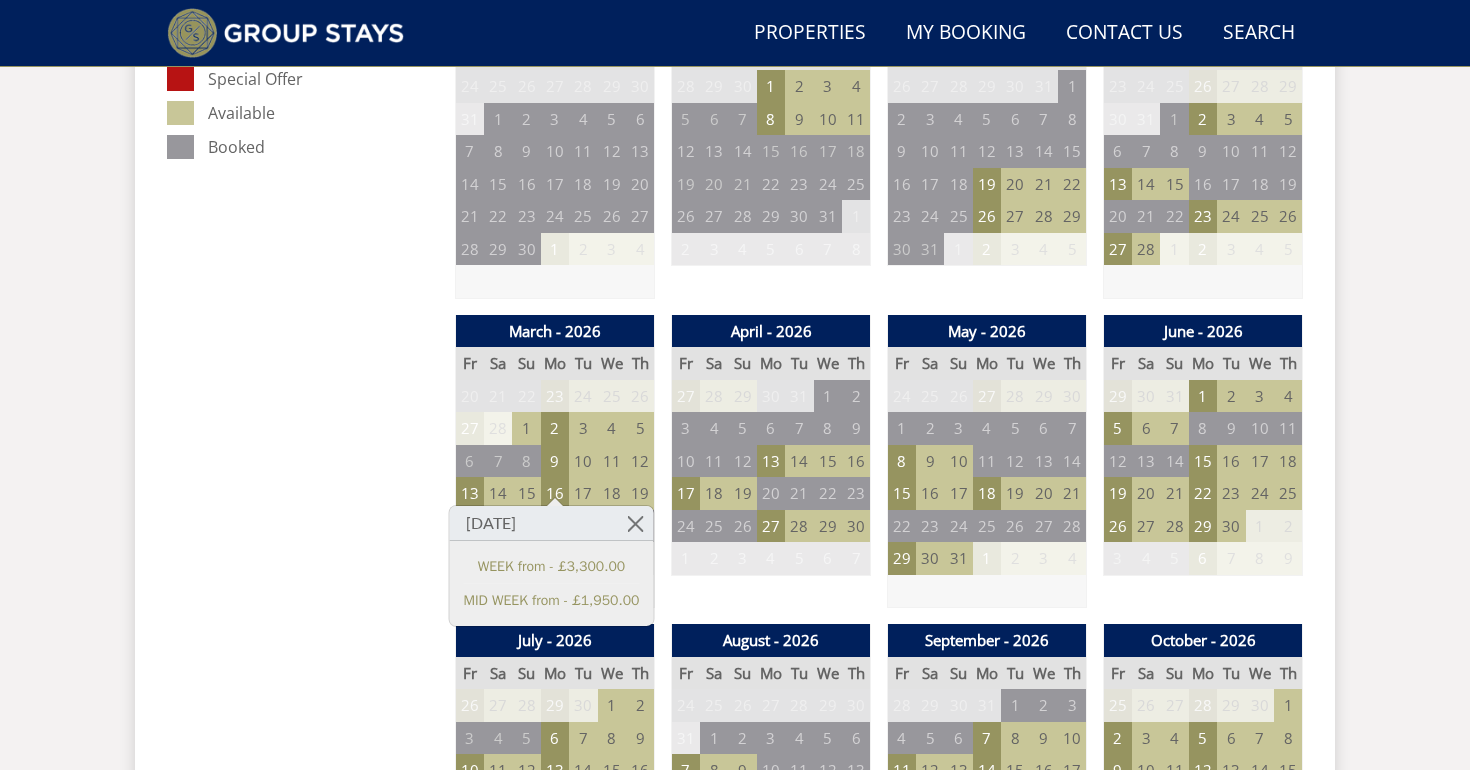 click on "Prices and Availability
You can browse the calendar to find an available start date for your stay by clicking on a start date or by entering your Arrival & Departure dates below.
Search for a Stay
Search
Check-In / Check-Out
16:00 / 10:00
Key
Available Start Date
Special Offer
Available
Booked" at bounding box center (303, 1081) 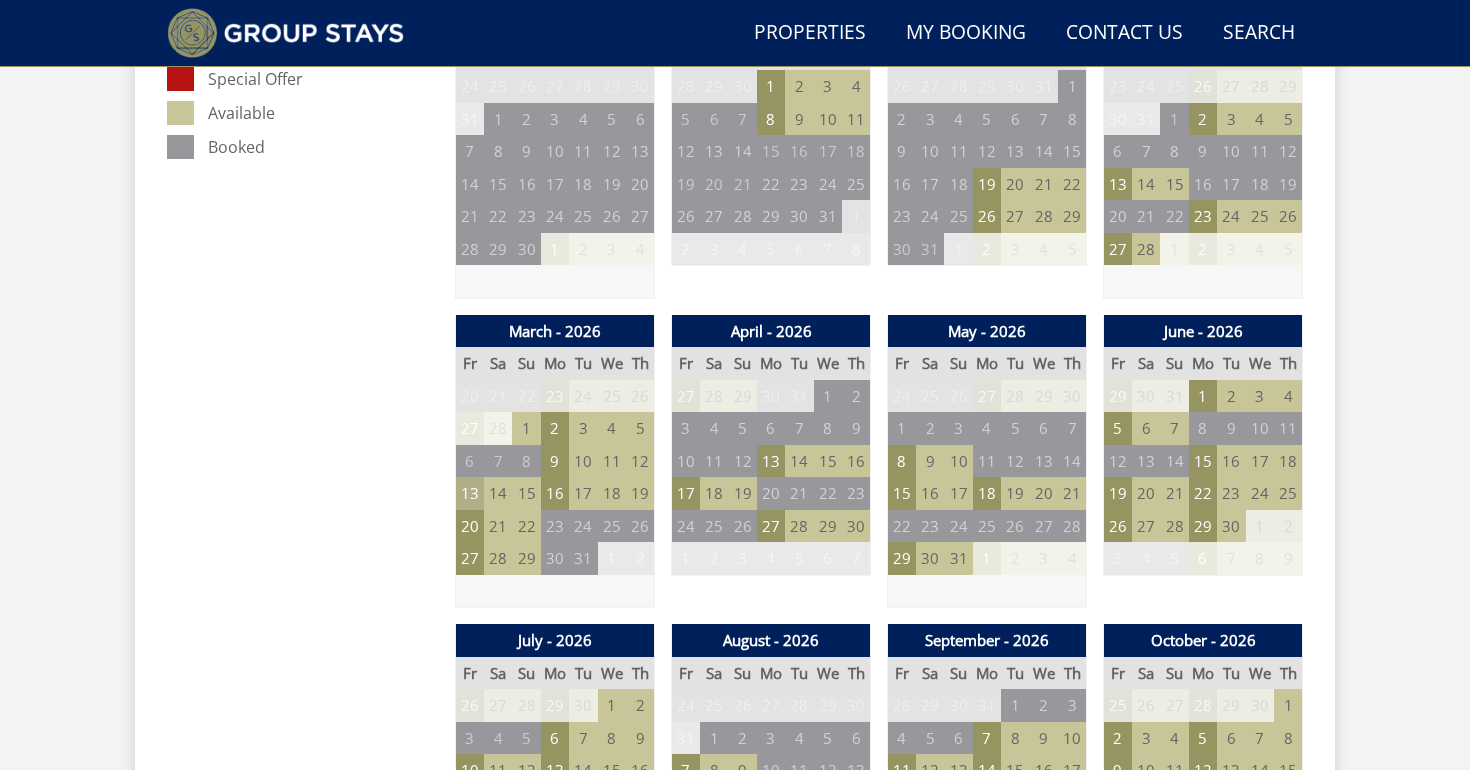 click on "13" at bounding box center (470, 493) 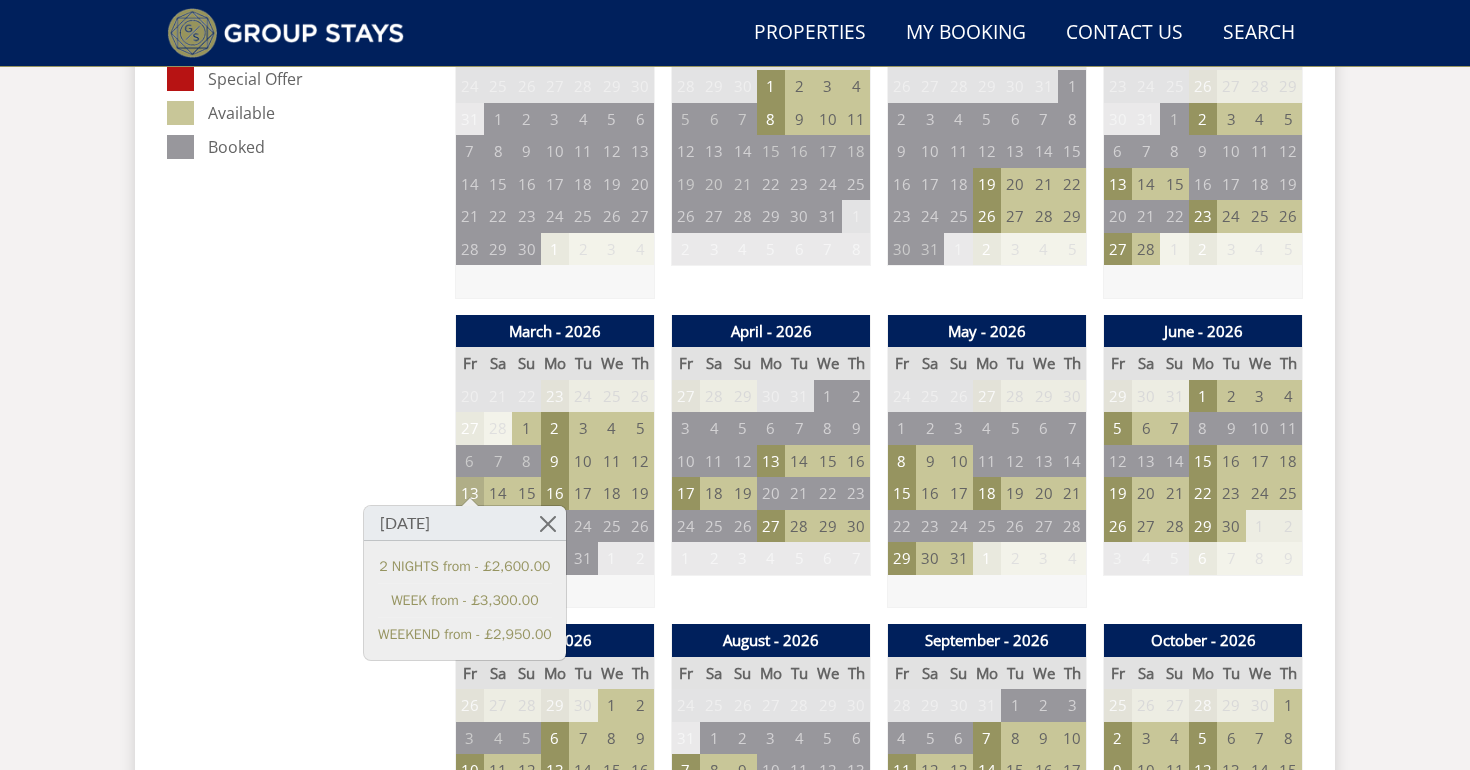click on "13" at bounding box center [470, 493] 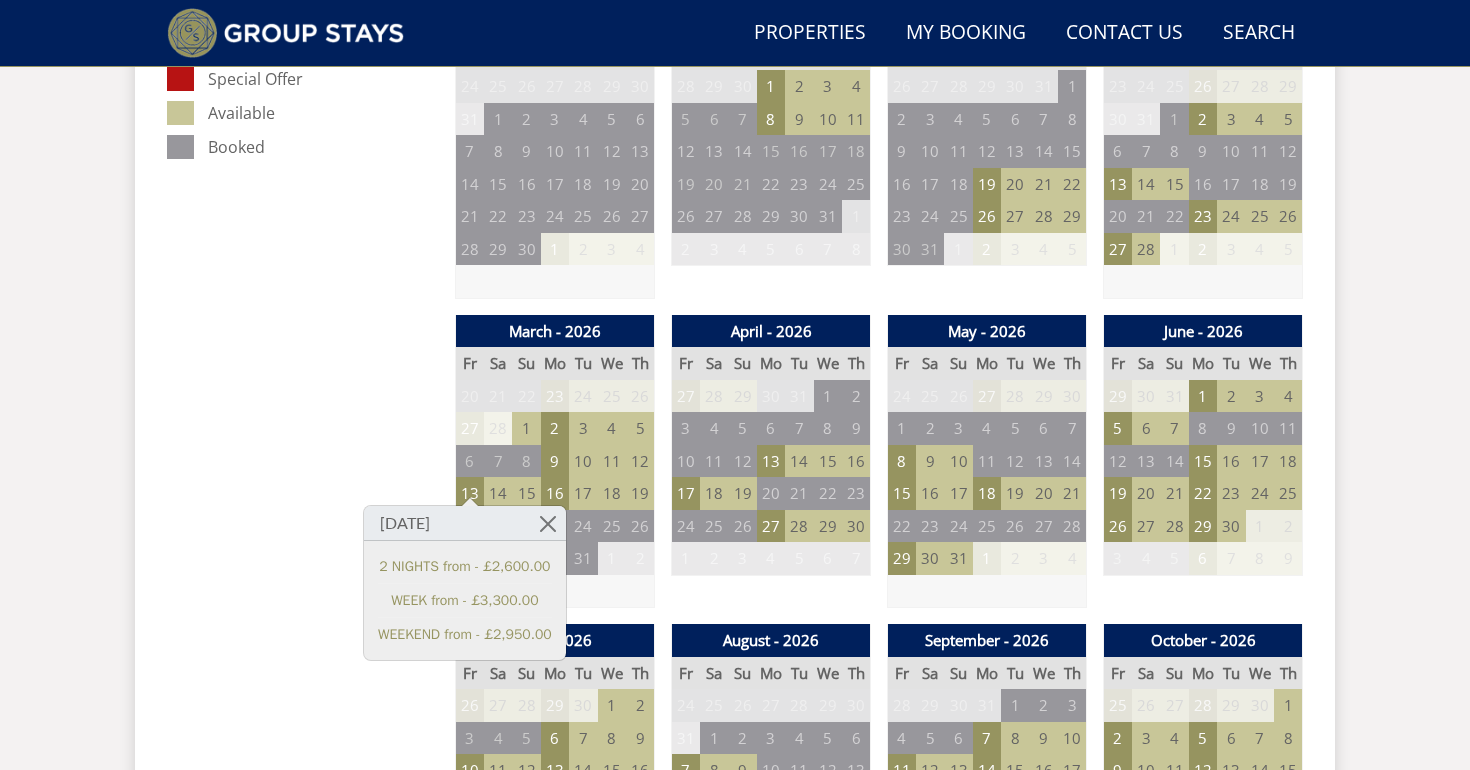 click on "Prices and Availability
You can browse the calendar to find an available start date for your stay by clicking on a start date or by entering your Arrival & Departure dates below.
Search for a Stay
Search
Check-In / Check-Out
16:00 / 10:00
Key
Available Start Date
Special Offer
Available
Booked" at bounding box center (303, 1081) 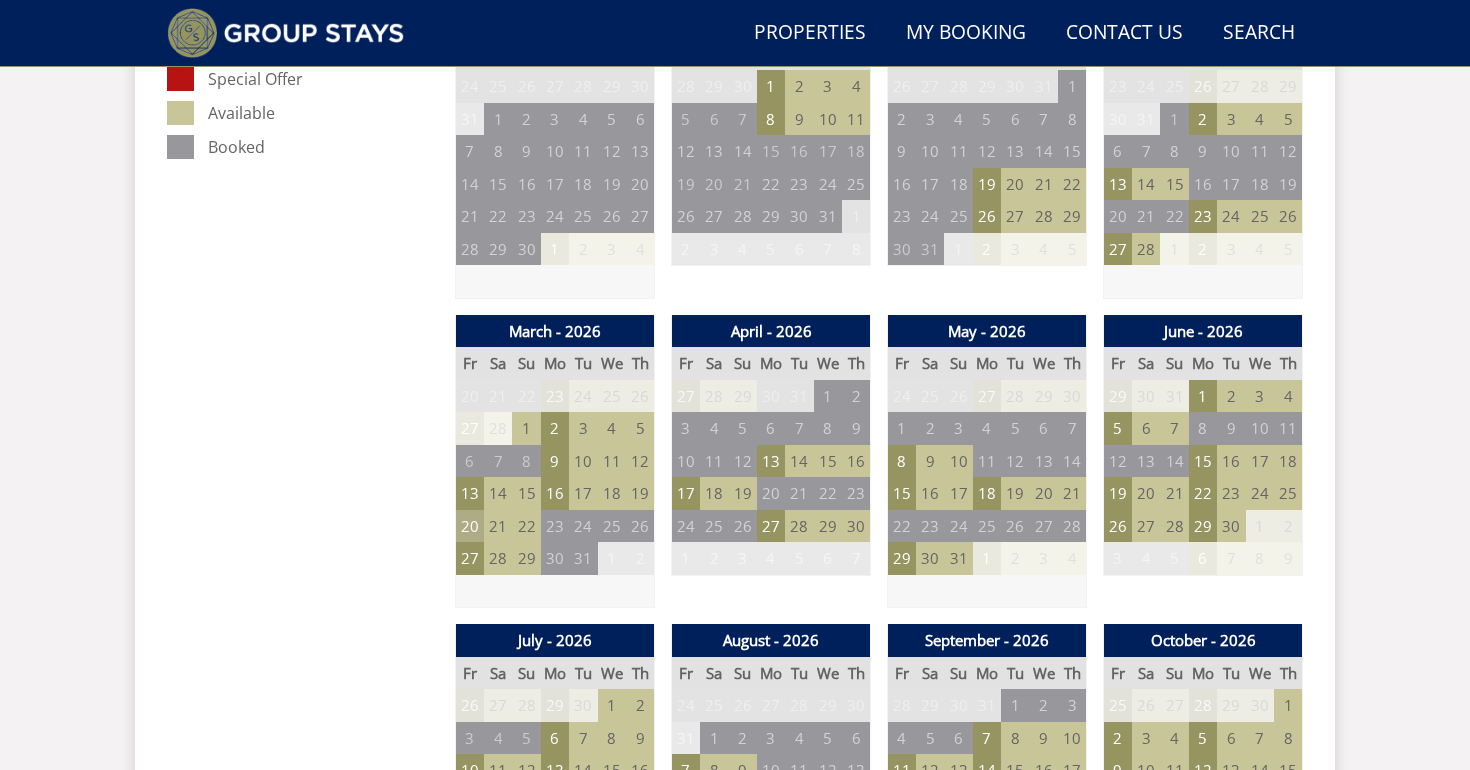 click on "20" at bounding box center [470, 526] 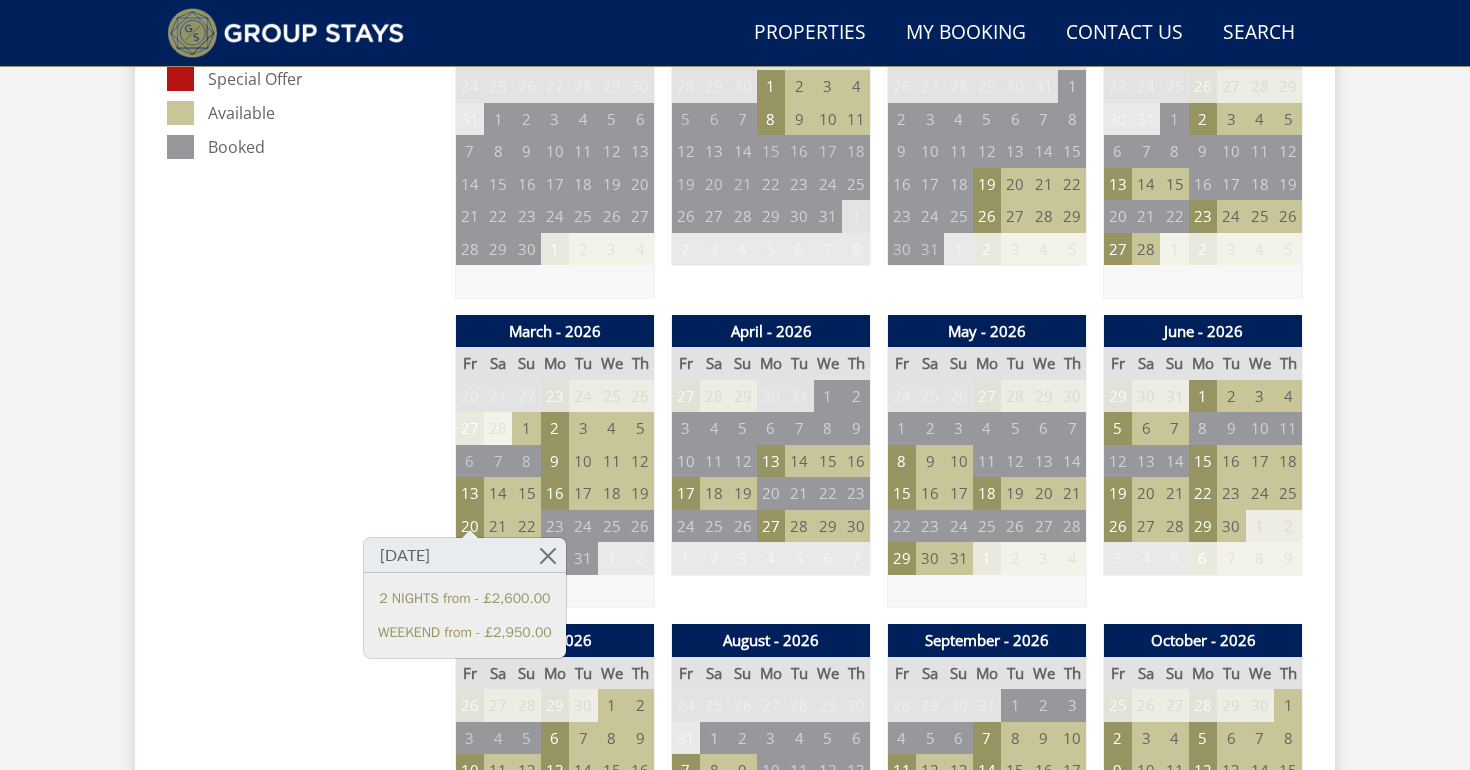 click on "Prices and Availability
You can browse the calendar to find an available start date for your stay by clicking on a start date or by entering your Arrival & Departure dates below.
Search for a Stay
Search
Check-In / Check-Out
16:00 / 10:00
Key
Available Start Date
Special Offer
Available
Booked" at bounding box center (303, 1081) 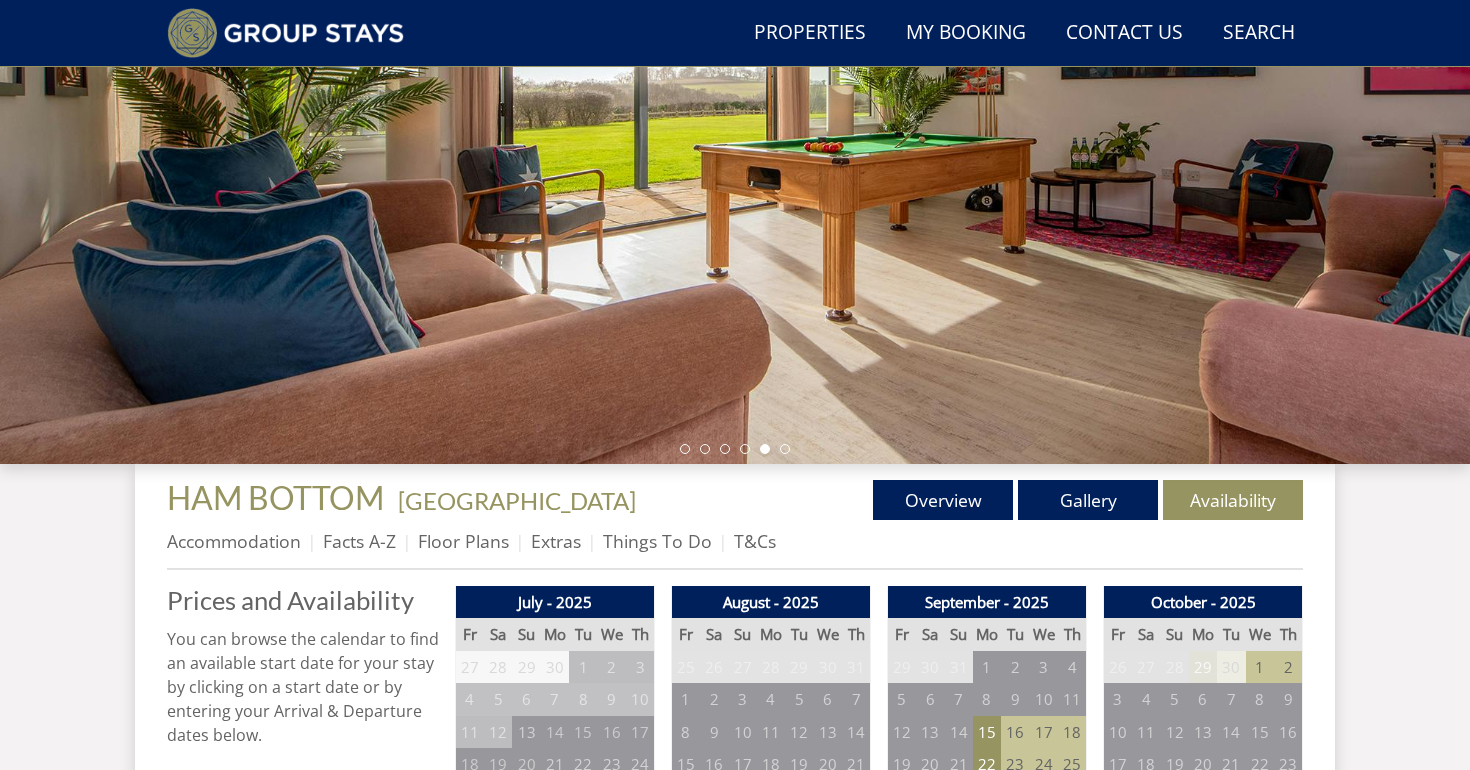 scroll, scrollTop: 390, scrollLeft: 0, axis: vertical 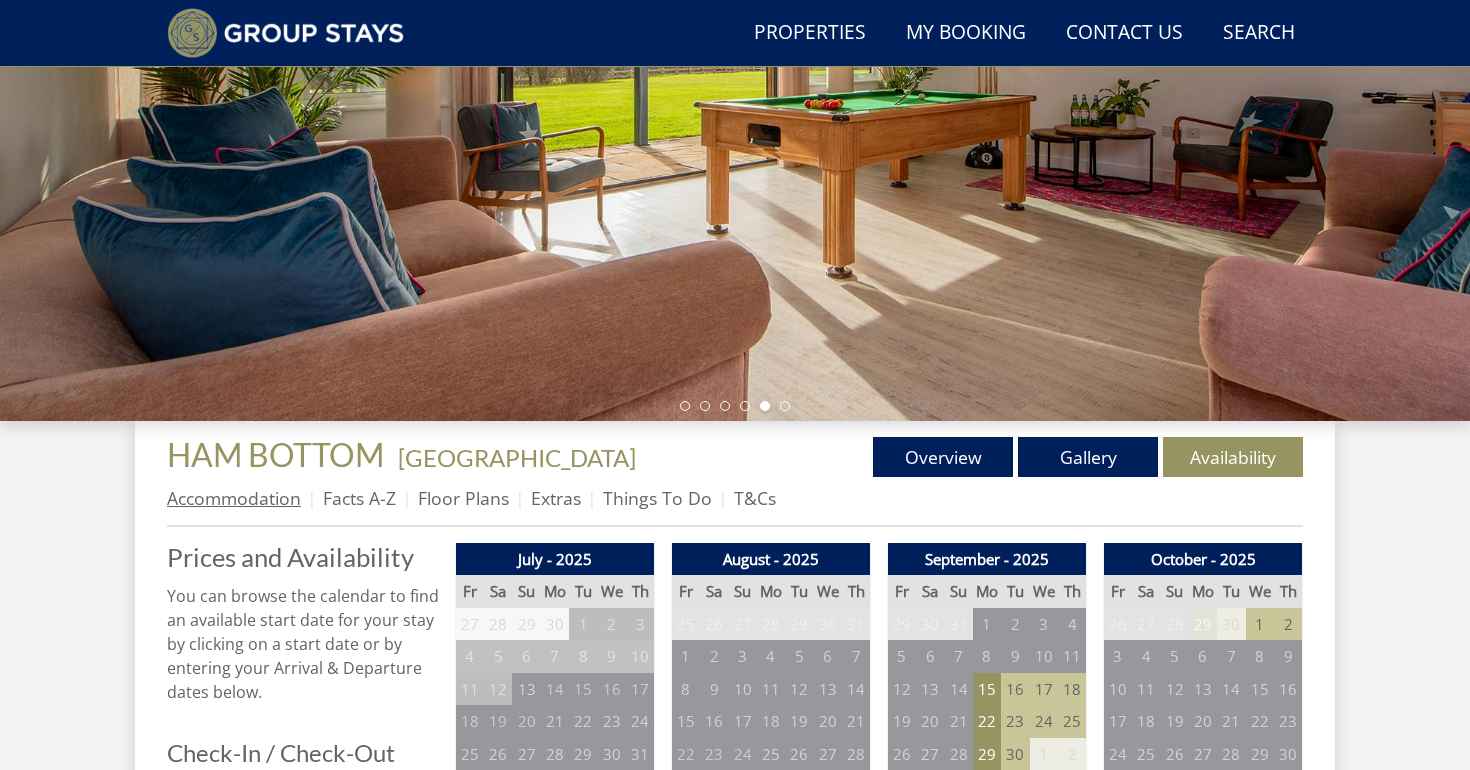 click on "Accommodation" at bounding box center [234, 498] 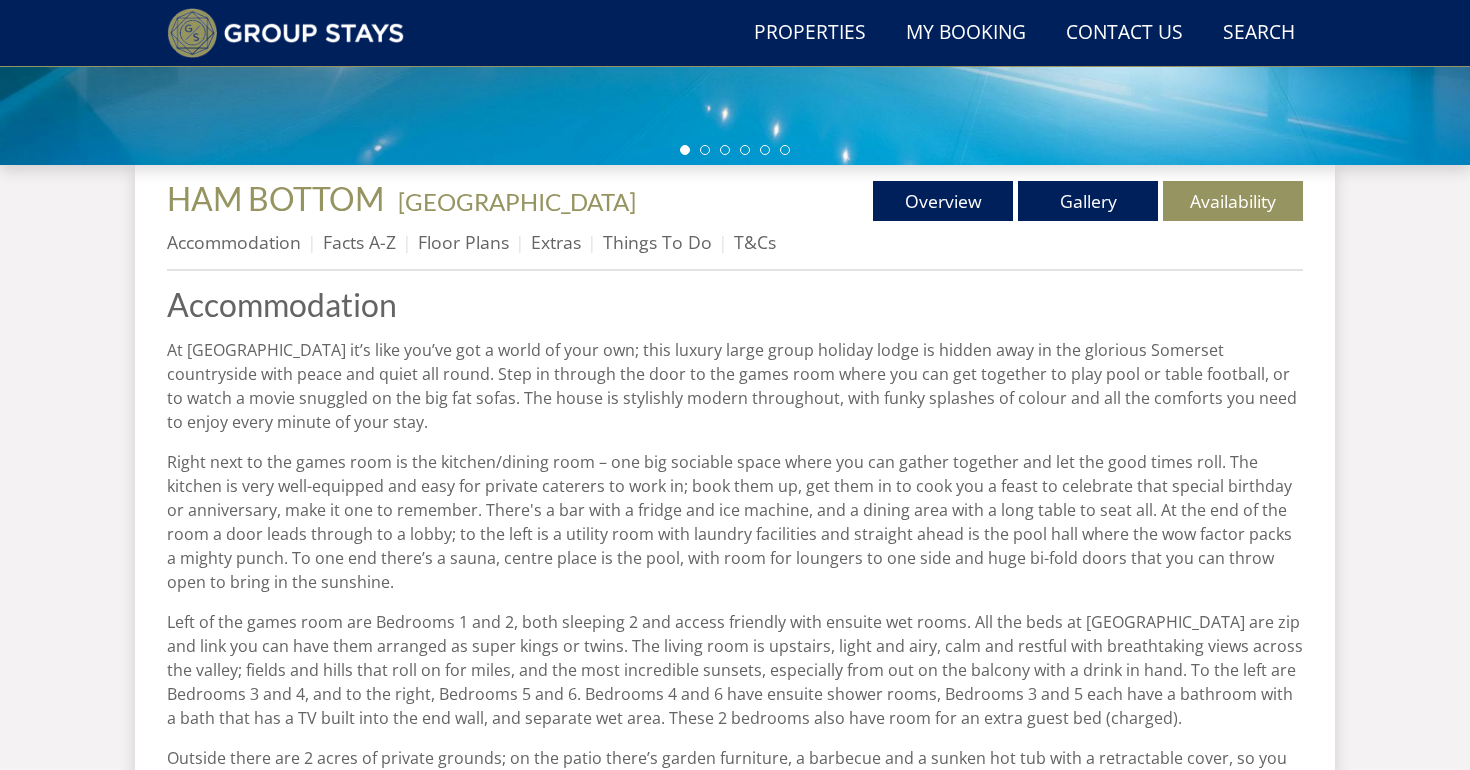 scroll, scrollTop: 639, scrollLeft: 0, axis: vertical 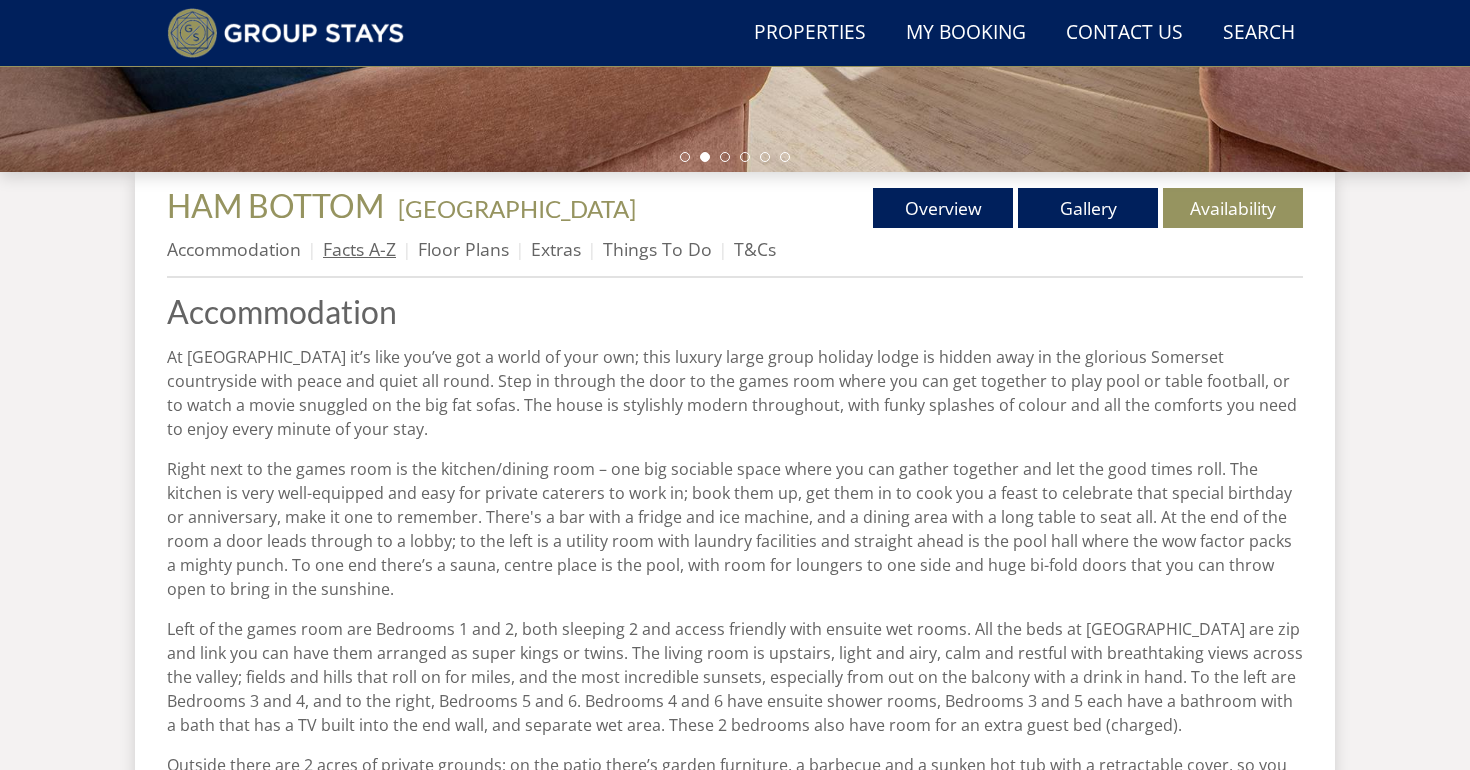 click on "Facts A-Z" at bounding box center [359, 249] 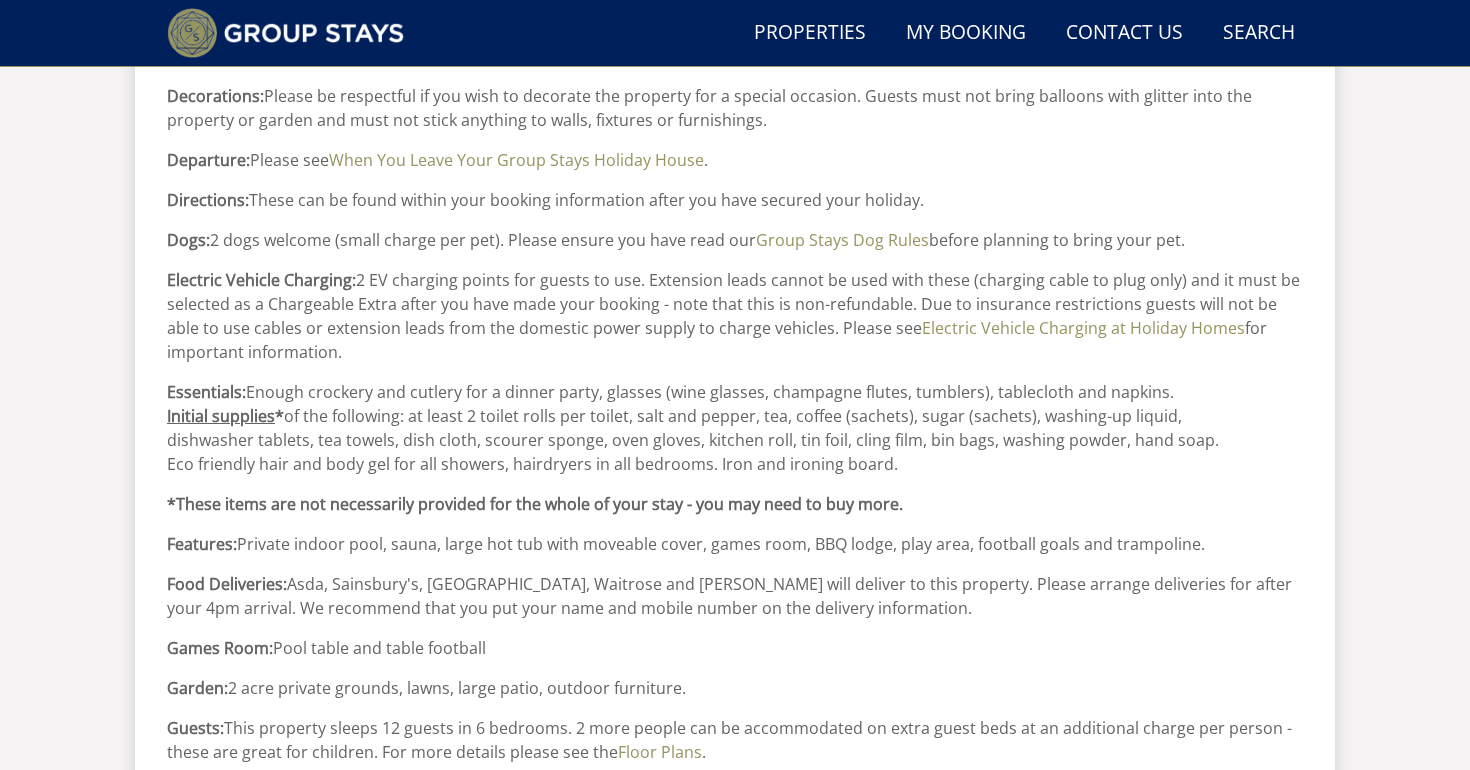 scroll, scrollTop: 1321, scrollLeft: 0, axis: vertical 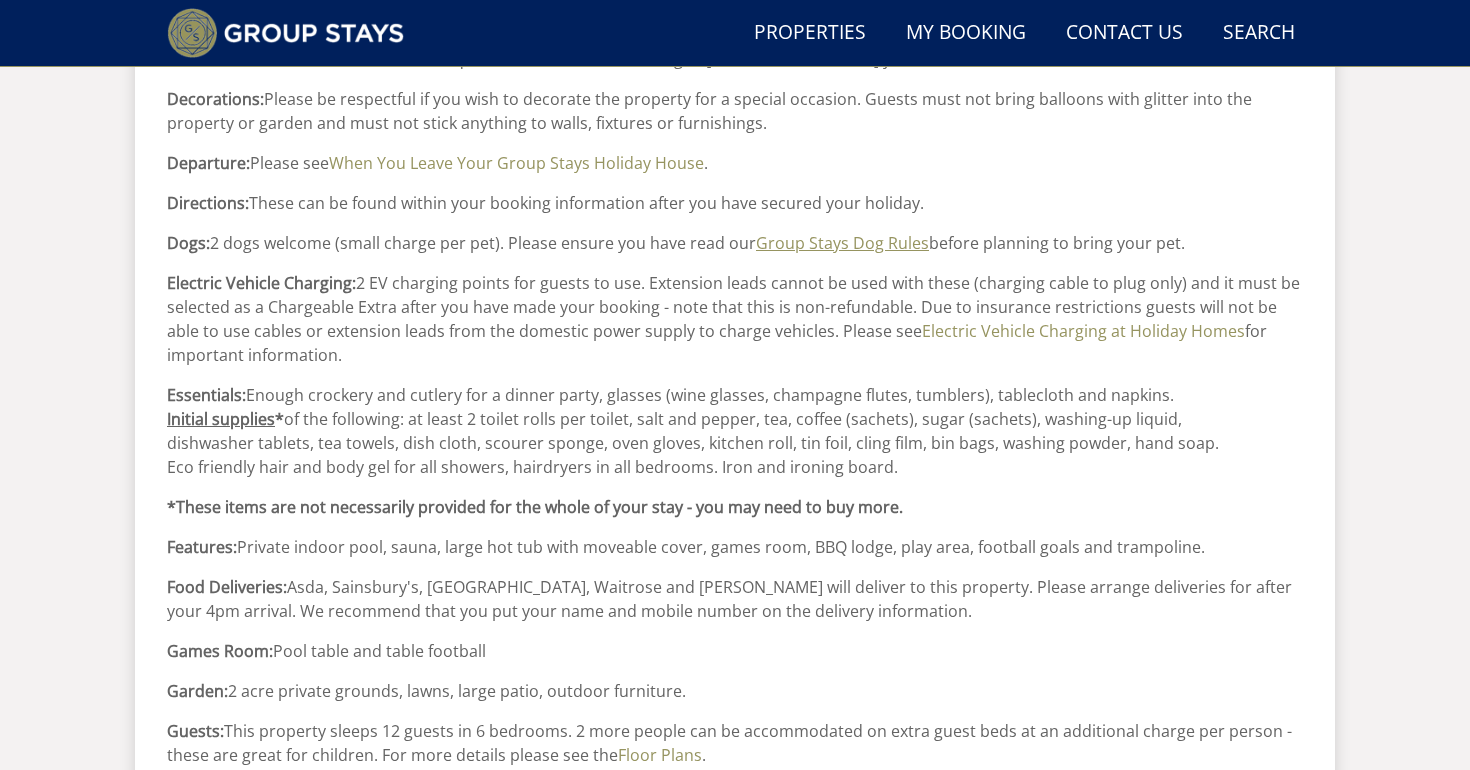 click on "Group Stays Dog Rules" at bounding box center (842, 243) 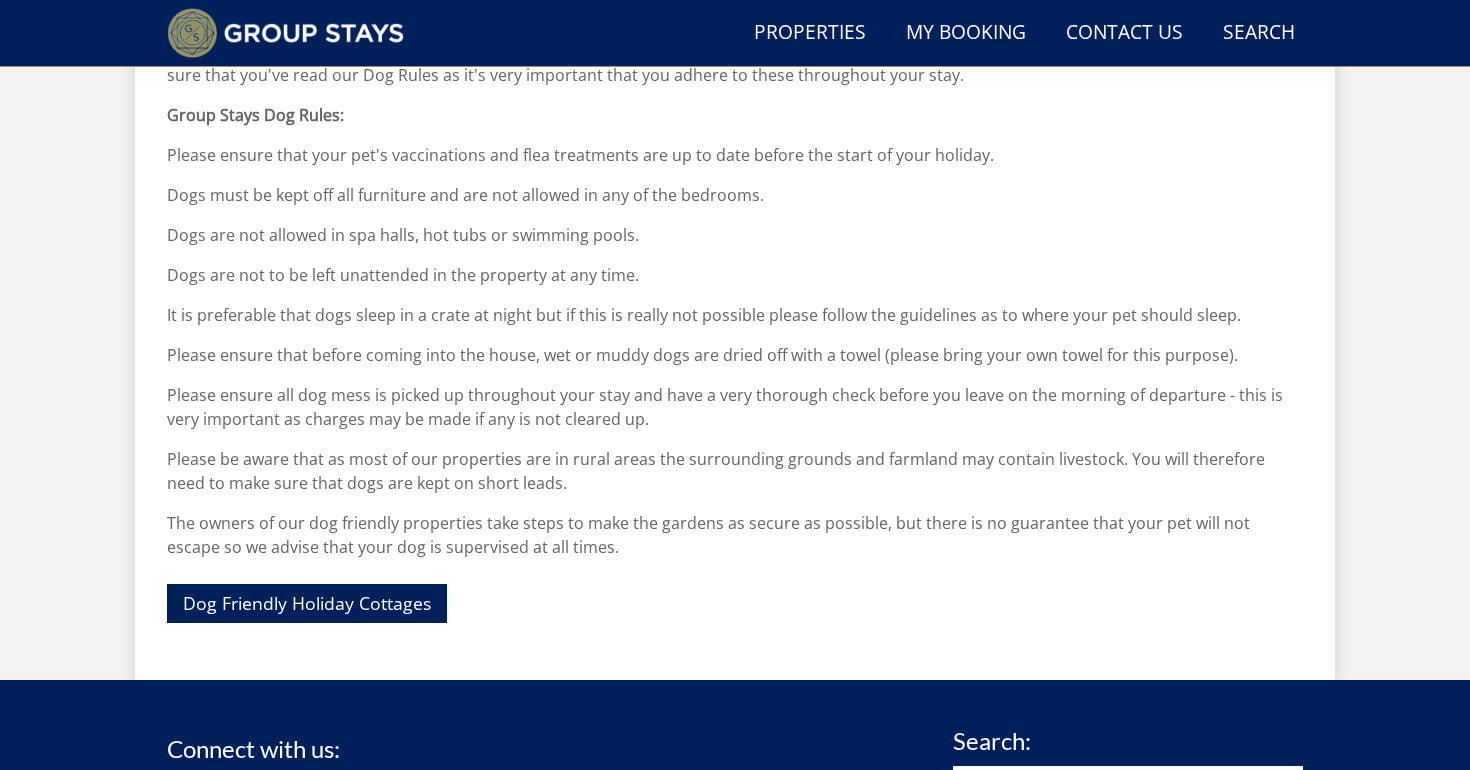 scroll, scrollTop: 841, scrollLeft: 0, axis: vertical 